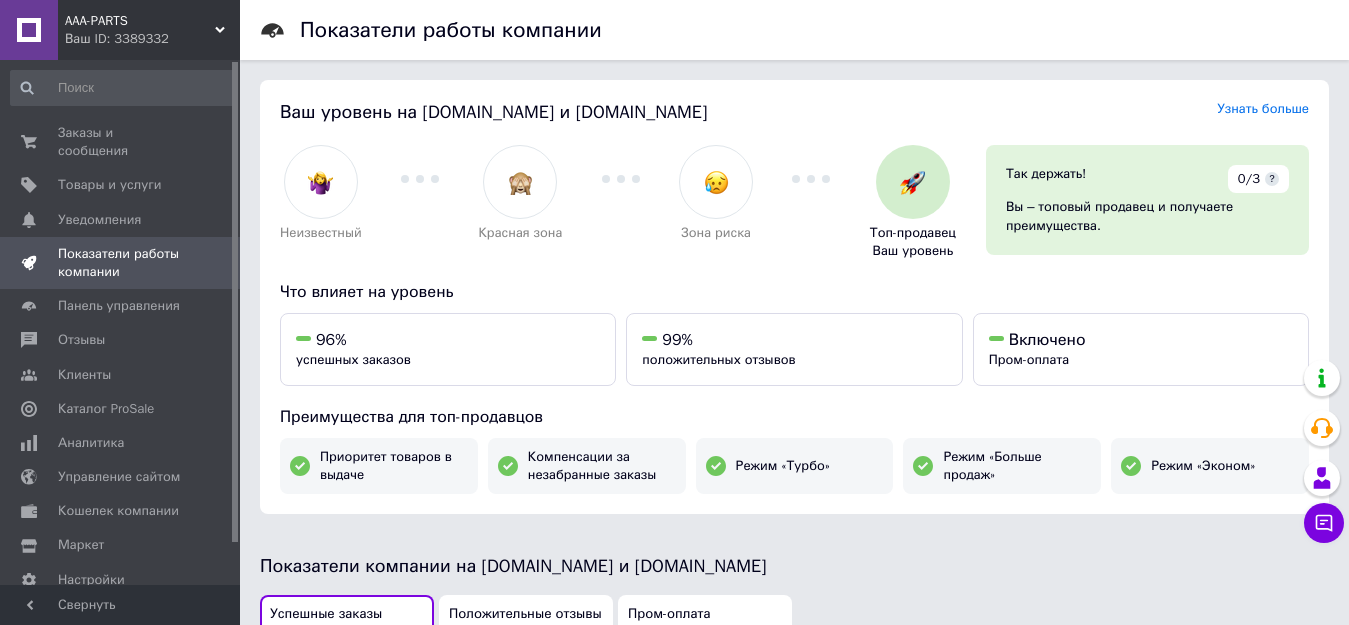 click on "Заказы и сообщения" at bounding box center [121, 142] 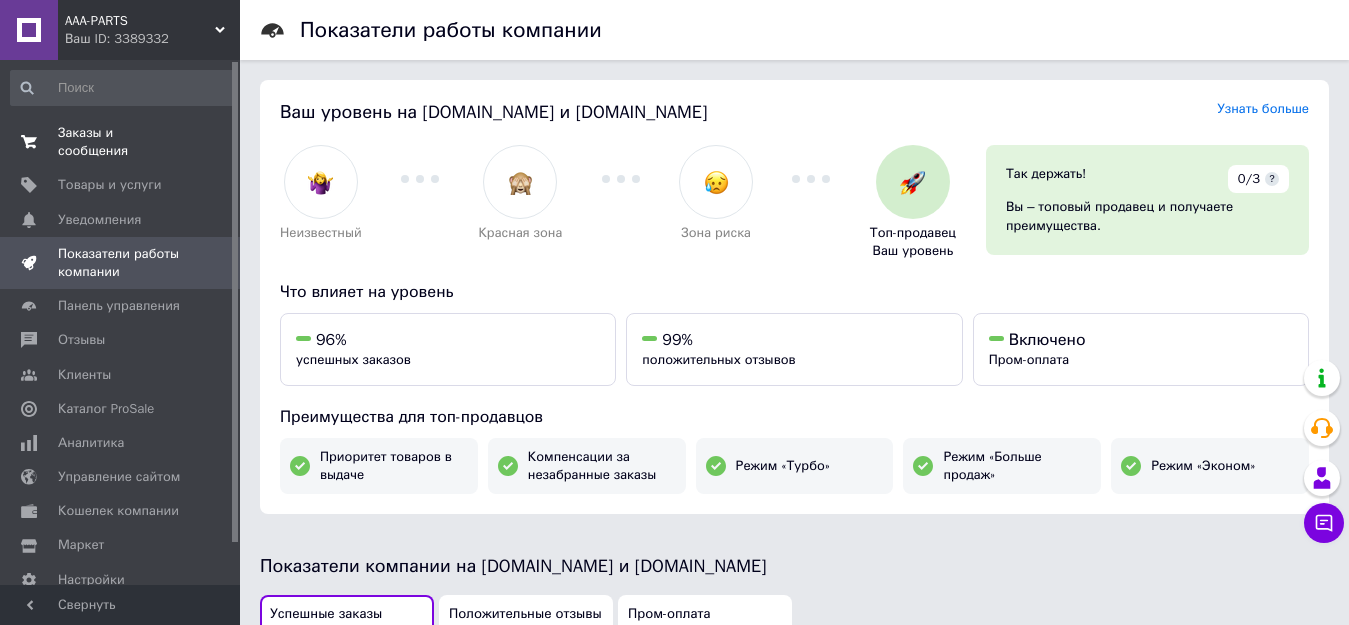 scroll, scrollTop: 0, scrollLeft: 0, axis: both 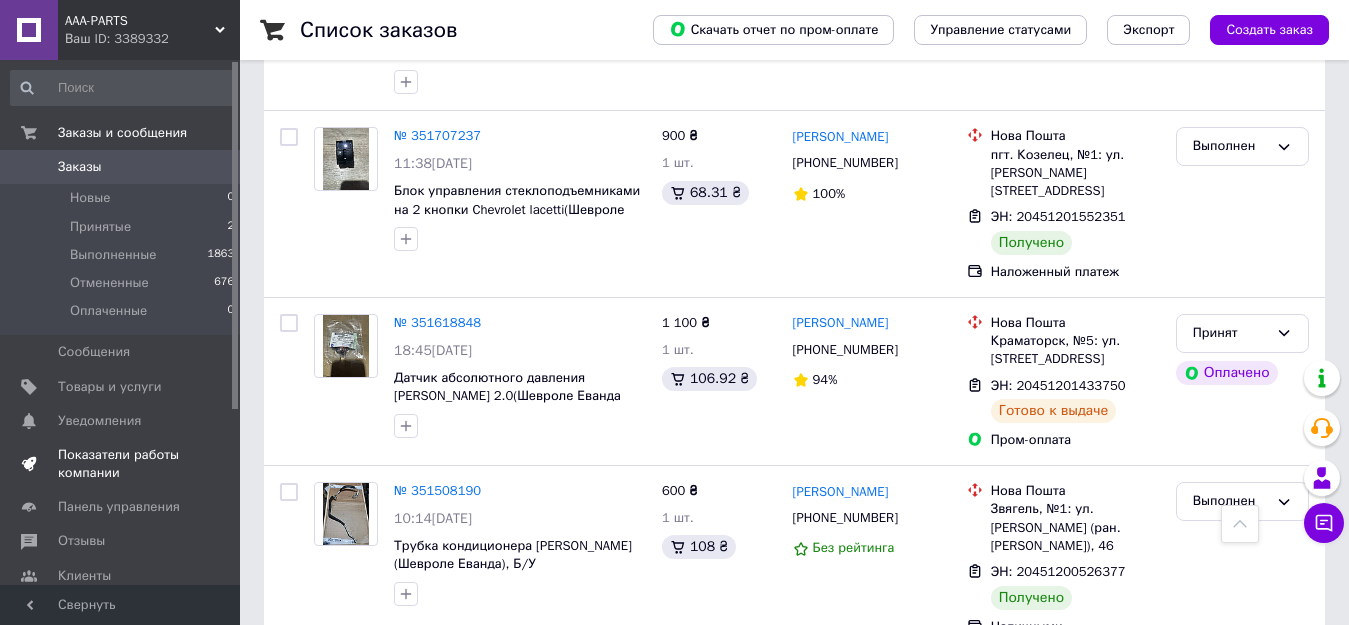 click on "Показатели работы компании" at bounding box center (121, 464) 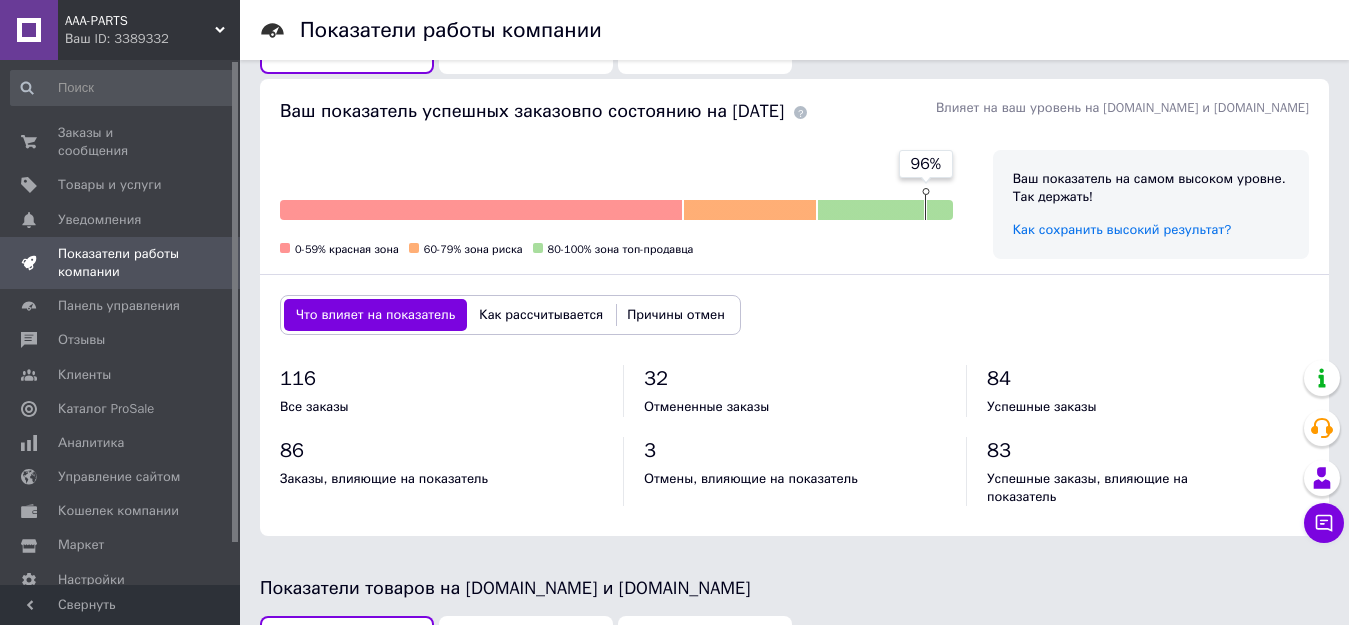 scroll, scrollTop: 400, scrollLeft: 0, axis: vertical 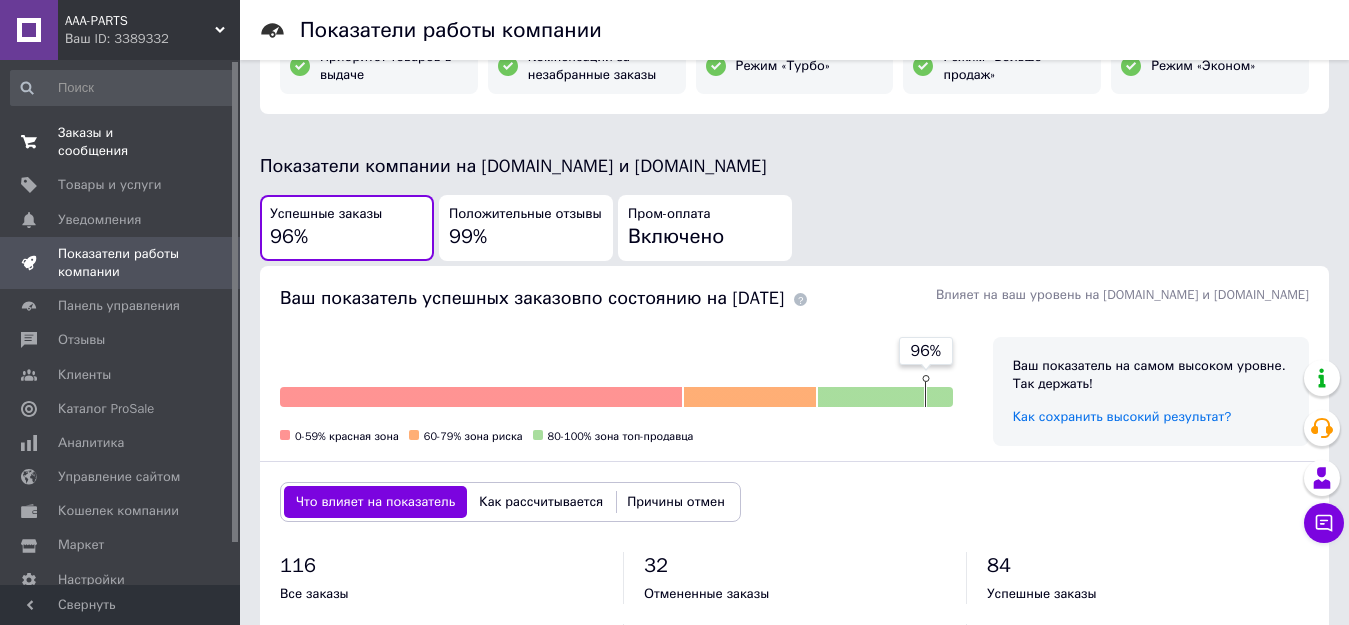 click on "Заказы и сообщения" at bounding box center (121, 142) 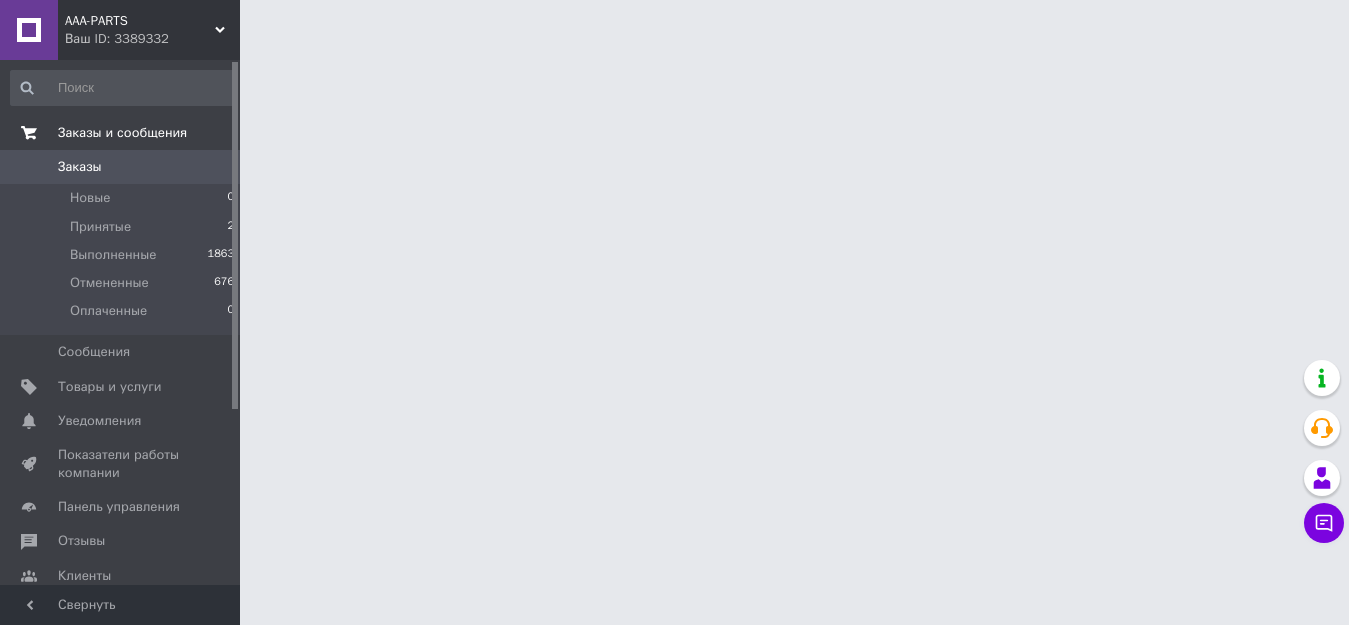 scroll, scrollTop: 0, scrollLeft: 0, axis: both 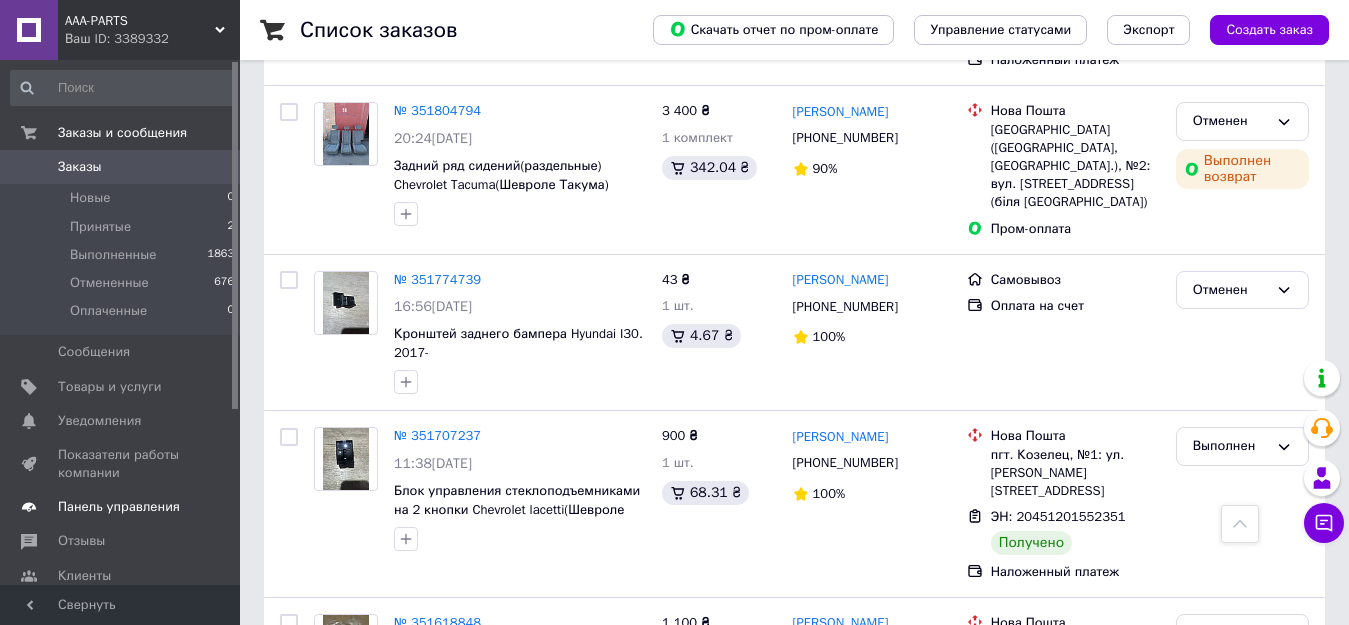 click on "Панель управления" at bounding box center [119, 507] 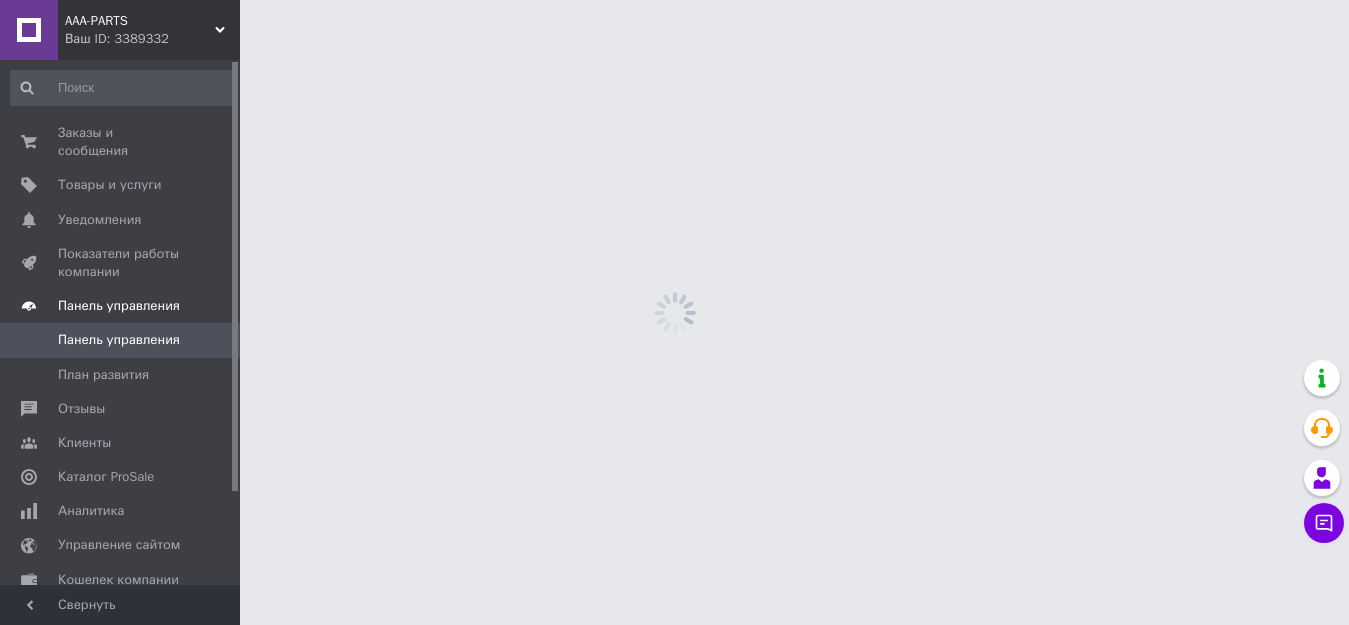 scroll, scrollTop: 0, scrollLeft: 0, axis: both 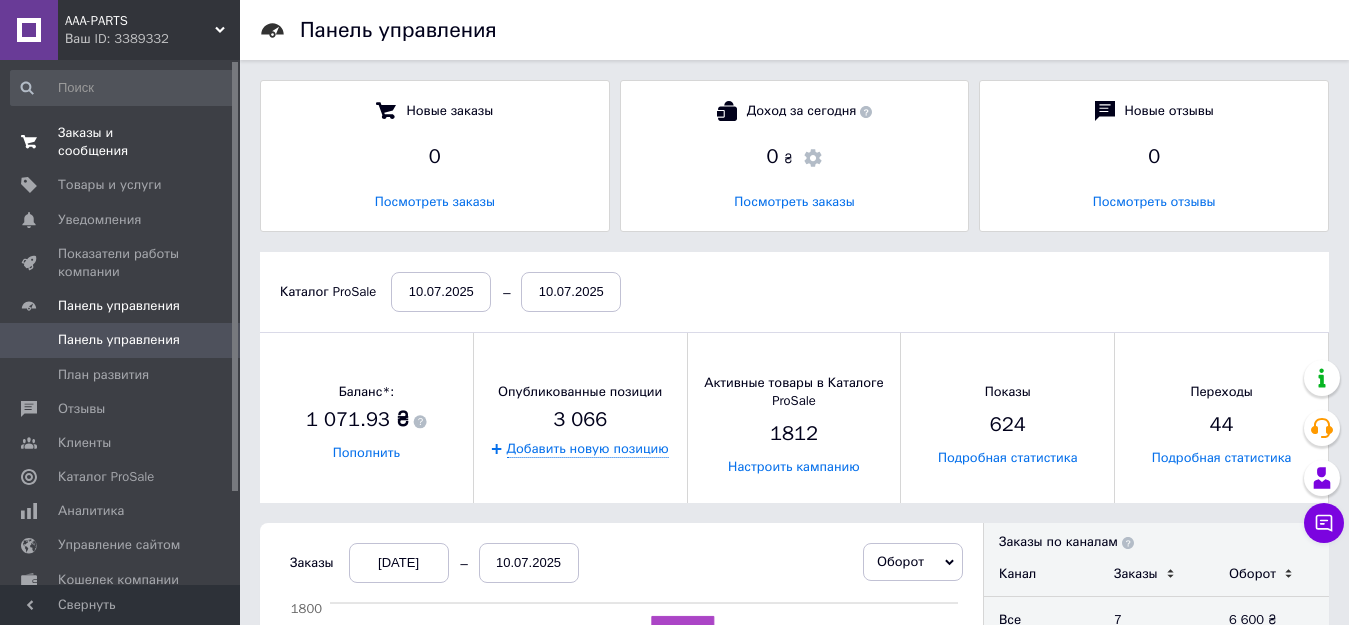click on "Заказы и сообщения" at bounding box center [121, 142] 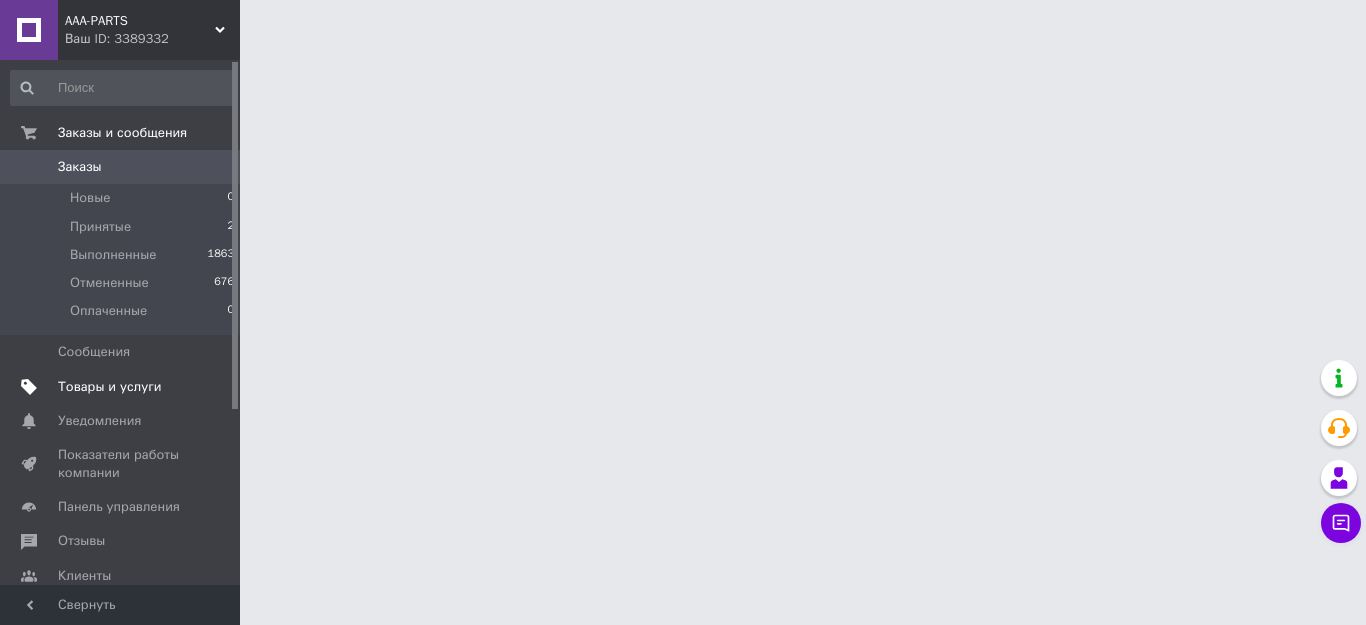 click on "Товары и услуги" at bounding box center (110, 387) 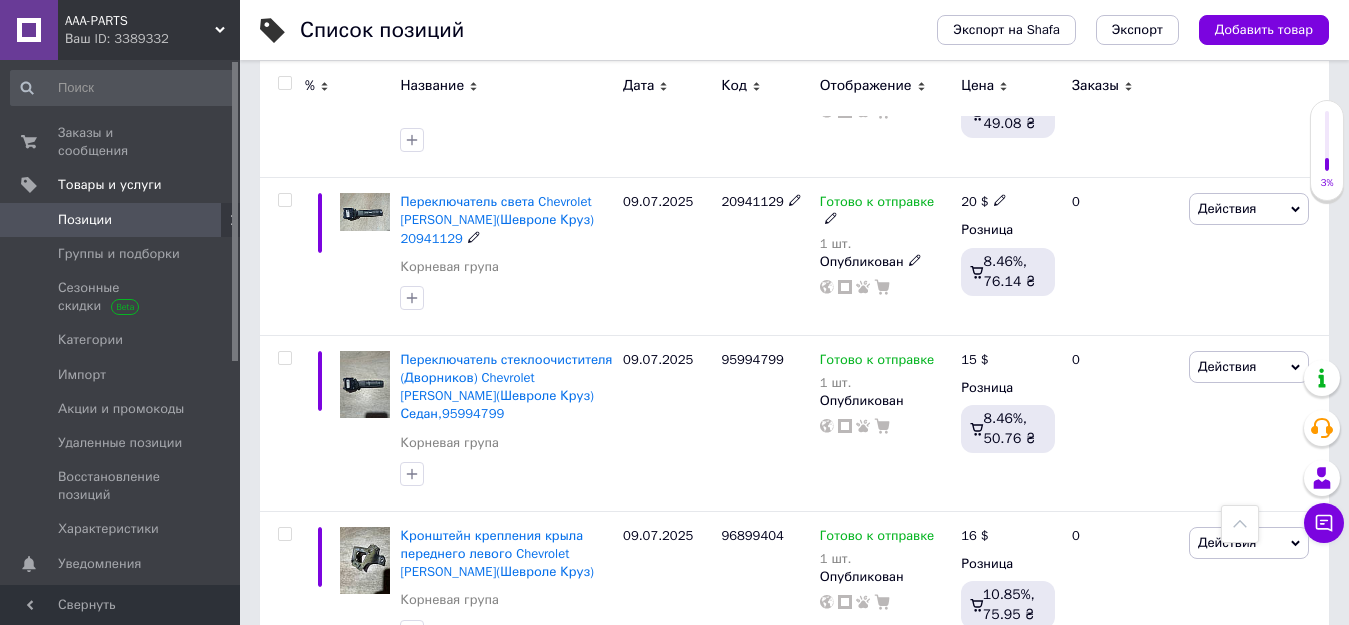scroll, scrollTop: 0, scrollLeft: 0, axis: both 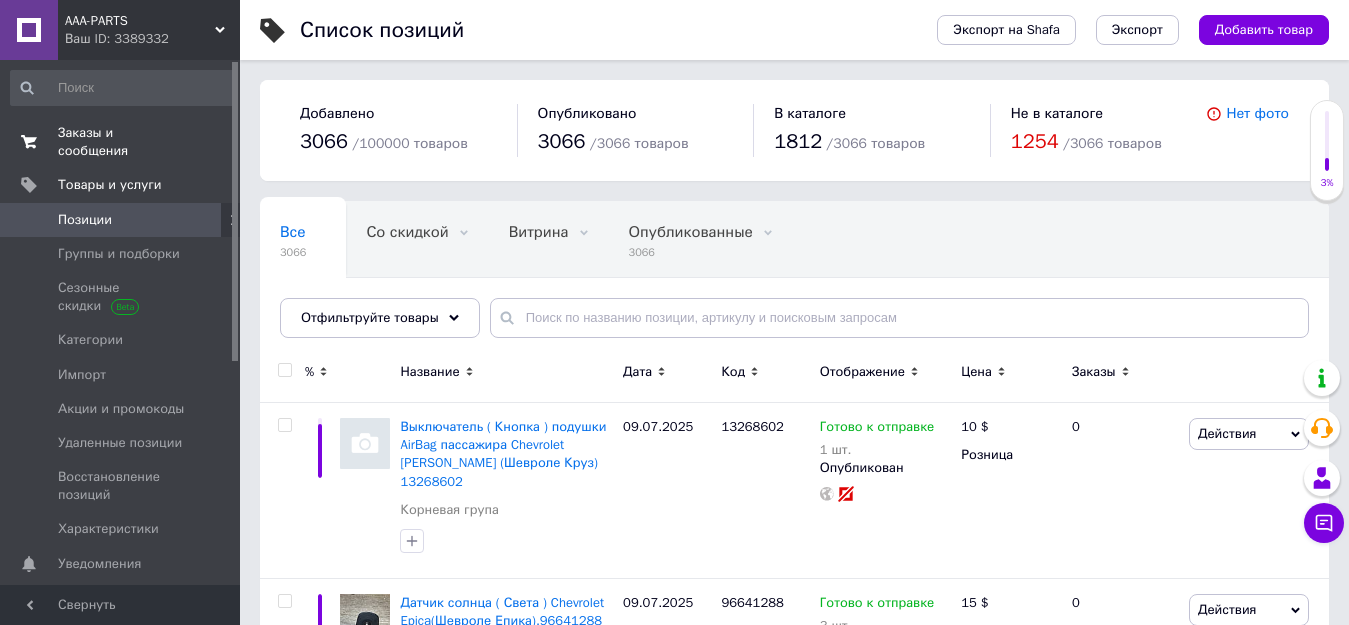 click on "0 0" at bounding box center [212, 142] 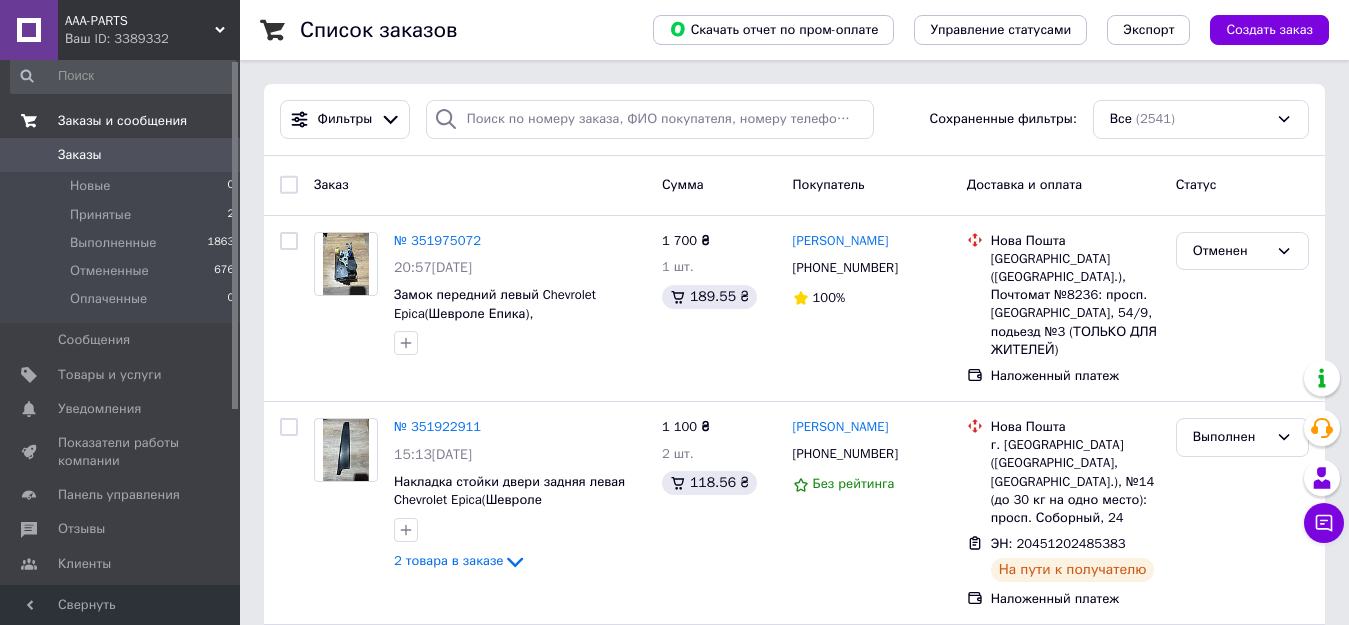 scroll, scrollTop: 0, scrollLeft: 0, axis: both 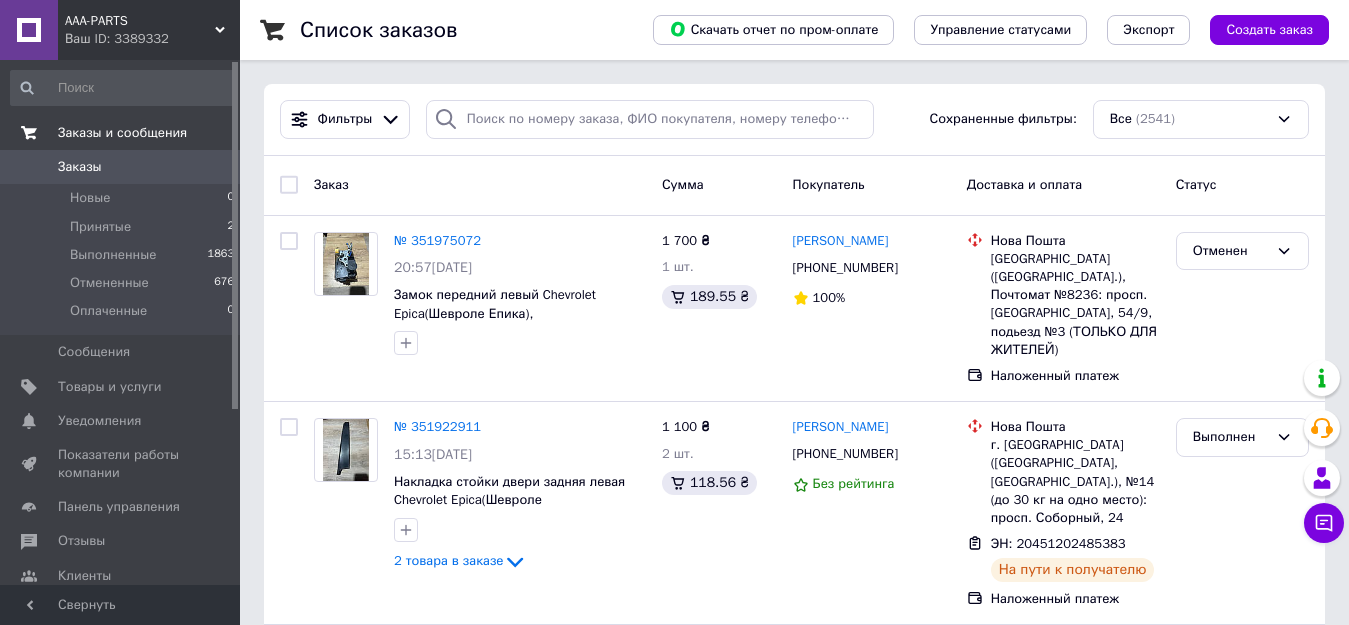drag, startPoint x: 234, startPoint y: 159, endPoint x: 216, endPoint y: 149, distance: 20.59126 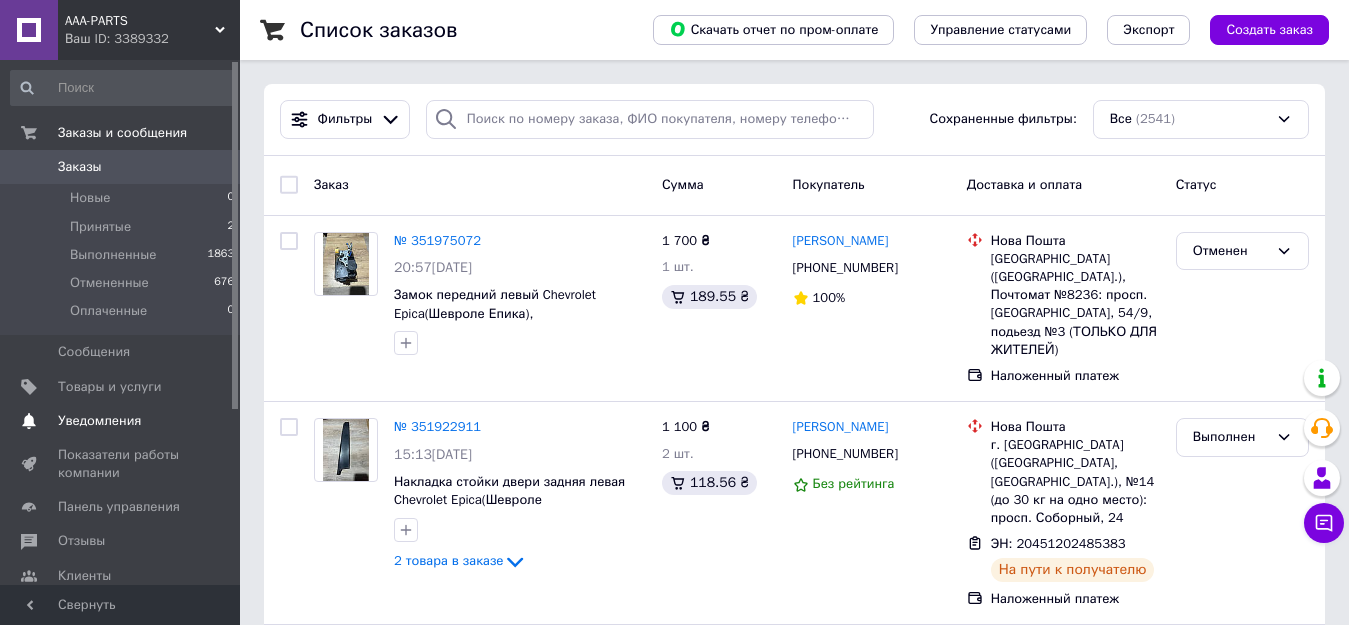 click on "Уведомления" at bounding box center (99, 421) 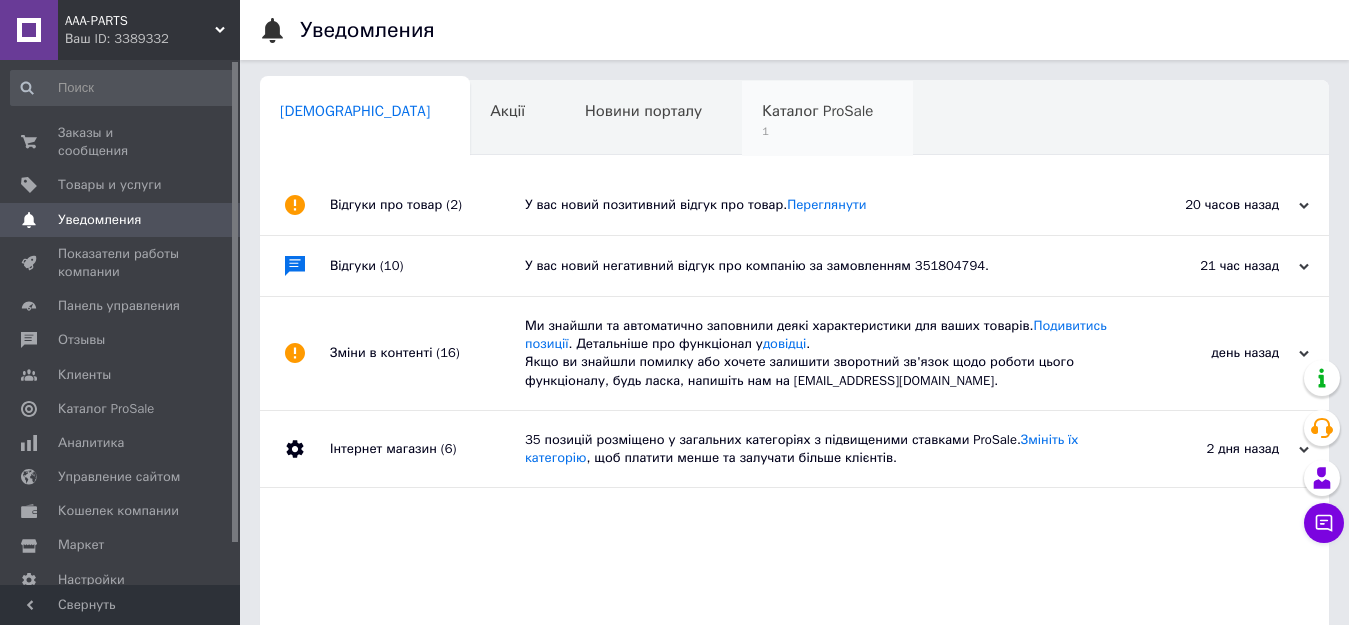 click on "1" at bounding box center (817, 131) 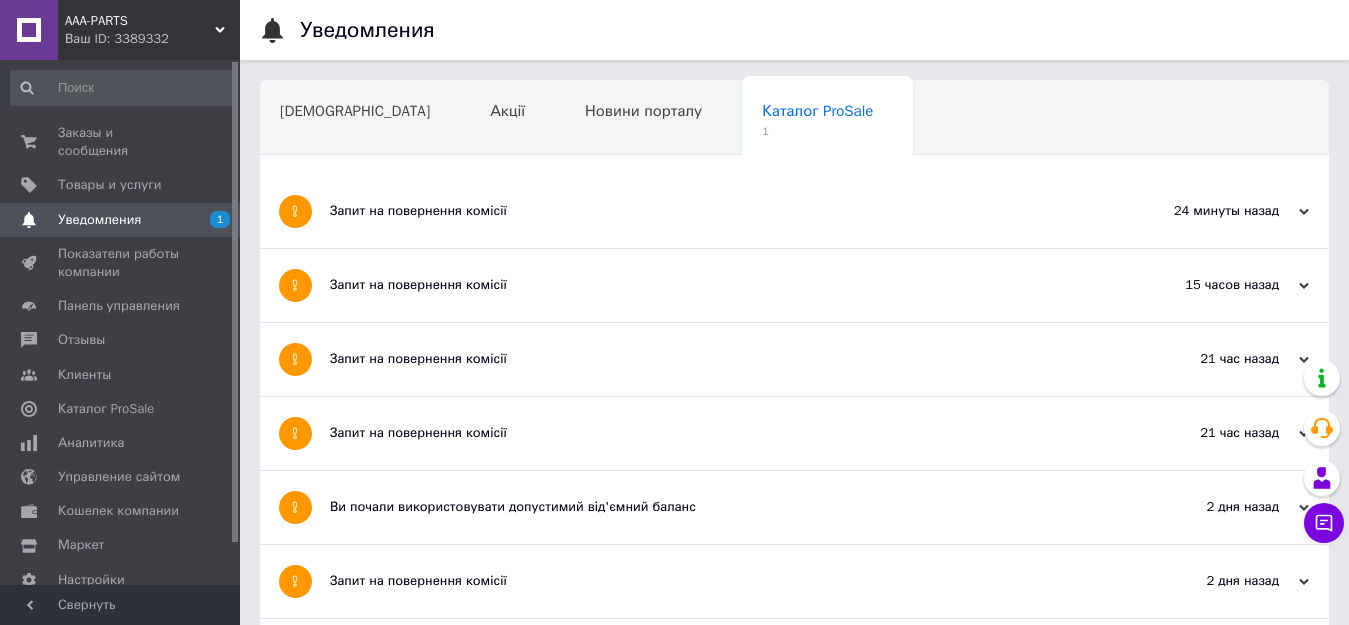 click on "Запит на повернення комісії" at bounding box center (719, 211) 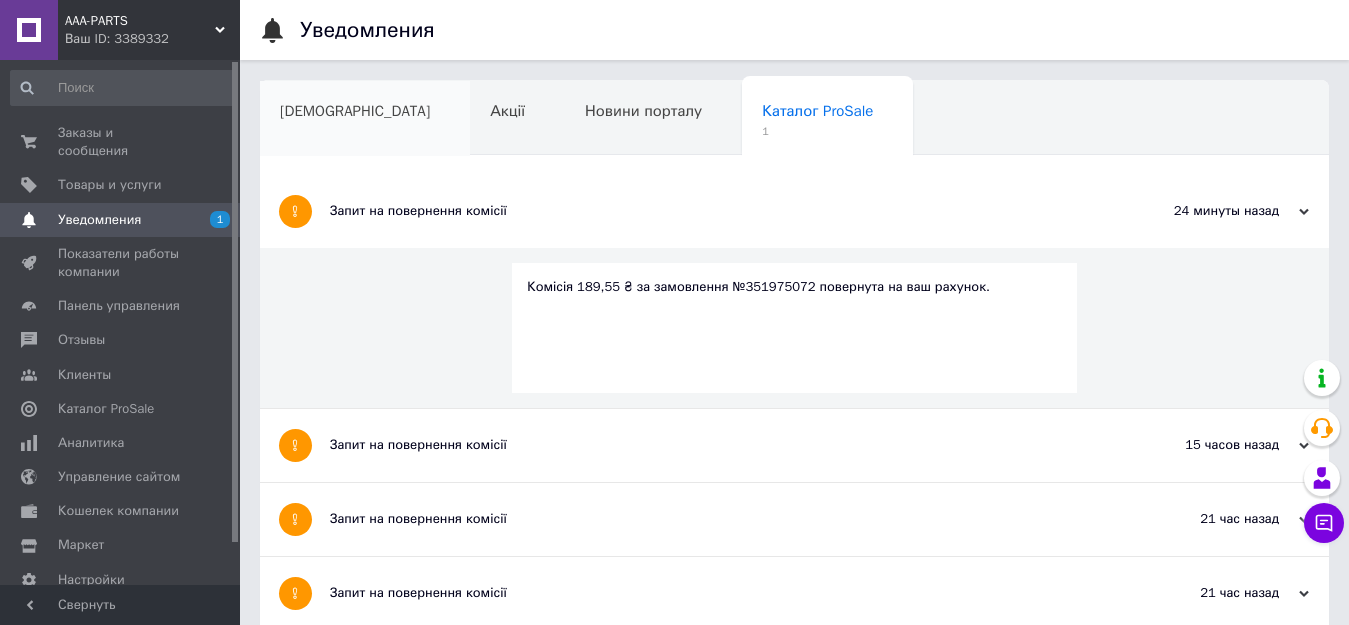 click on "[DEMOGRAPHIC_DATA]" at bounding box center (365, 119) 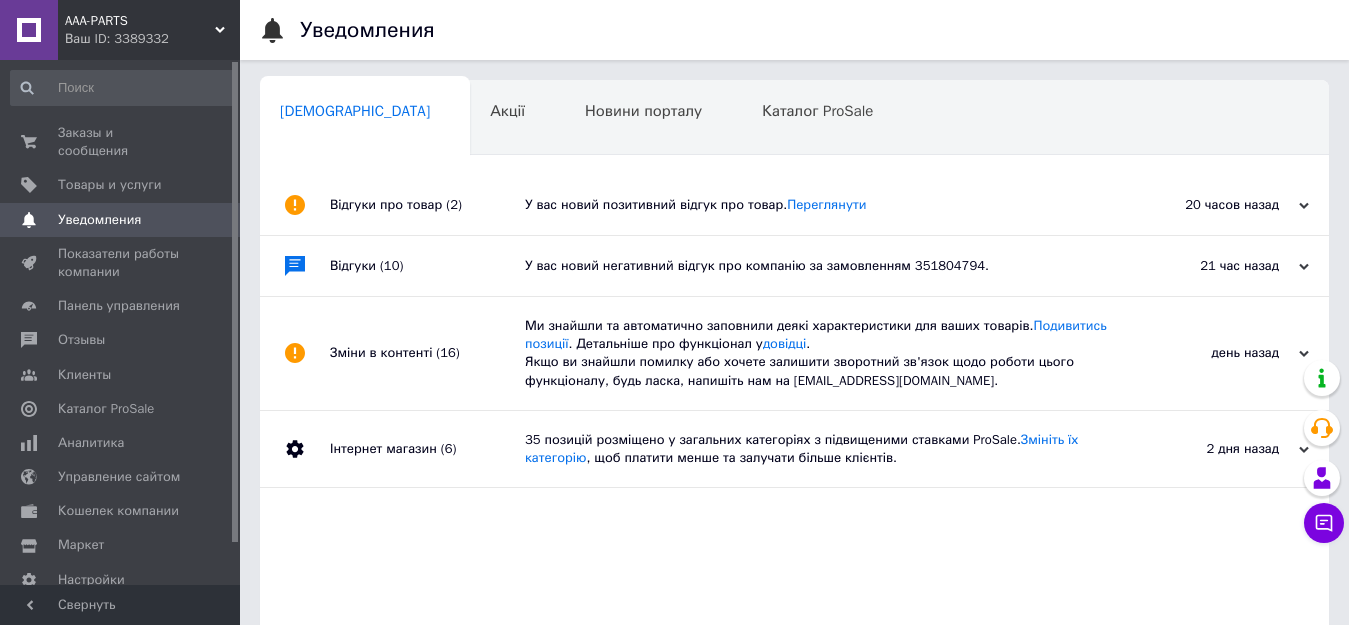 scroll, scrollTop: 180, scrollLeft: 0, axis: vertical 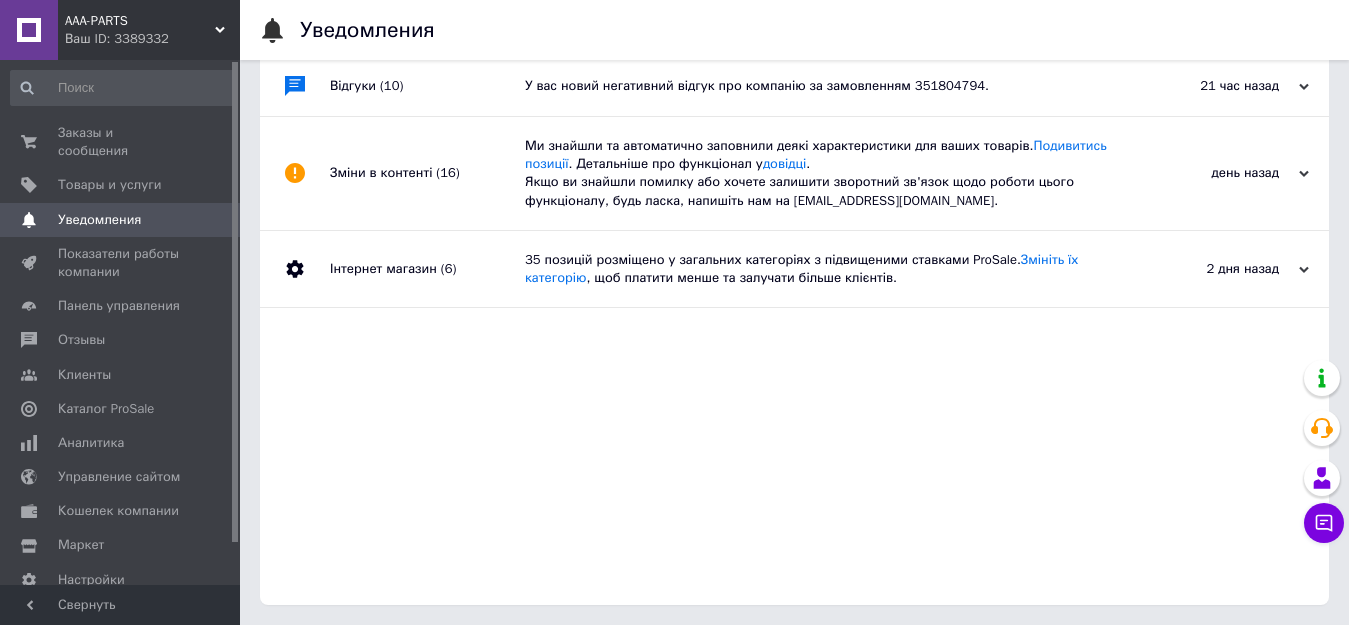 click on "Заказы и сообщения" at bounding box center (121, 142) 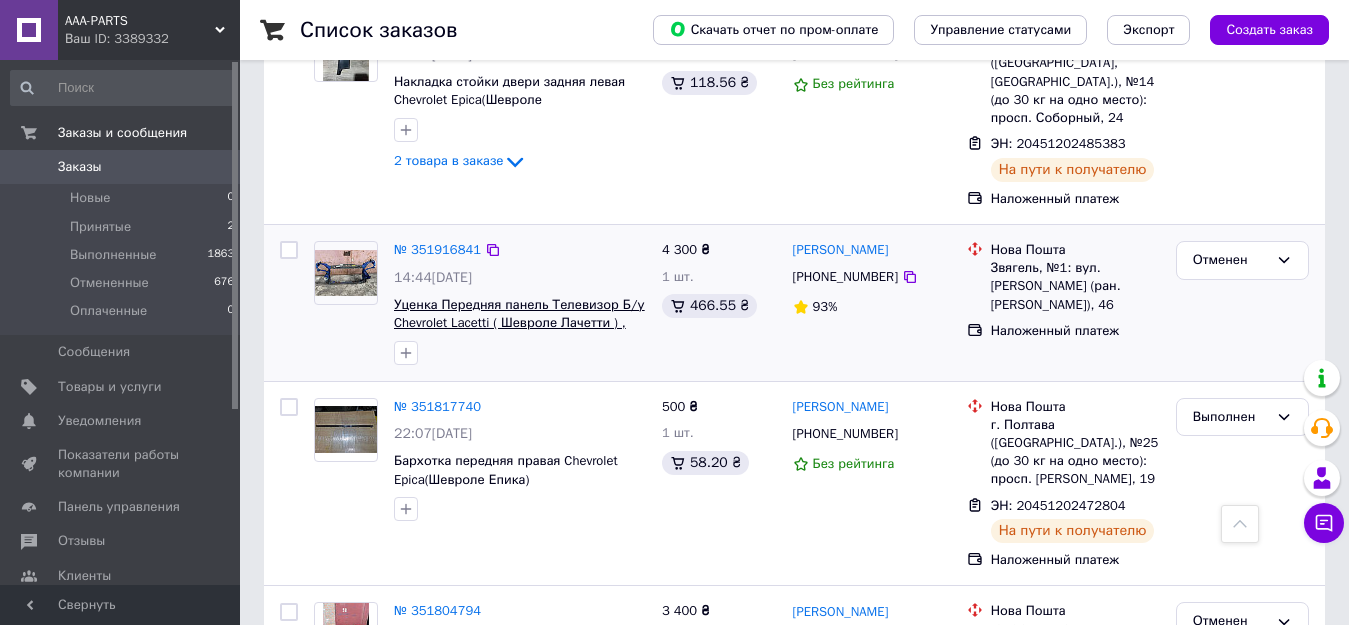 scroll, scrollTop: 700, scrollLeft: 0, axis: vertical 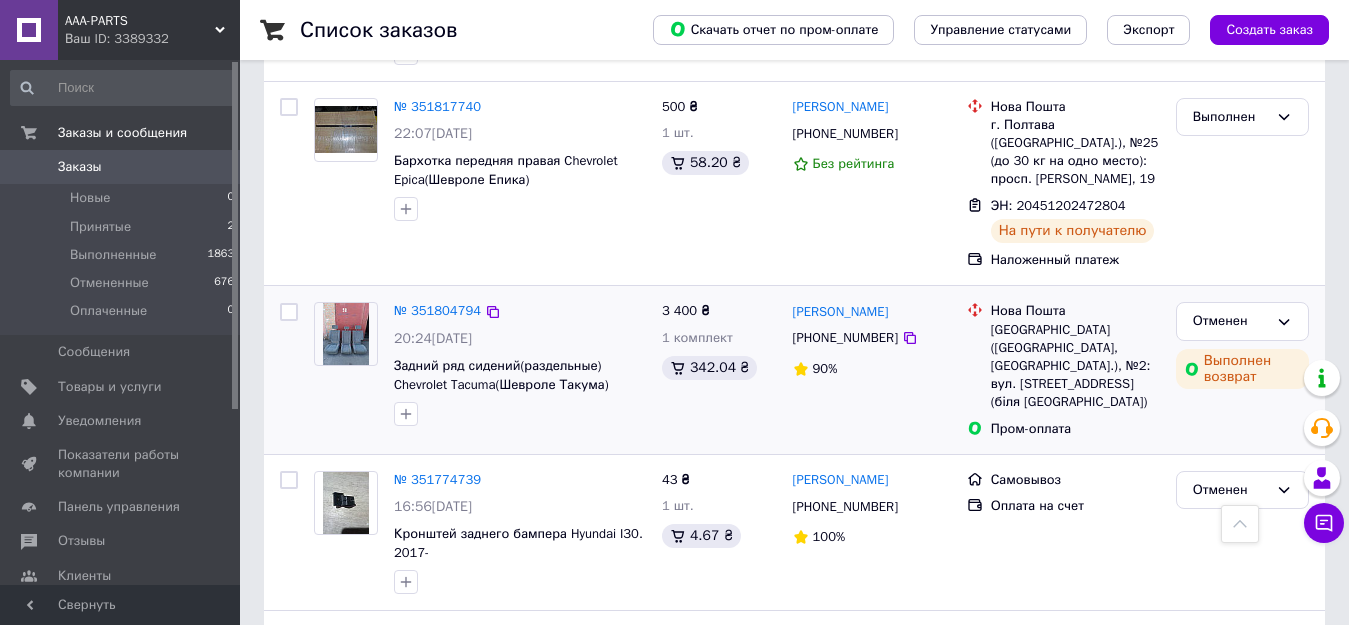 click at bounding box center [346, 334] 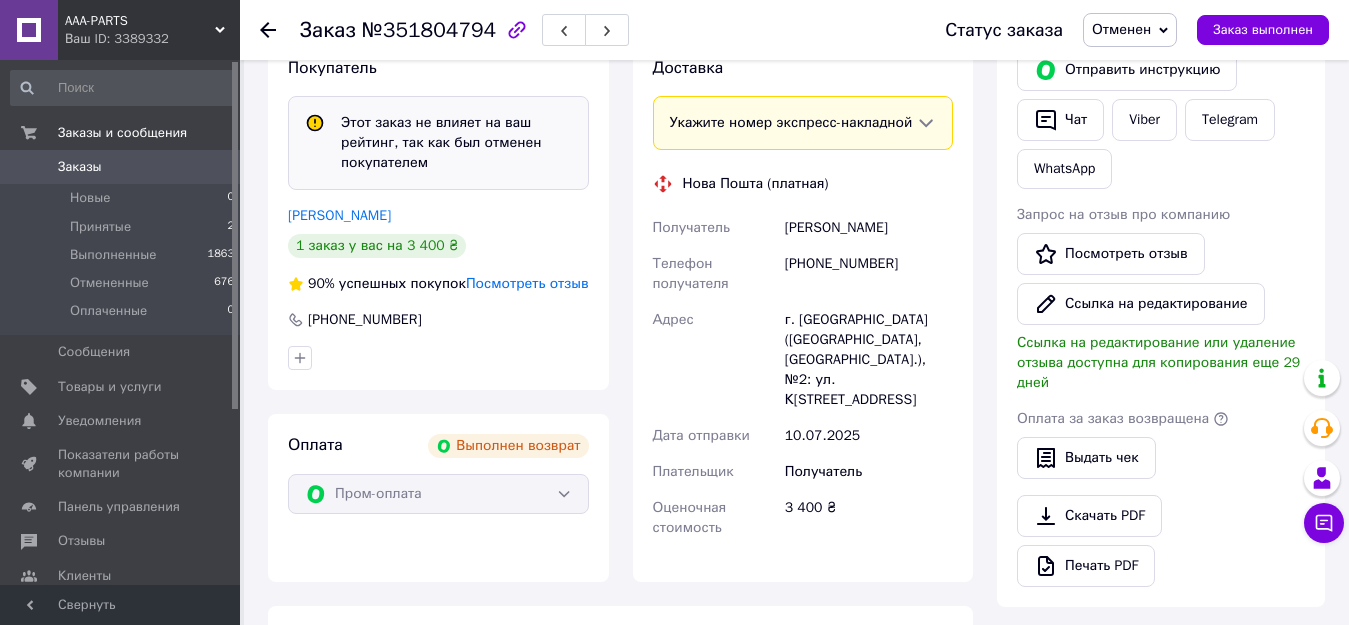 scroll, scrollTop: 966, scrollLeft: 0, axis: vertical 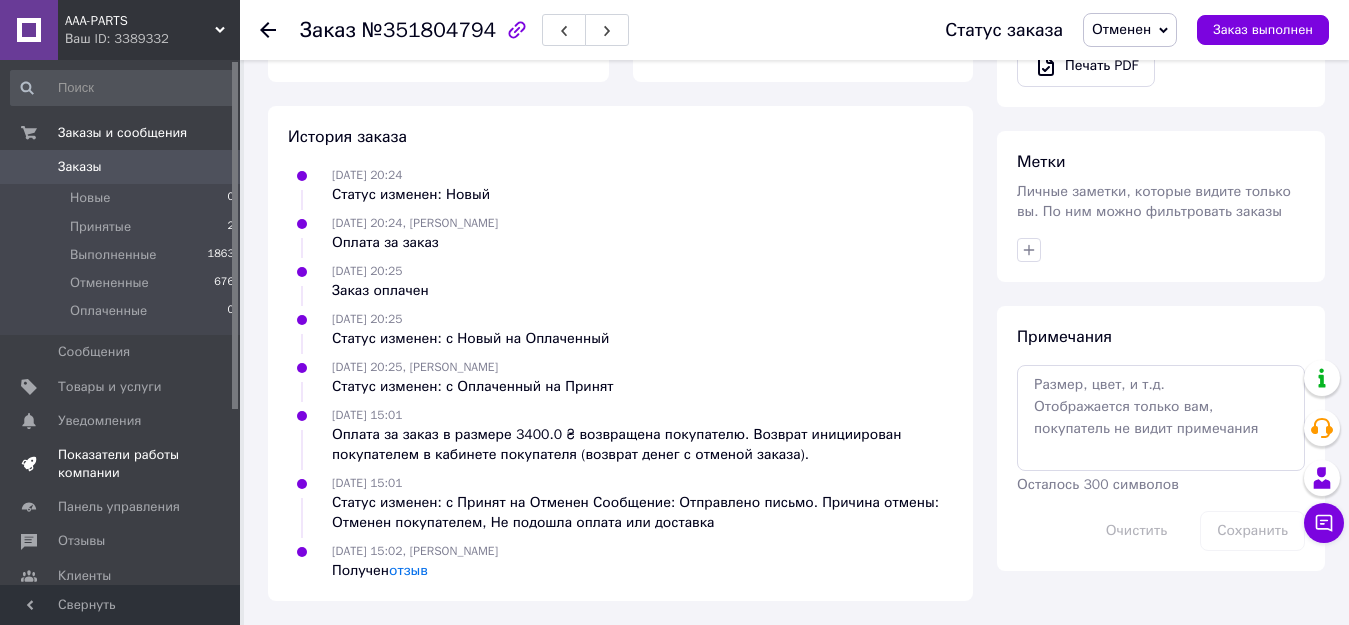 click on "Показатели работы компании" at bounding box center [121, 464] 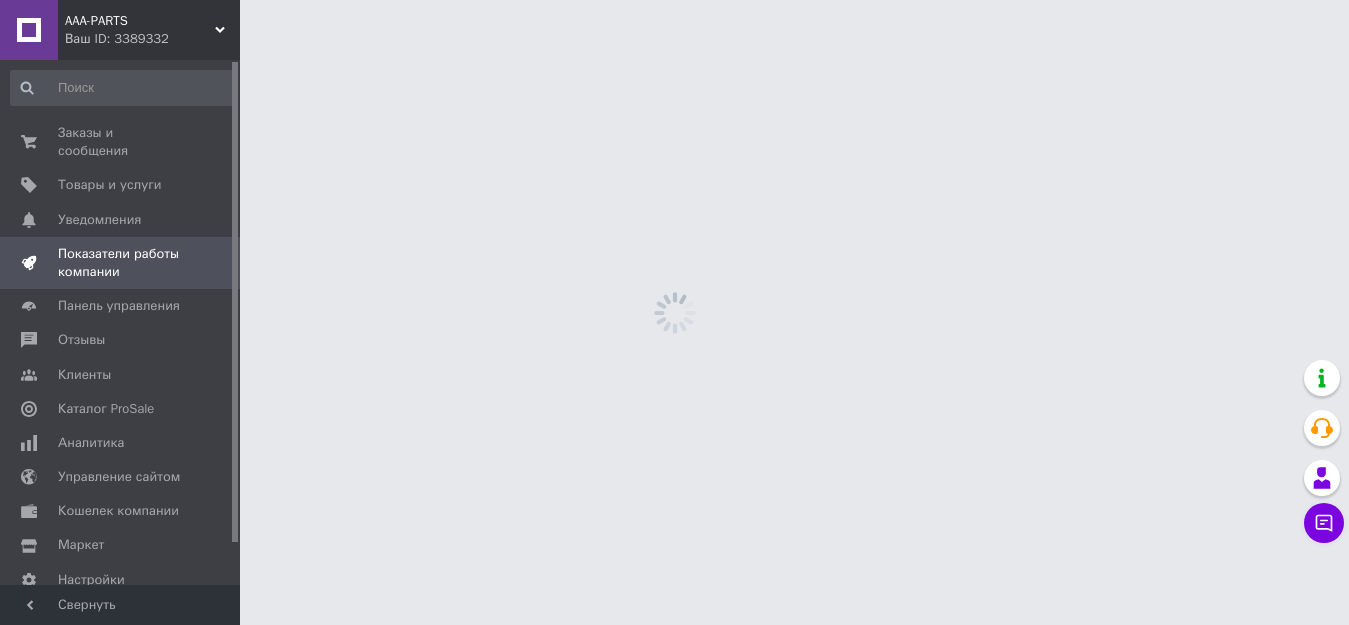 scroll, scrollTop: 0, scrollLeft: 0, axis: both 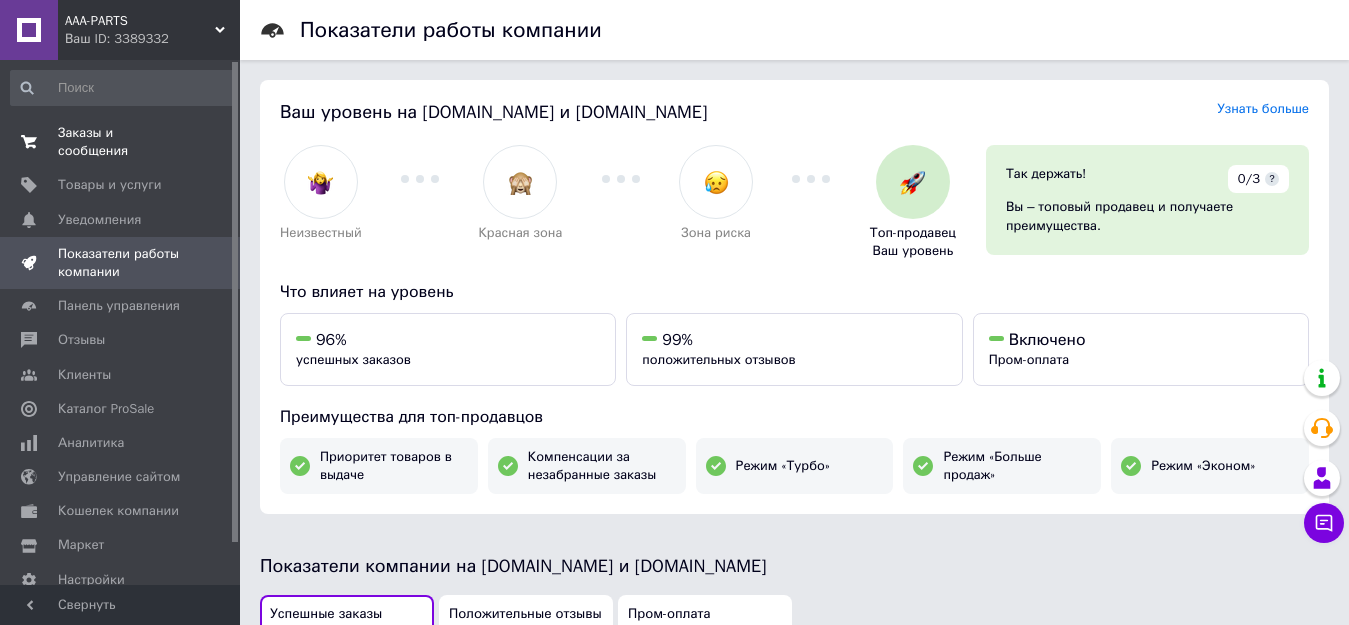 click on "Заказы и сообщения" at bounding box center (121, 142) 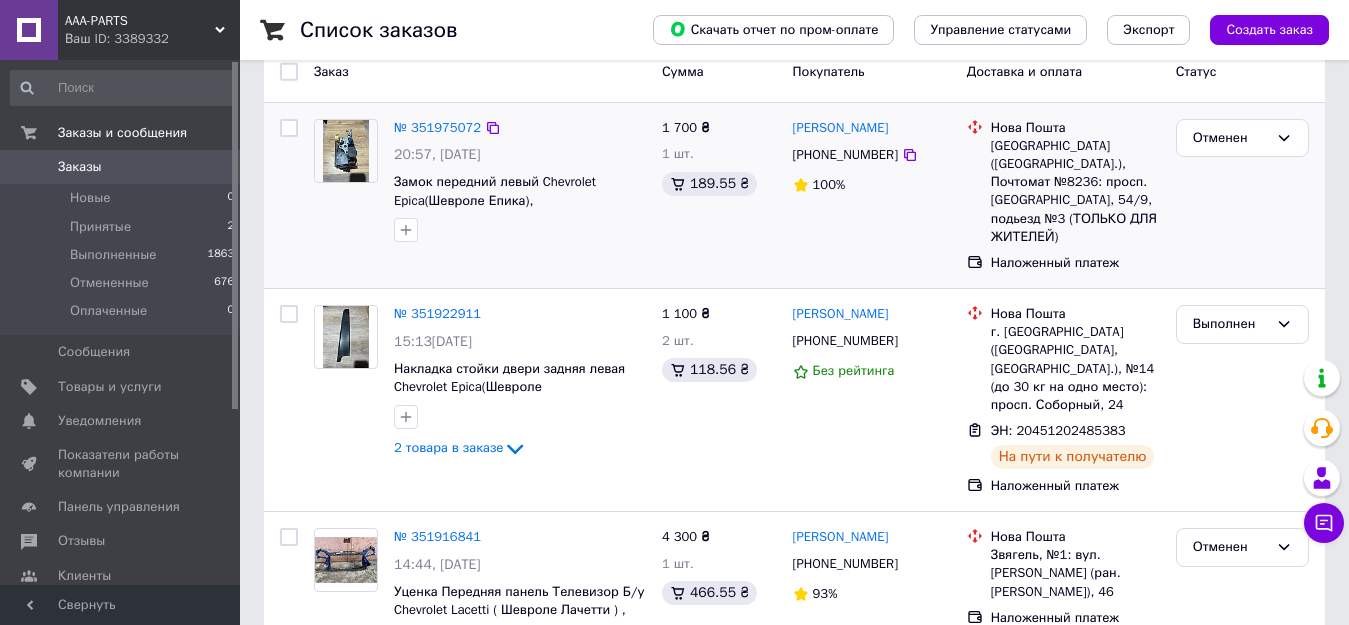 scroll, scrollTop: 0, scrollLeft: 0, axis: both 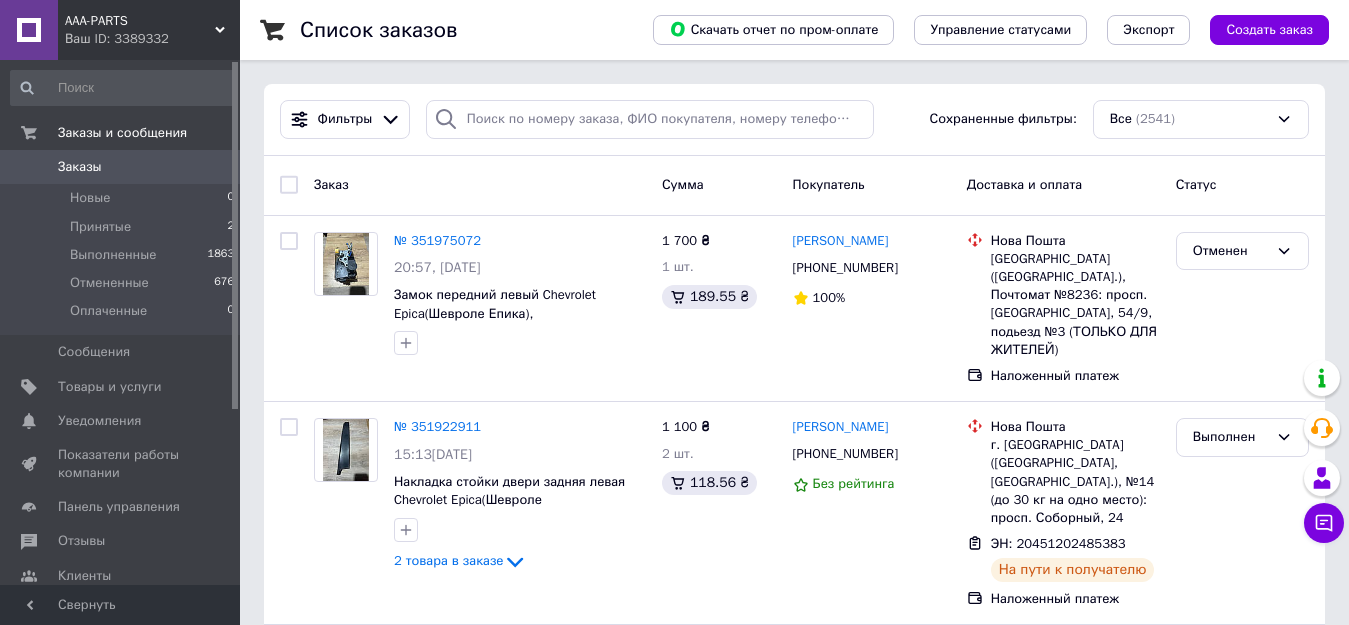 click on "0" at bounding box center (212, 167) 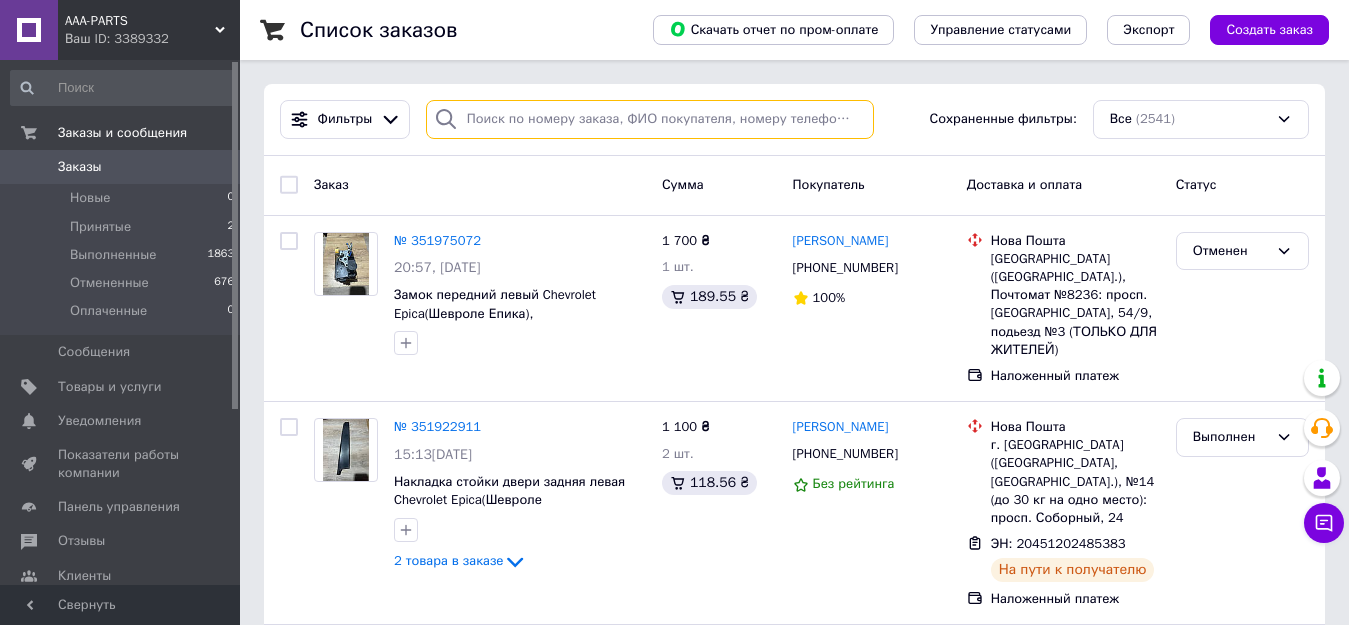 click at bounding box center [650, 119] 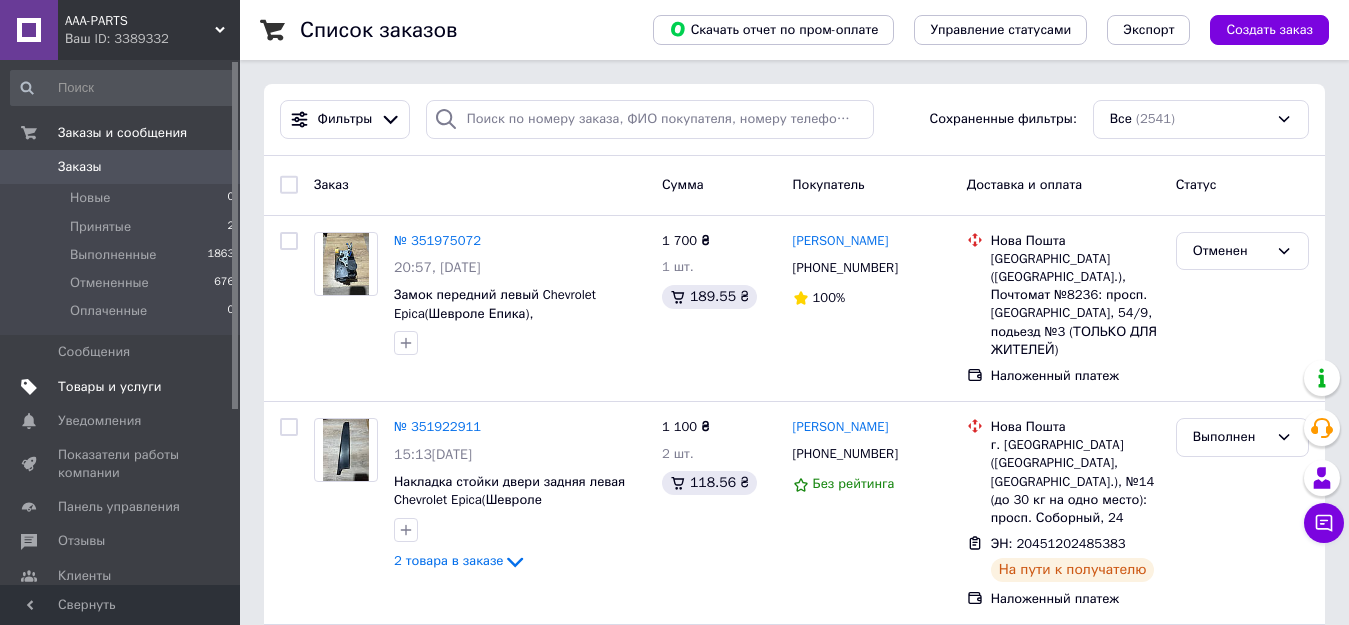 click on "Товары и услуги" at bounding box center [110, 387] 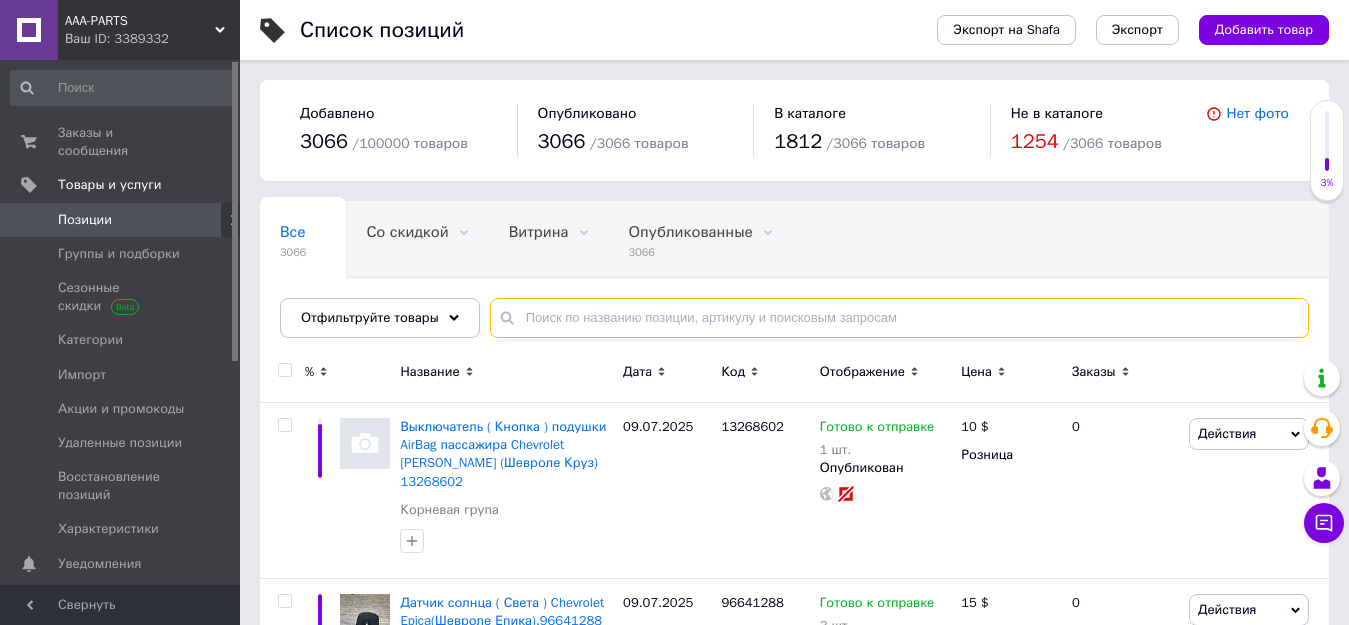 click at bounding box center (899, 318) 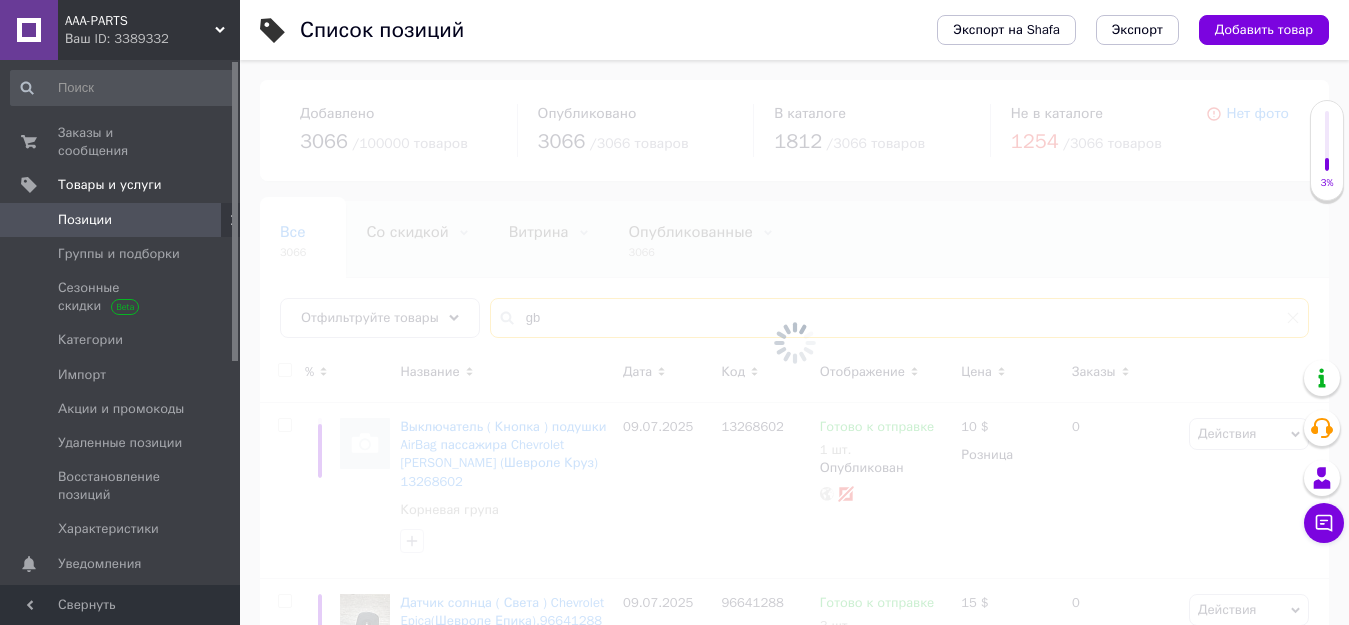 type on "g" 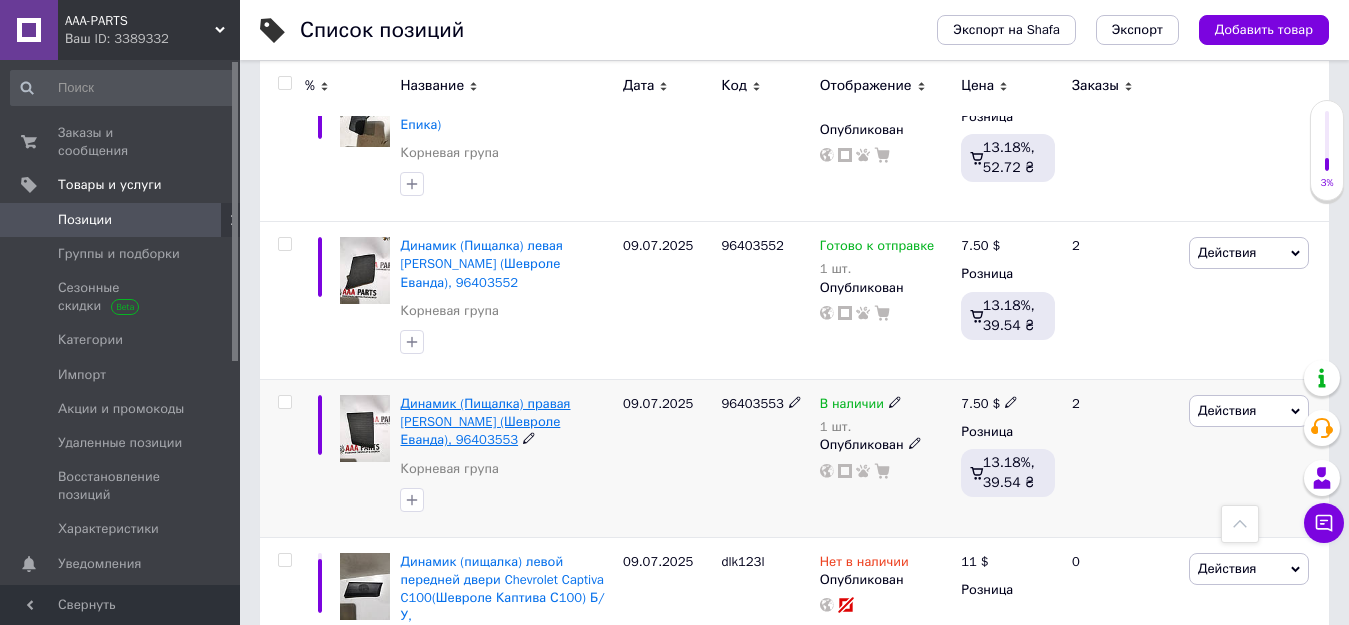 scroll, scrollTop: 445, scrollLeft: 0, axis: vertical 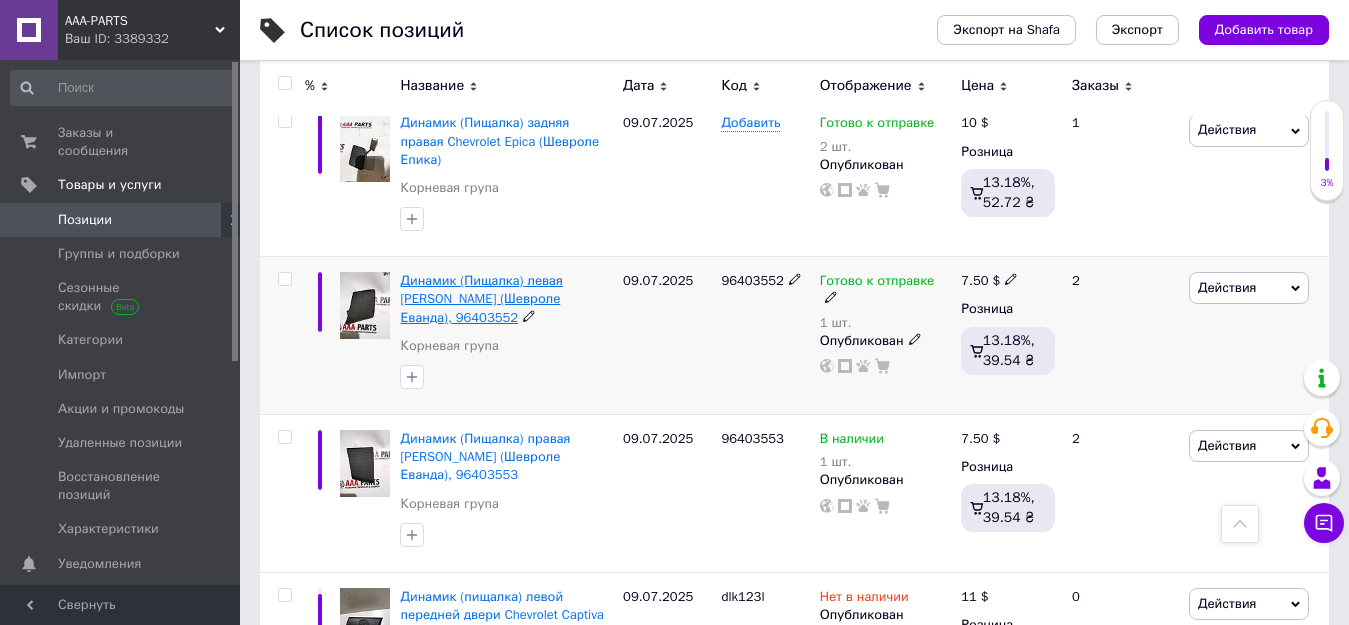 type on "пищалки" 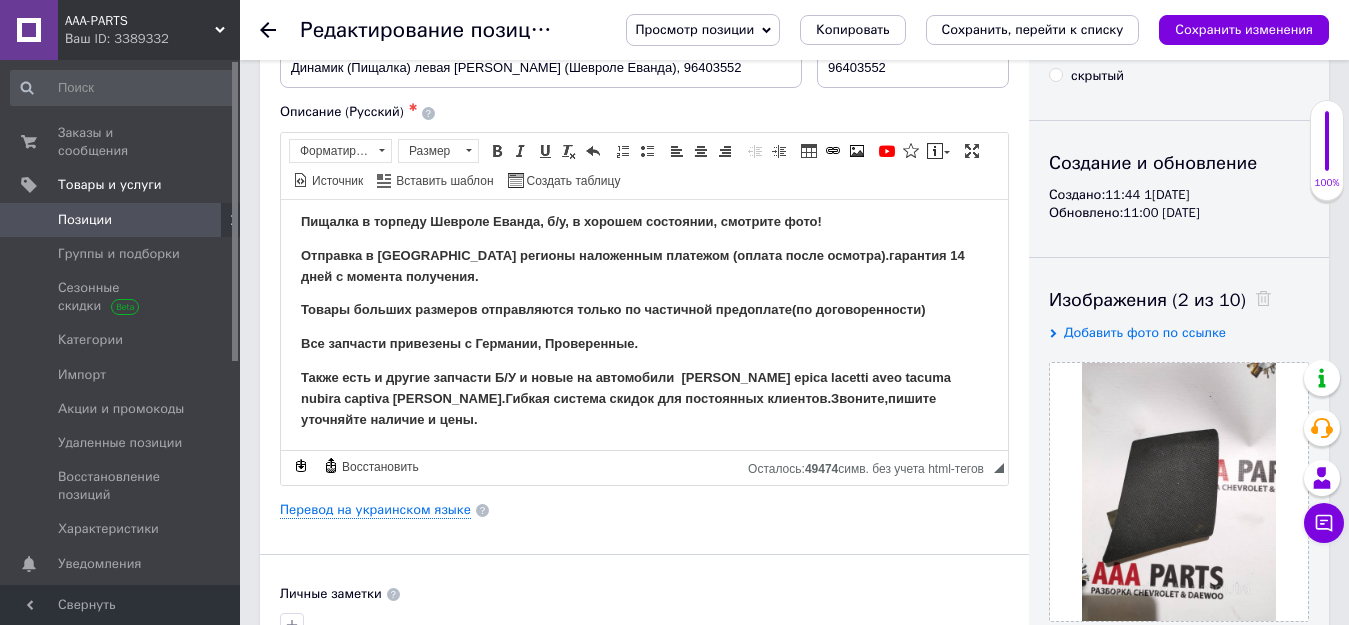 scroll, scrollTop: 400, scrollLeft: 0, axis: vertical 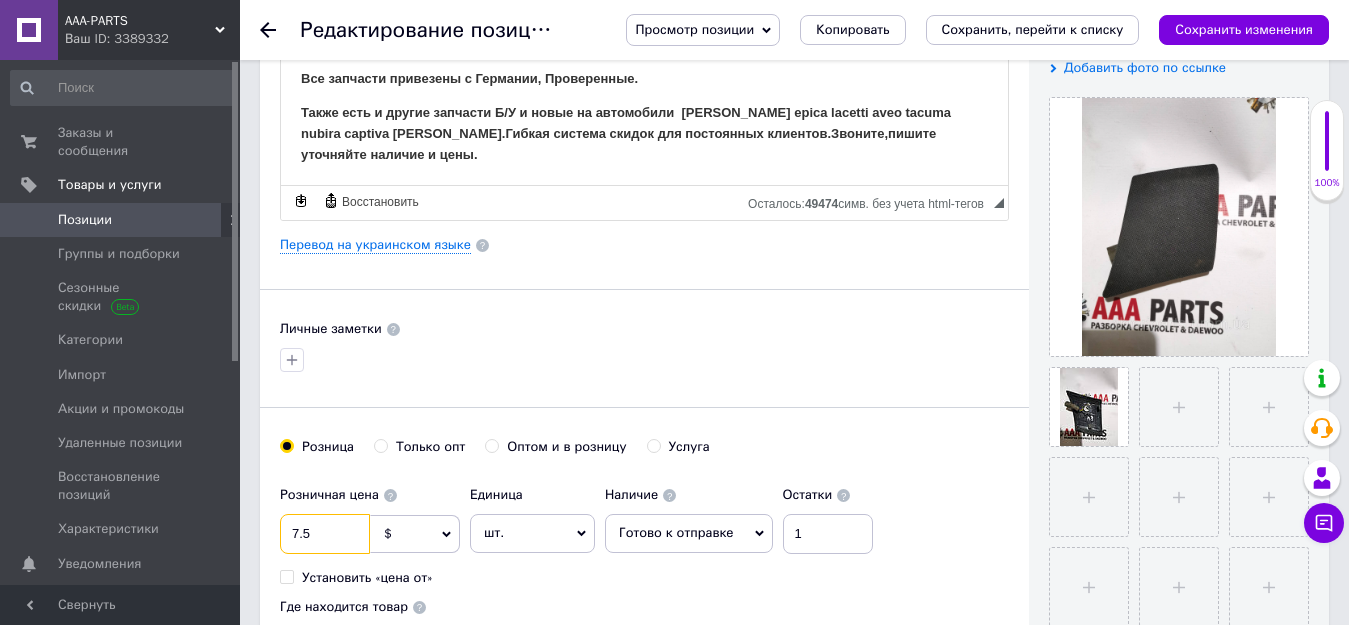click on "7.5" at bounding box center [325, 534] 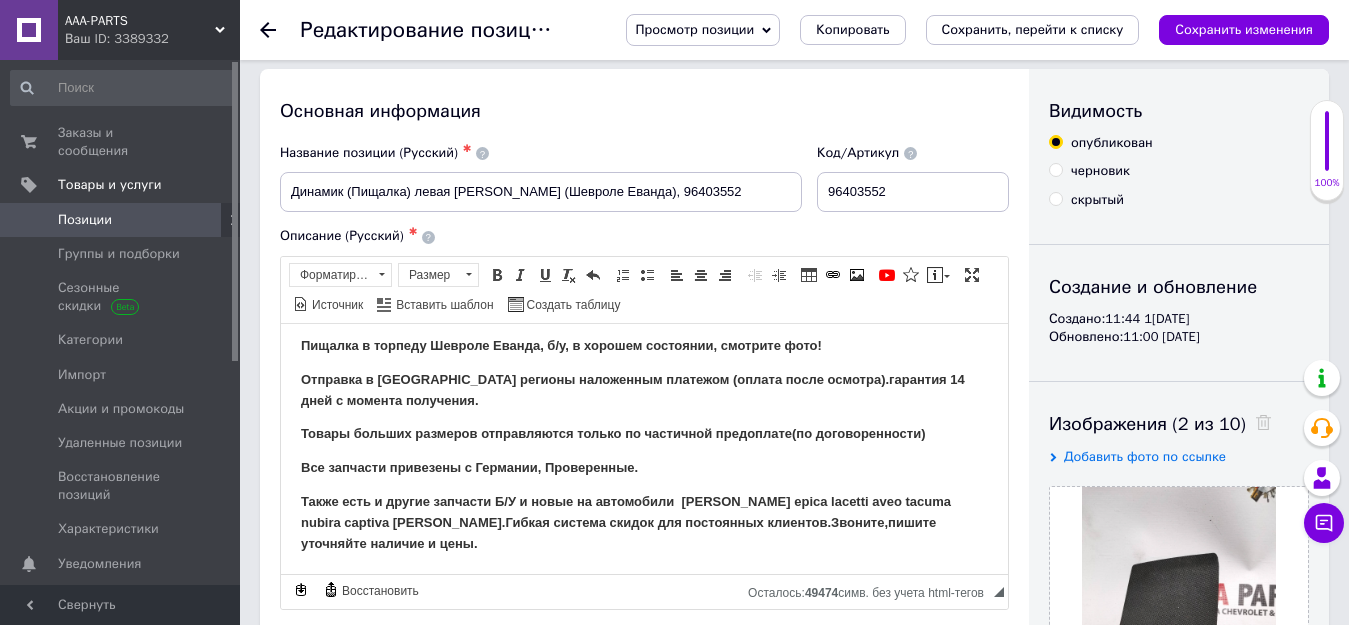 scroll, scrollTop: 0, scrollLeft: 0, axis: both 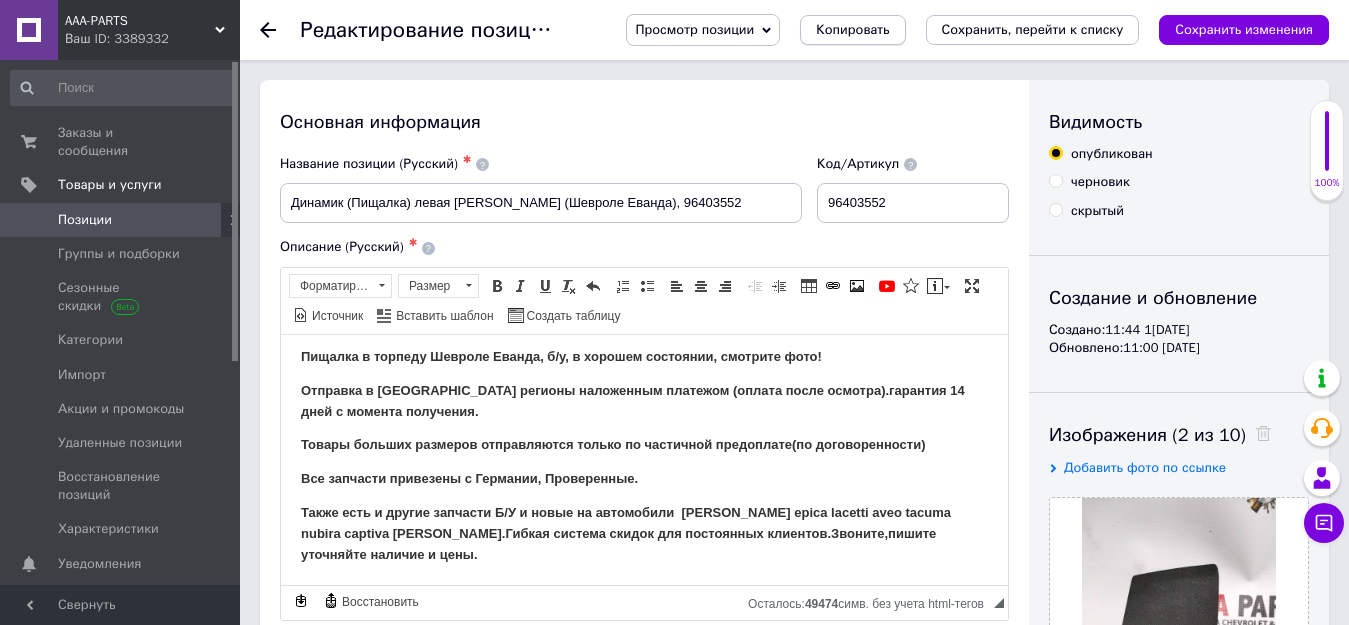 type on "10" 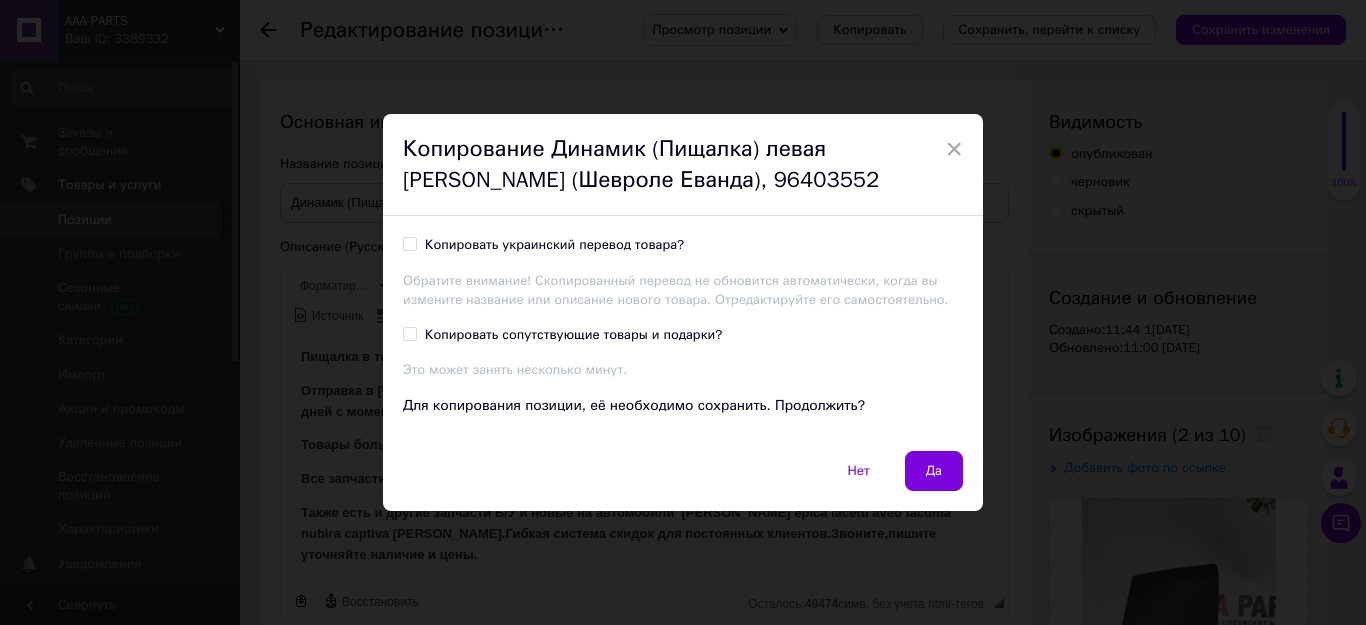click on "Копировать украинский перевод товара?" at bounding box center (554, 245) 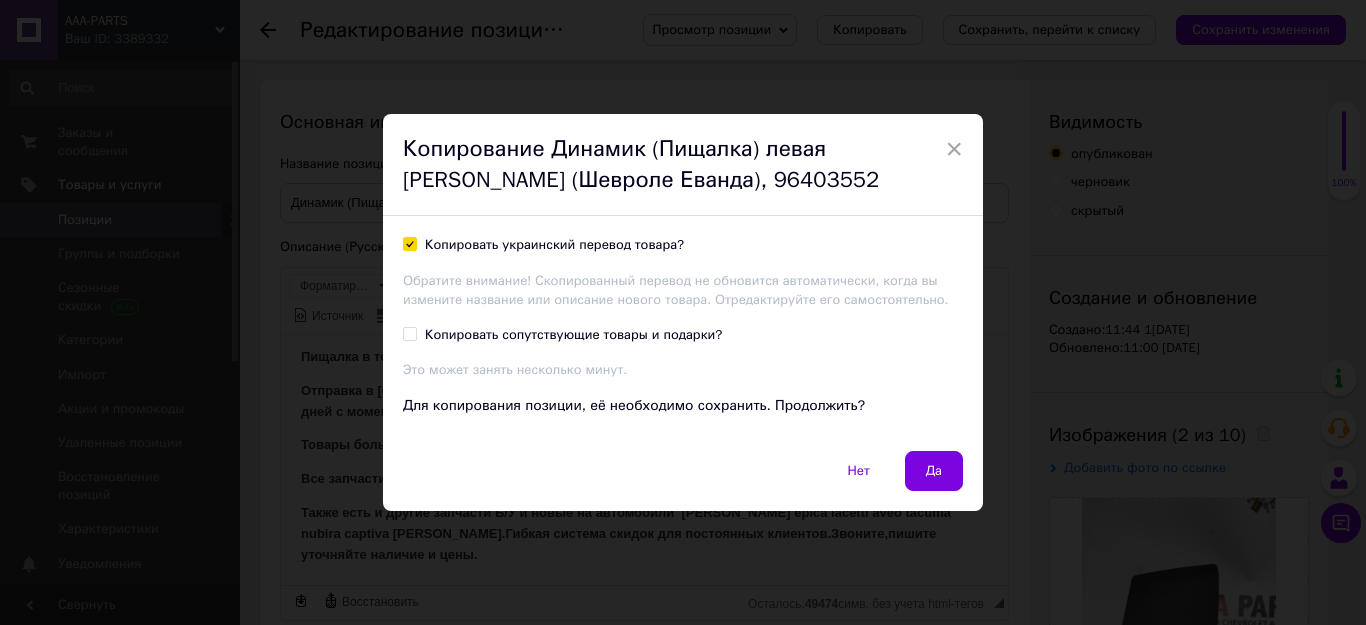 checkbox on "true" 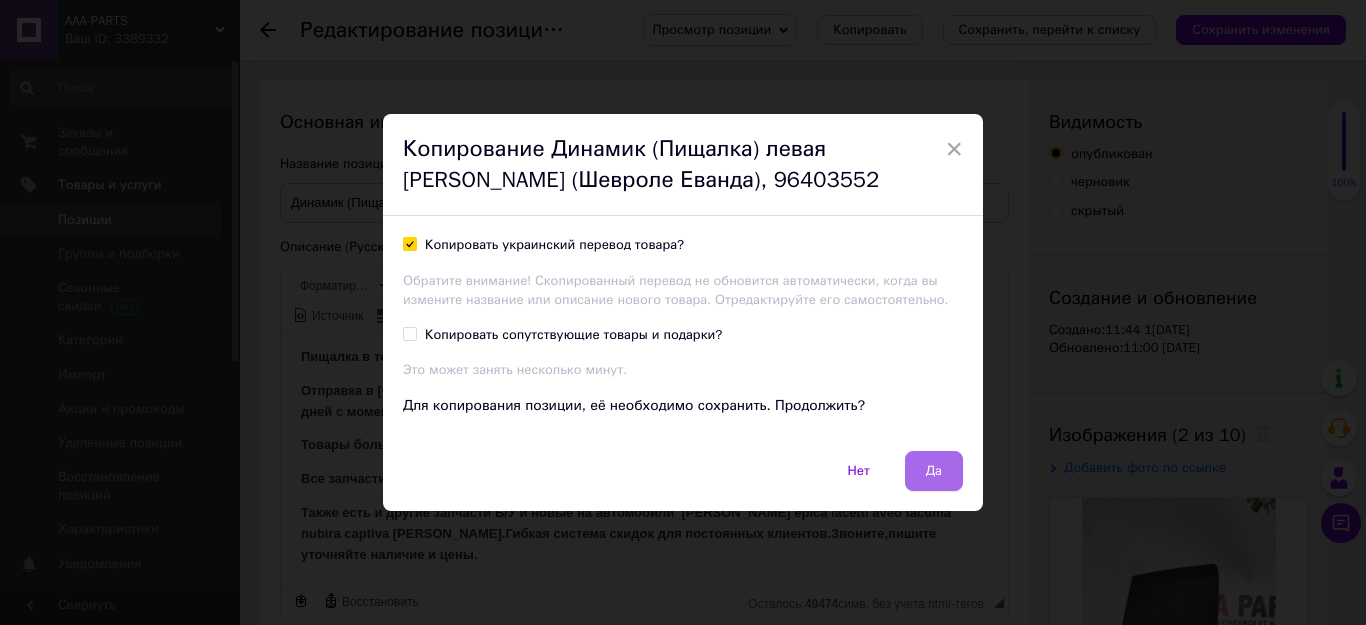 drag, startPoint x: 948, startPoint y: 474, endPoint x: 666, endPoint y: 138, distance: 438.65704 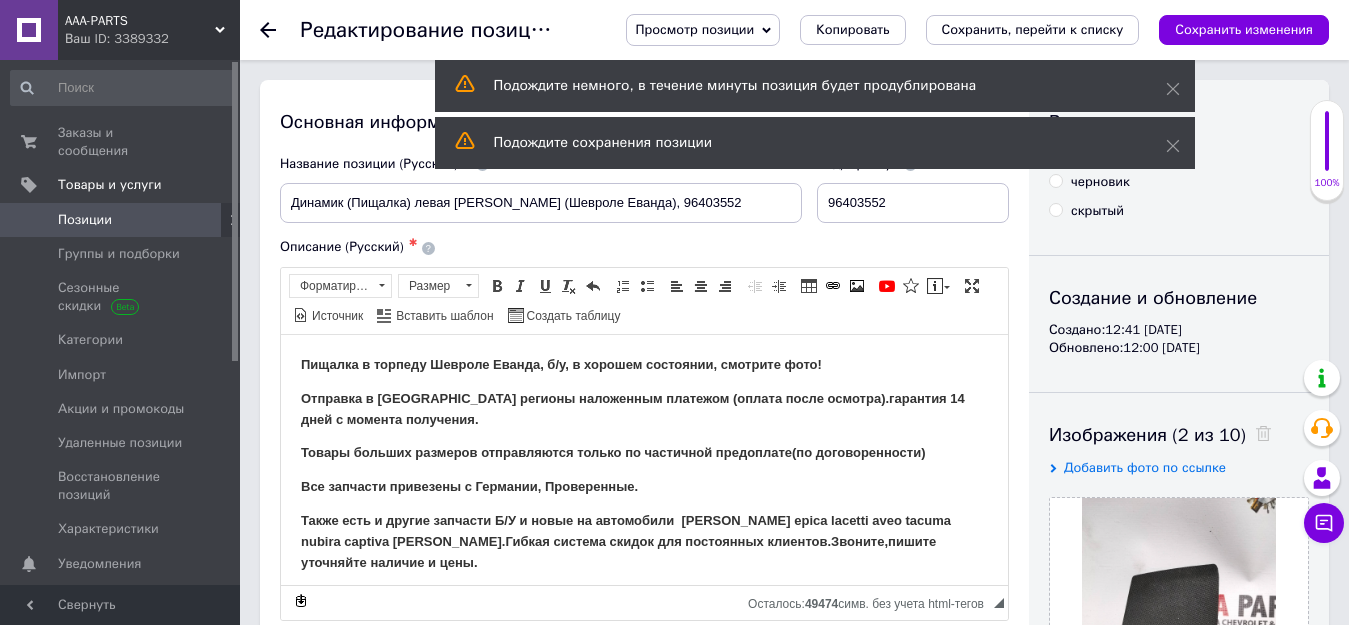 scroll, scrollTop: 0, scrollLeft: 0, axis: both 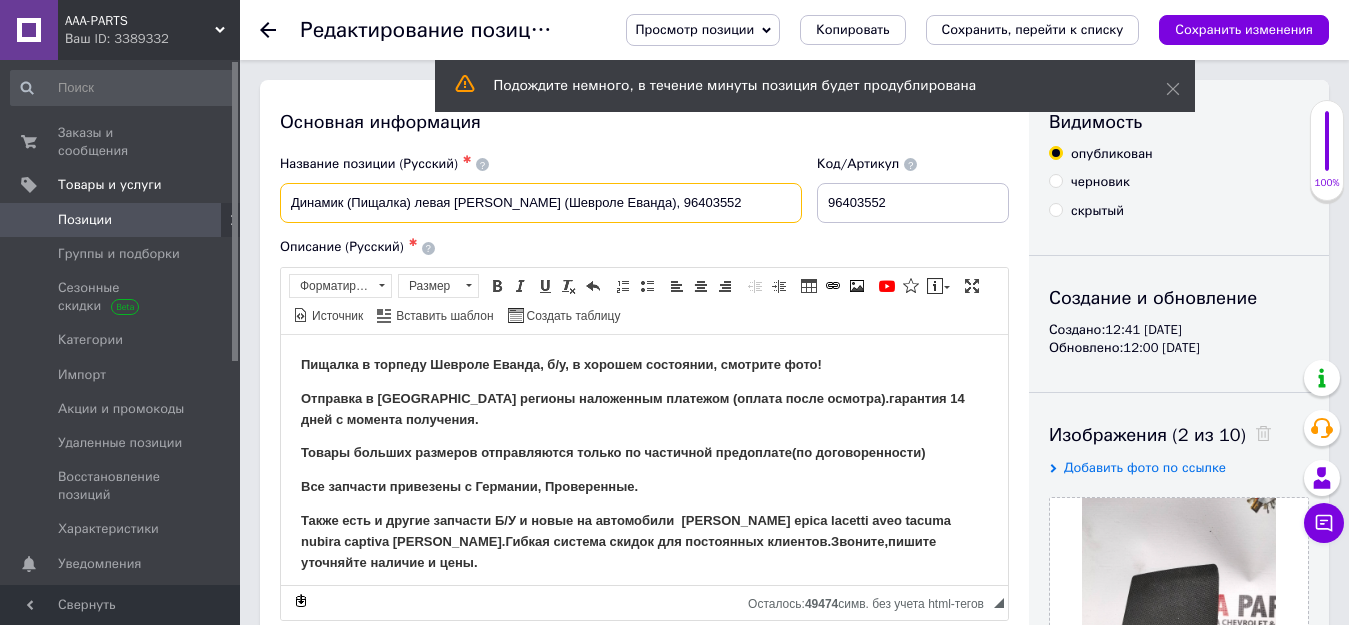 click on "Динамик (Пищалка) левая [PERSON_NAME] (Шевроле Еванда), 96403552" at bounding box center (541, 203) 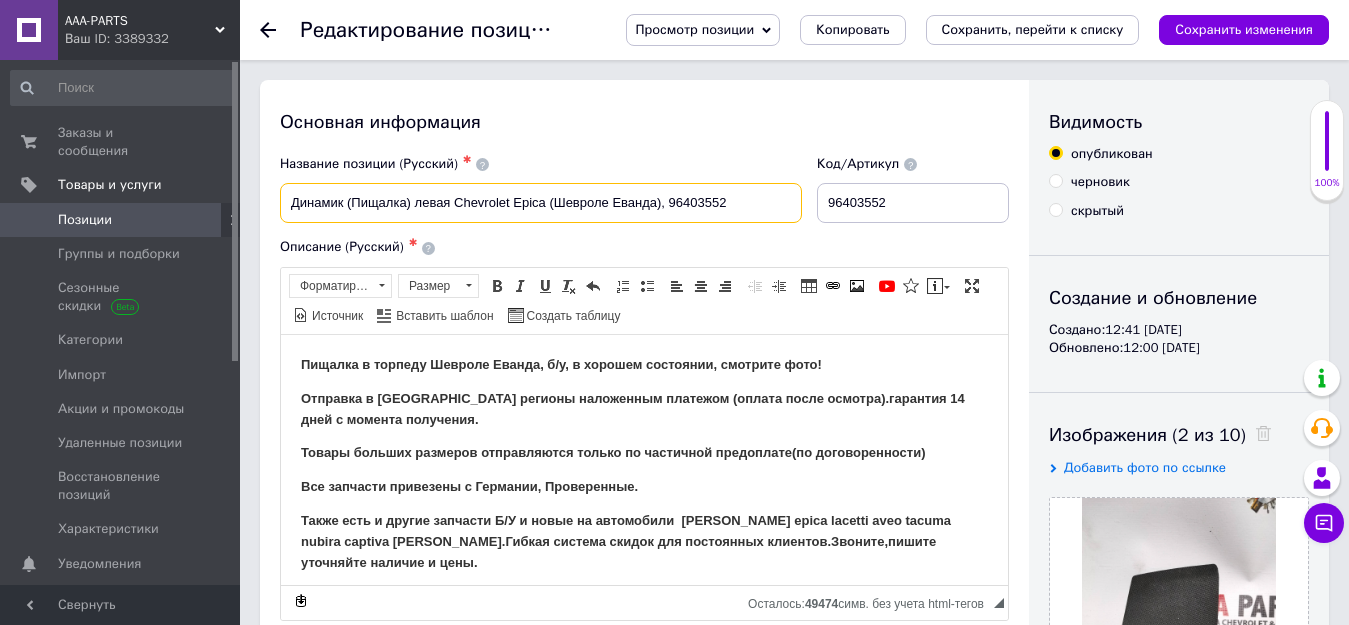 click on "Динамик (Пищалка) левая Chevrolet Epica (Шевроле Еванда), 96403552" at bounding box center [541, 203] 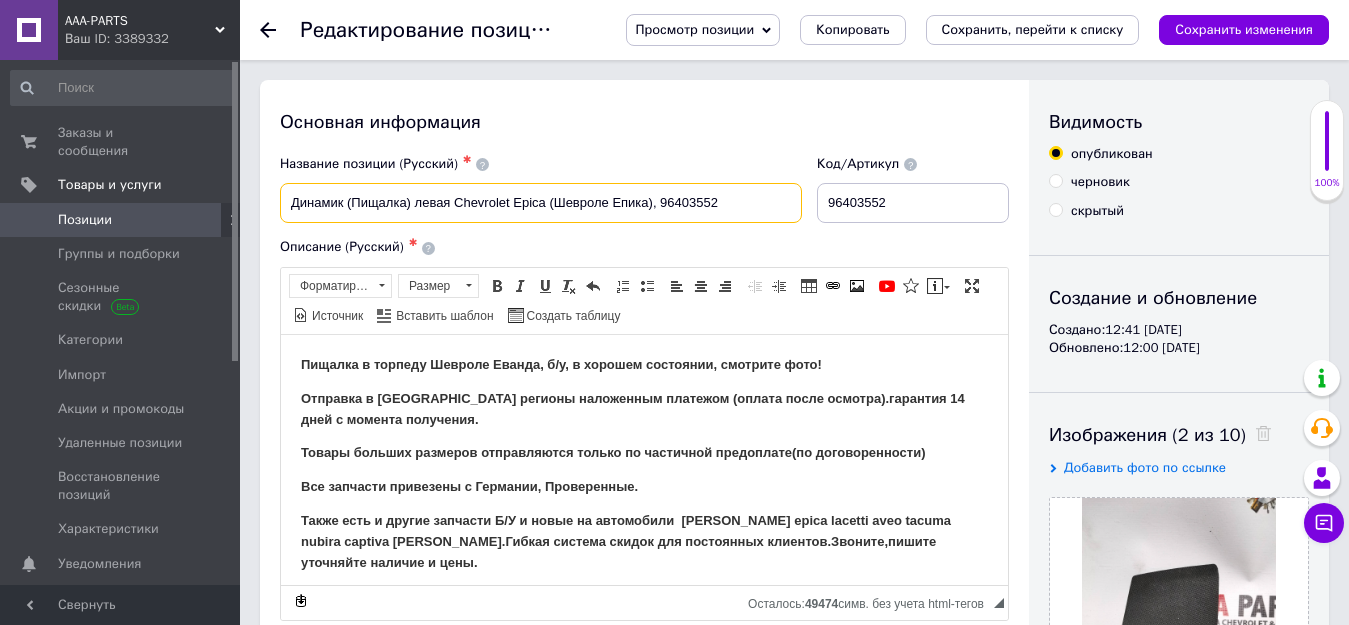 click on "Динамик (Пищалка) левая Chevrolet Epica (Шевроле Епика), 96403552" at bounding box center (541, 203) 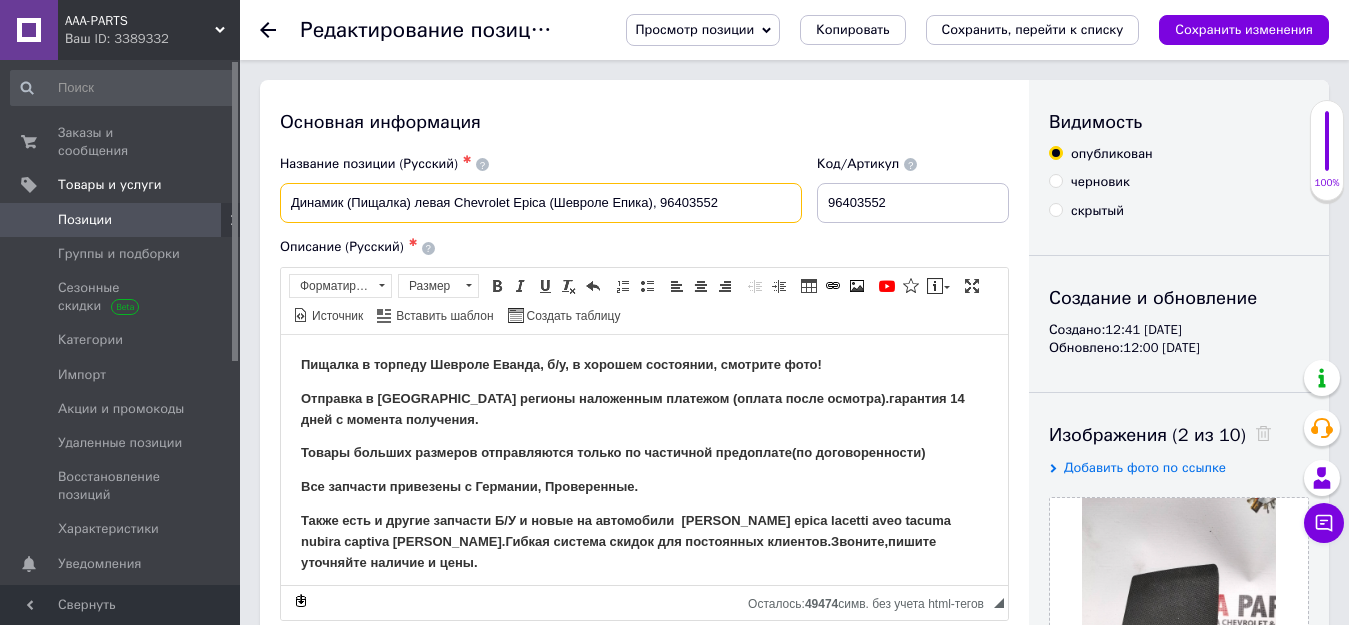 click on "Динамик (Пищалка) левая Chevrolet Epica (Шевроле Епика), 96403552" at bounding box center (541, 203) 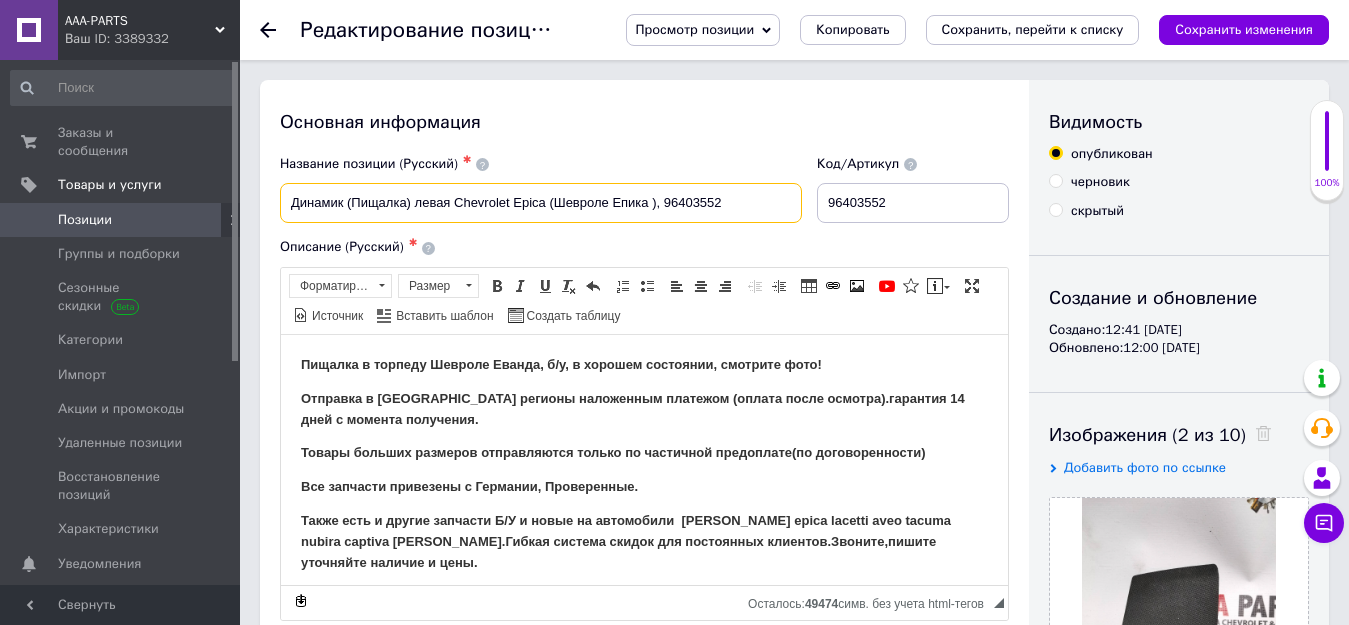 click on "Динамик (Пищалка) левая Chevrolet Epica (Шевроле Епика ), 96403552" at bounding box center [541, 203] 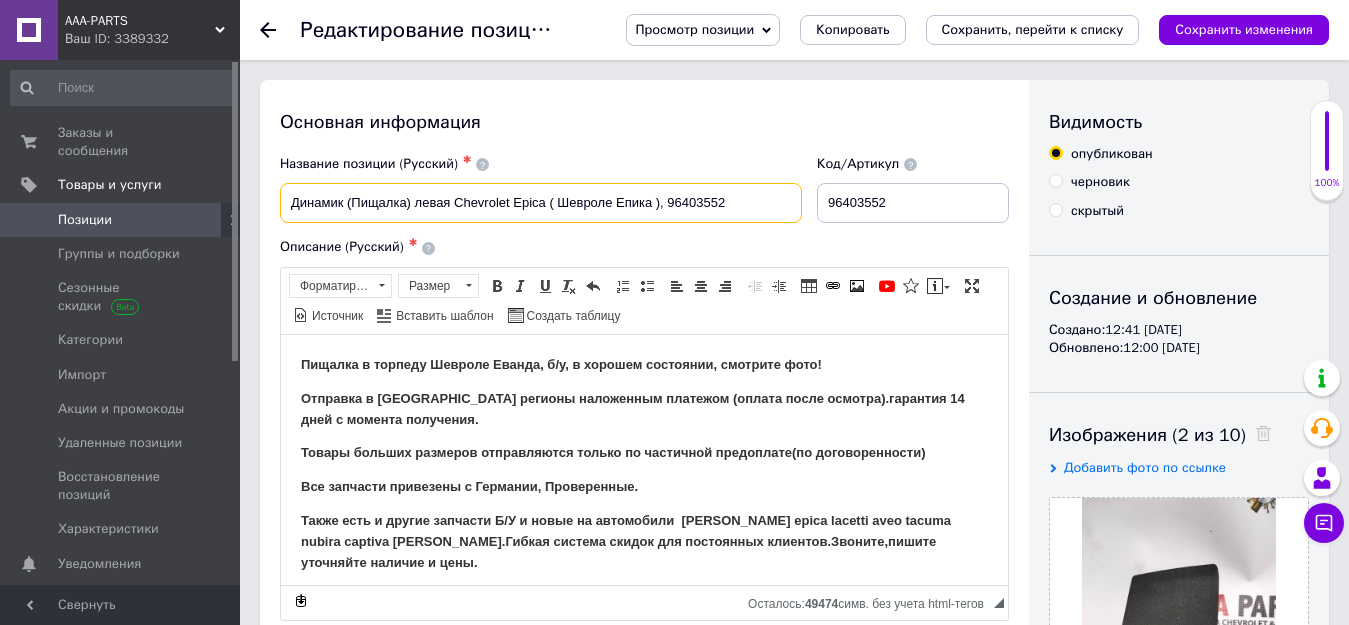 click on "Динамик (Пищалка) левая Chevrolet Epica ( Шевроле Епика ), 96403552" at bounding box center [541, 203] 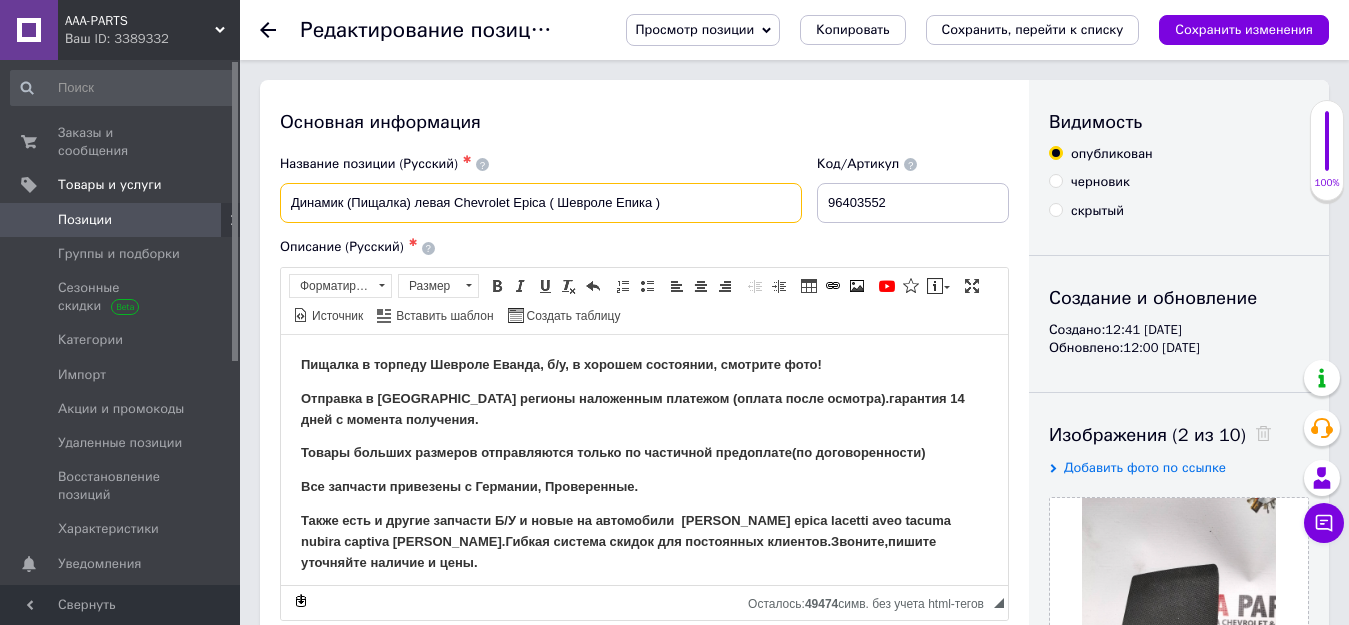 type on "Динамик (Пищалка) левая Chevrolet Epica ( Шевроле Епика )" 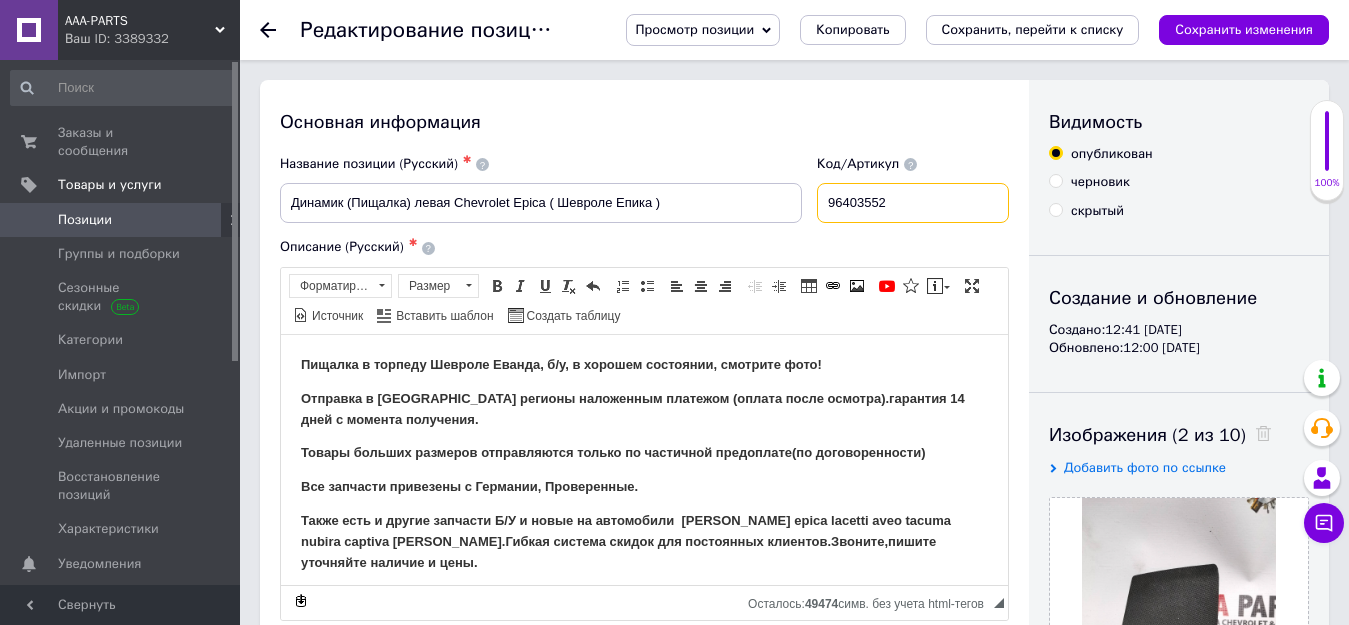 click on "96403552" at bounding box center (913, 203) 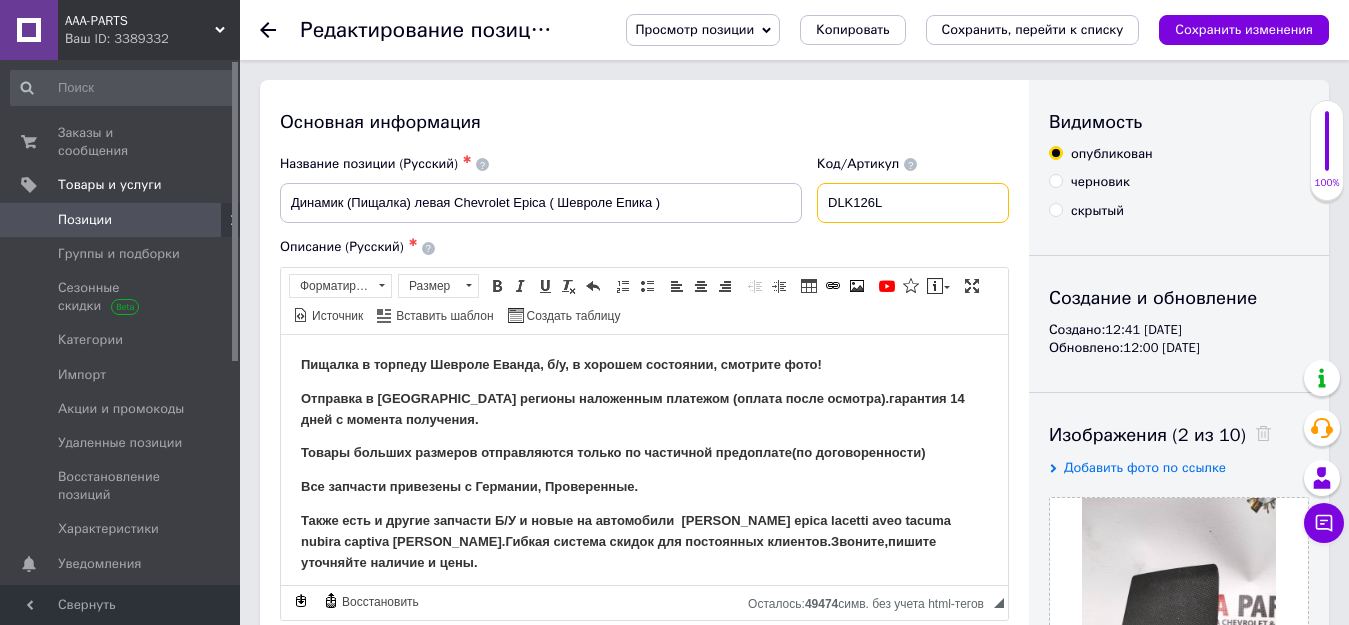 type on "DLK126L" 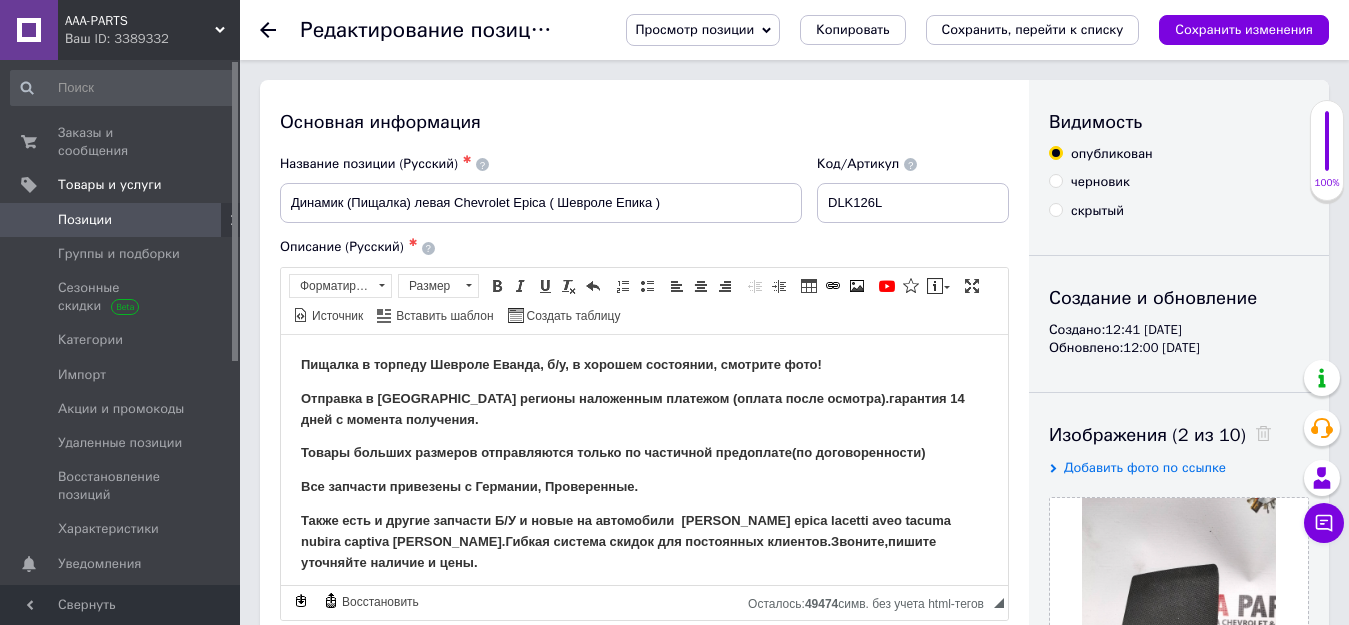click on "Пищалка в торпеду Шевроле Еванда, б/у, в хорошем состоянии, смотрите фото!" at bounding box center [561, 363] 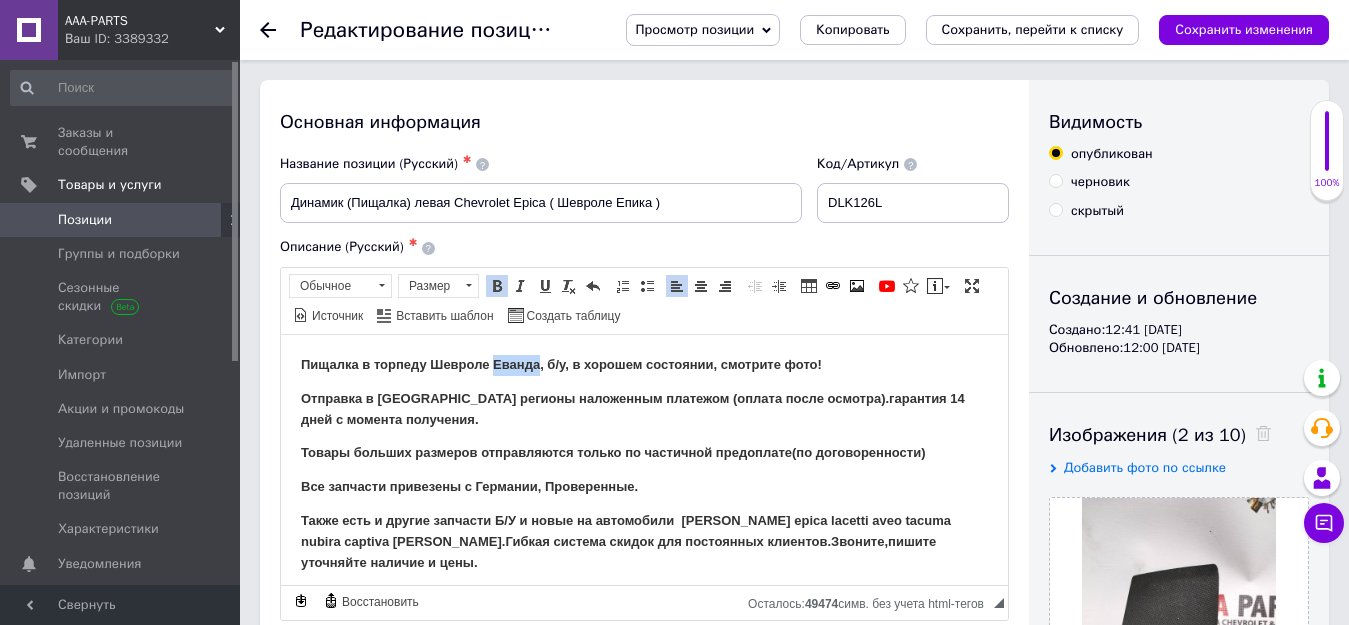 type 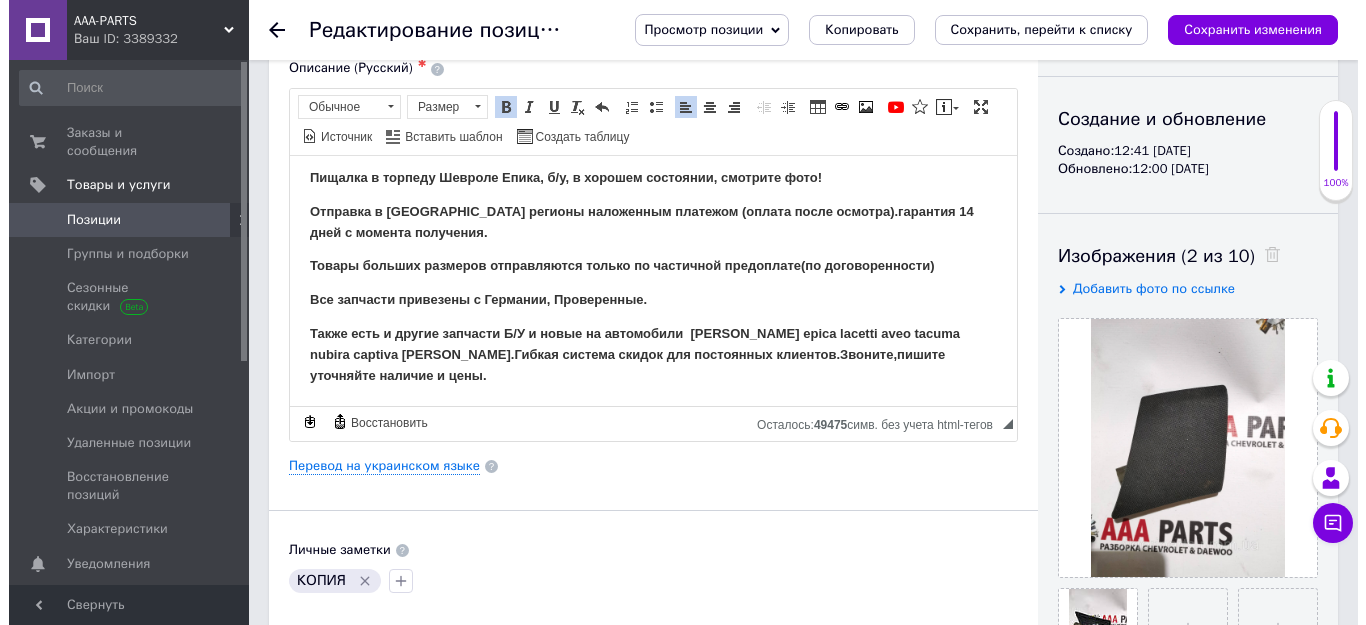scroll, scrollTop: 200, scrollLeft: 0, axis: vertical 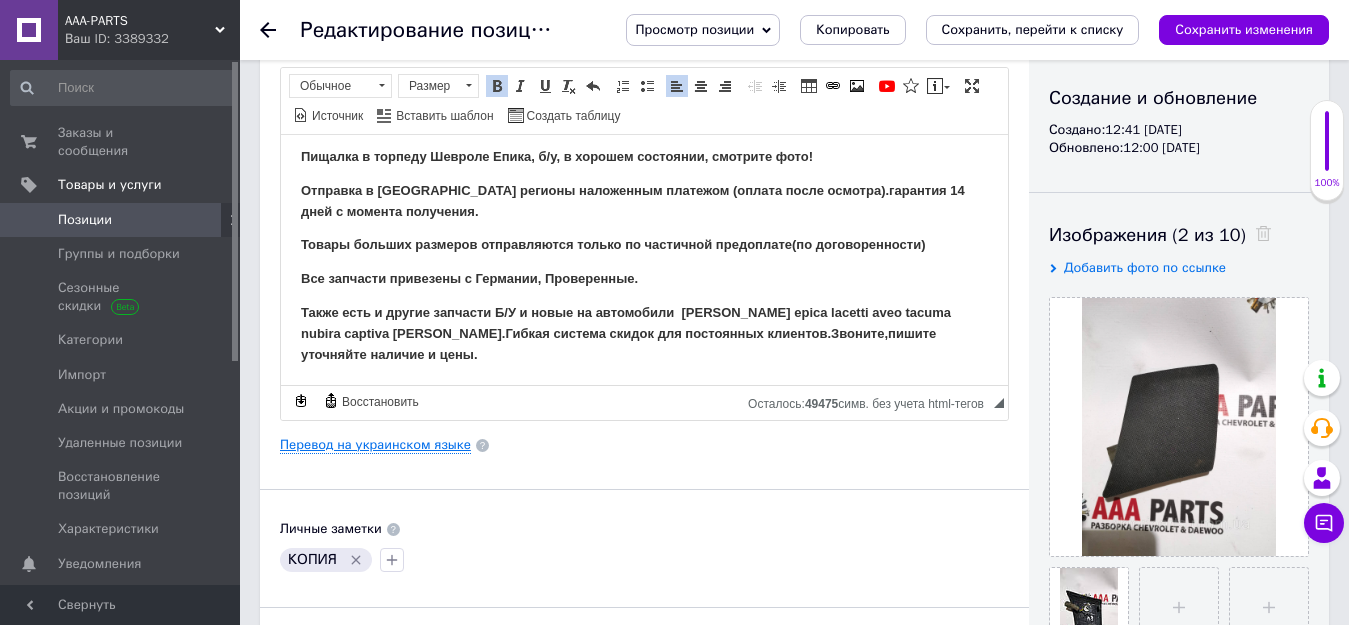 click on "Перевод на украинском языке" at bounding box center (375, 445) 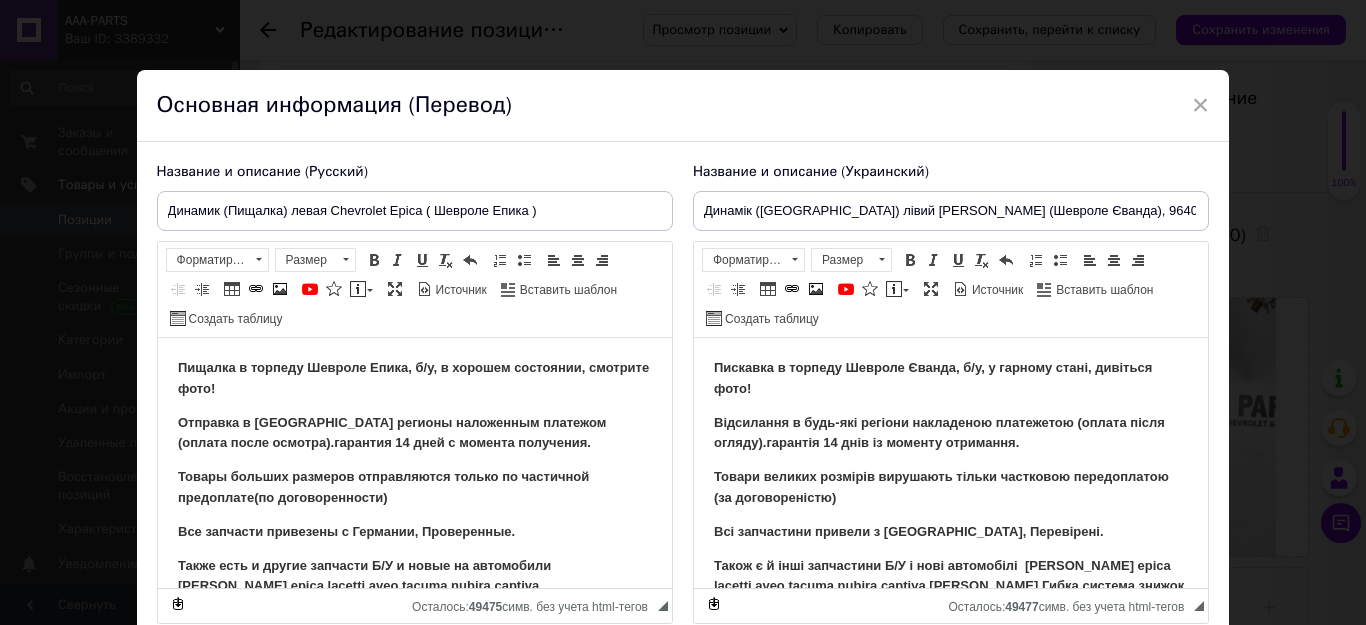 scroll, scrollTop: 0, scrollLeft: 0, axis: both 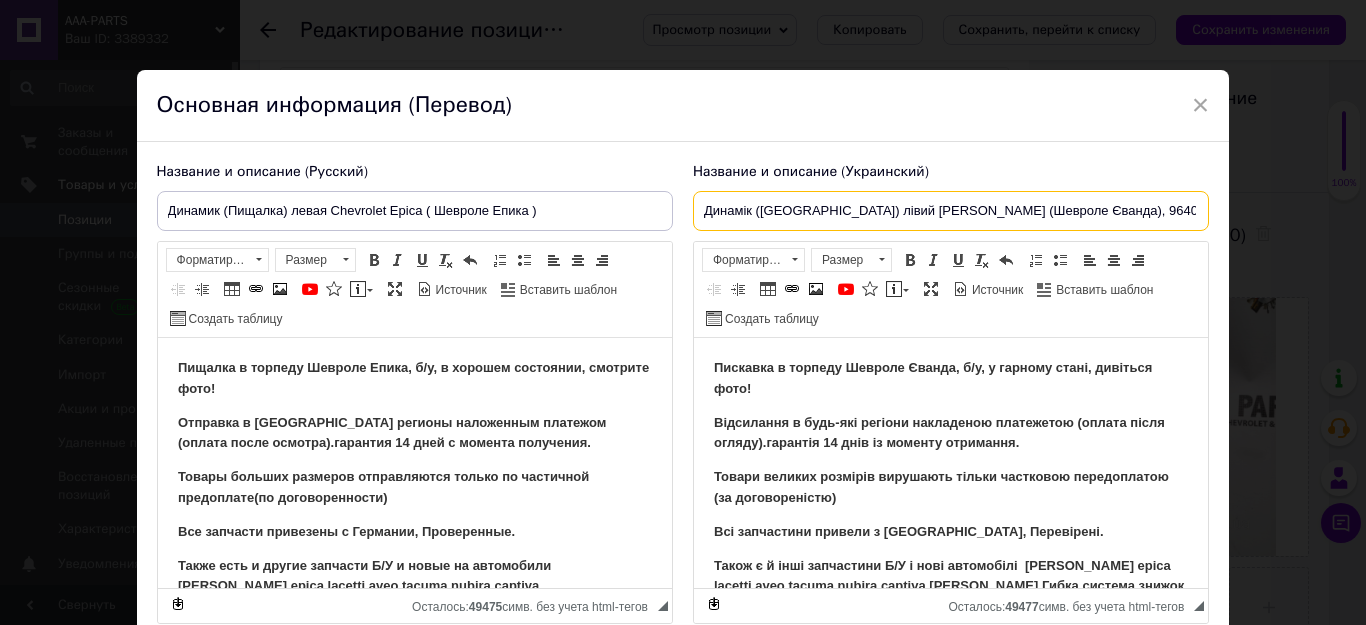 click on "Динамік (Шовка) лівий Chevrolet Evanda (Шевроле Єванда), 96403552" at bounding box center (951, 211) 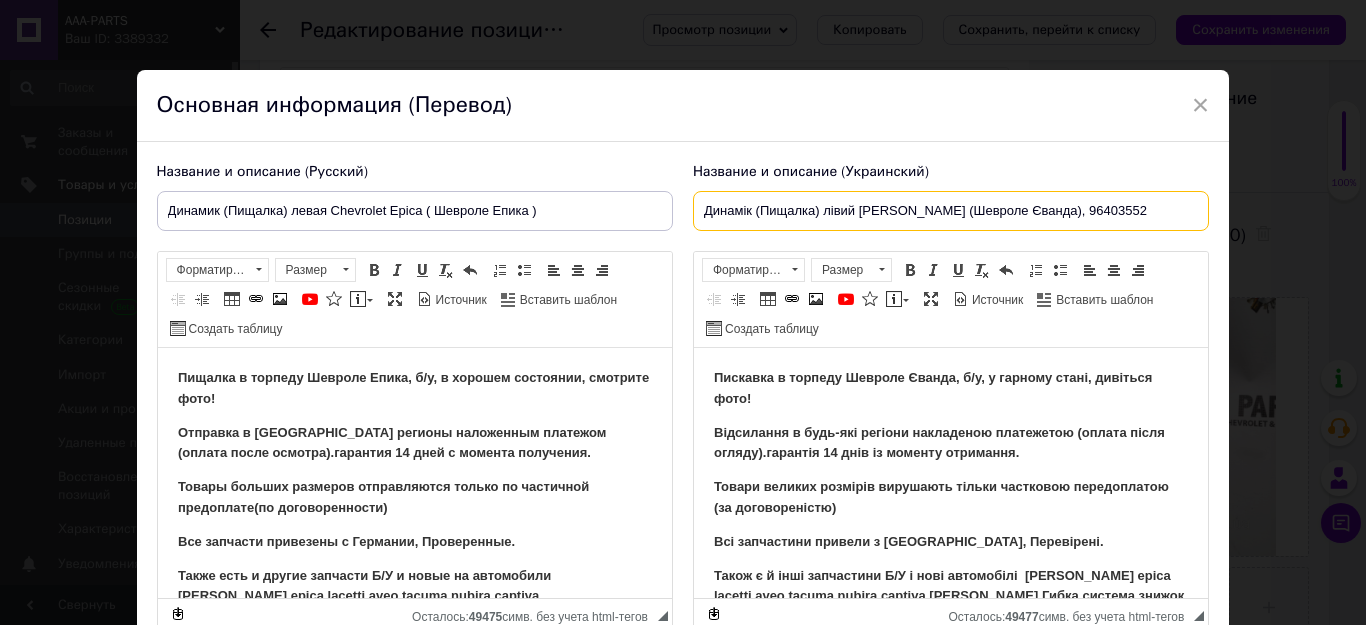 click on "Динамік (Пищалка) лівий Chevrolet Evanda (Шевроле Єванда), 96403552" at bounding box center [951, 211] 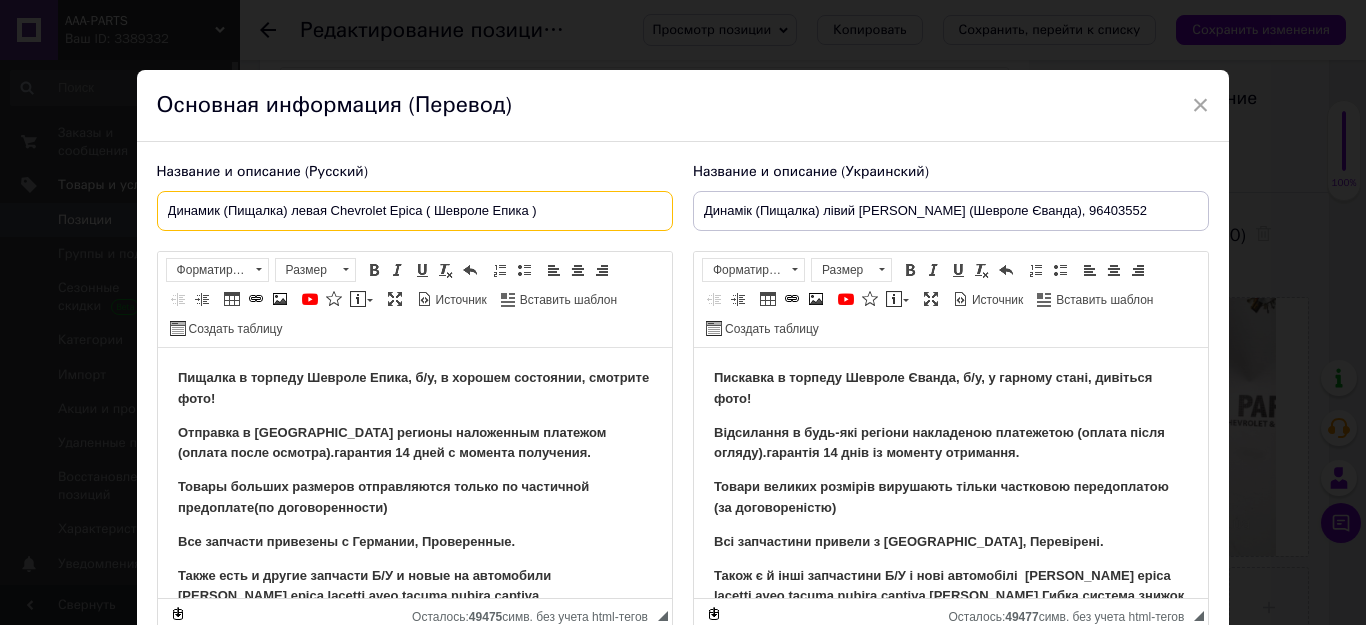 click on "Динамик (Пищалка) левая Chevrolet Epica ( Шевроле Епика )" at bounding box center (415, 211) 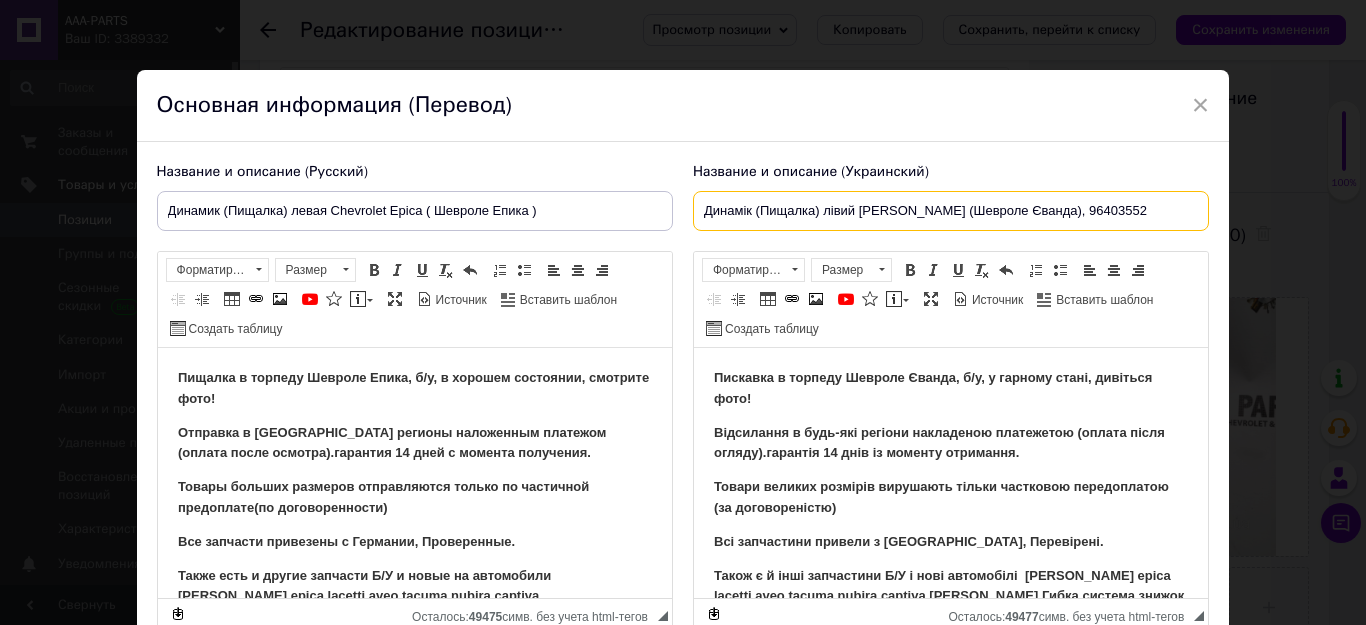 click on "Динамік (Пищалка) лівий Chevrolet Evanda (Шевроле Єванда), 96403552" at bounding box center (951, 211) 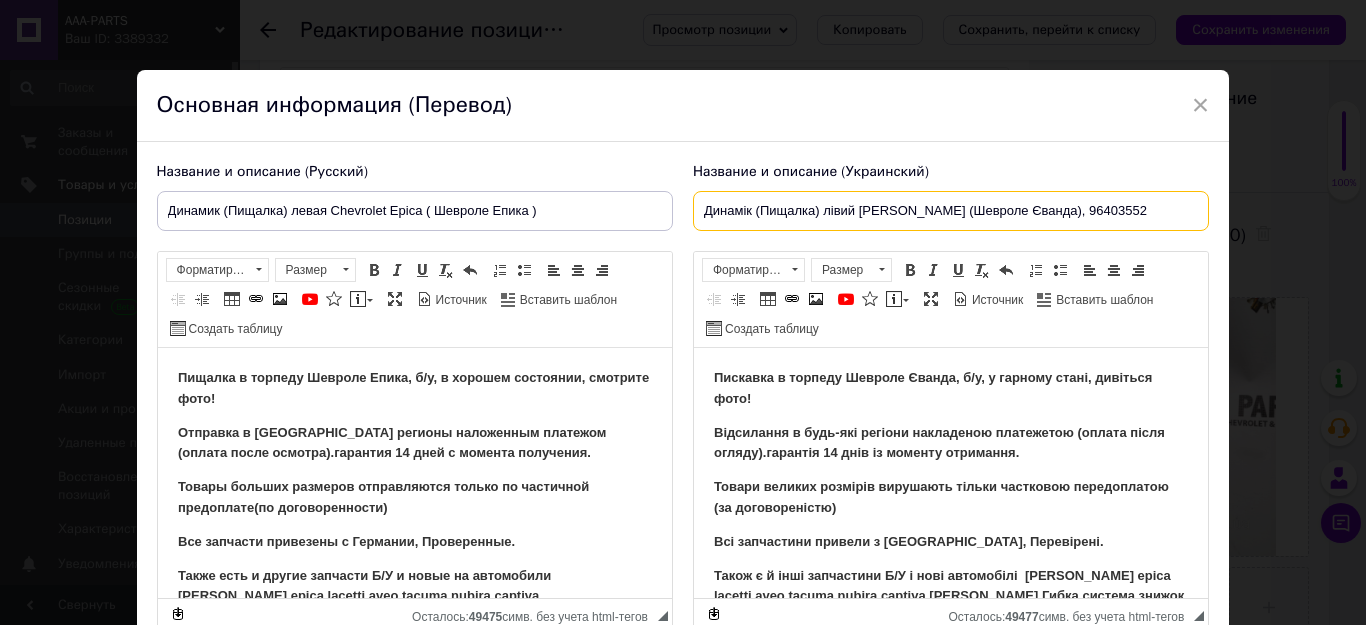 paste on "pic" 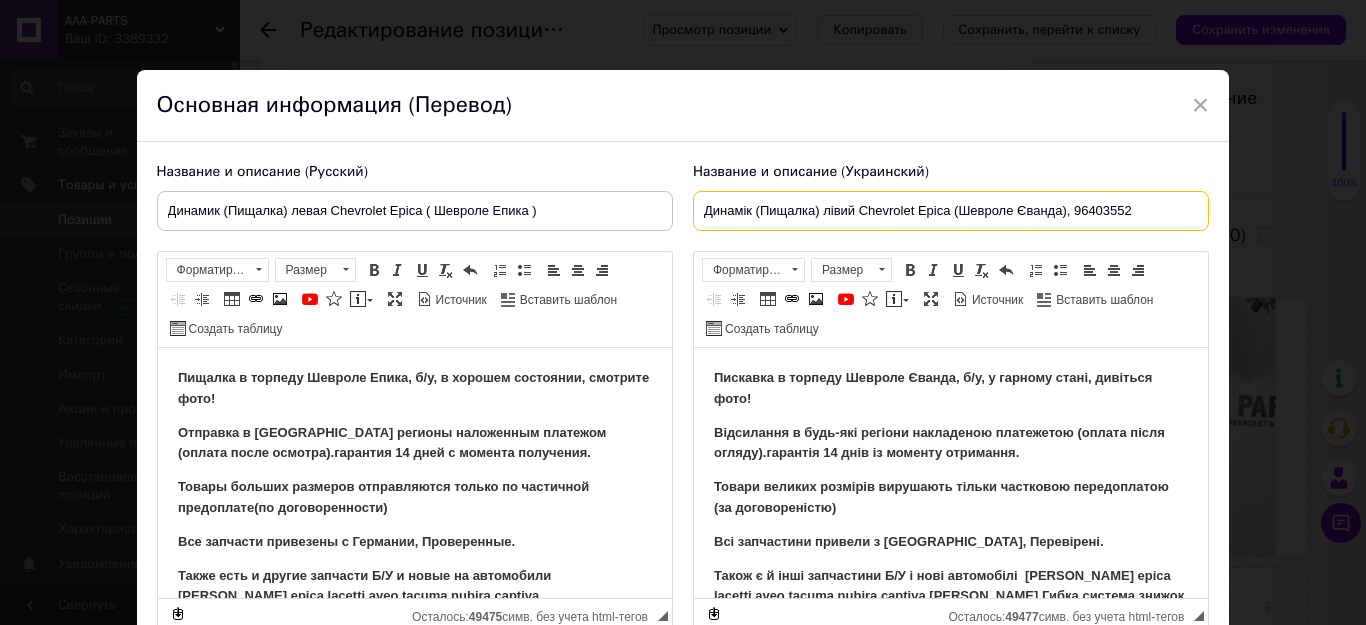 click on "Динамік (Пищалка) лівий Chevrolet Epica (Шевроле Єванда), 96403552" at bounding box center [951, 211] 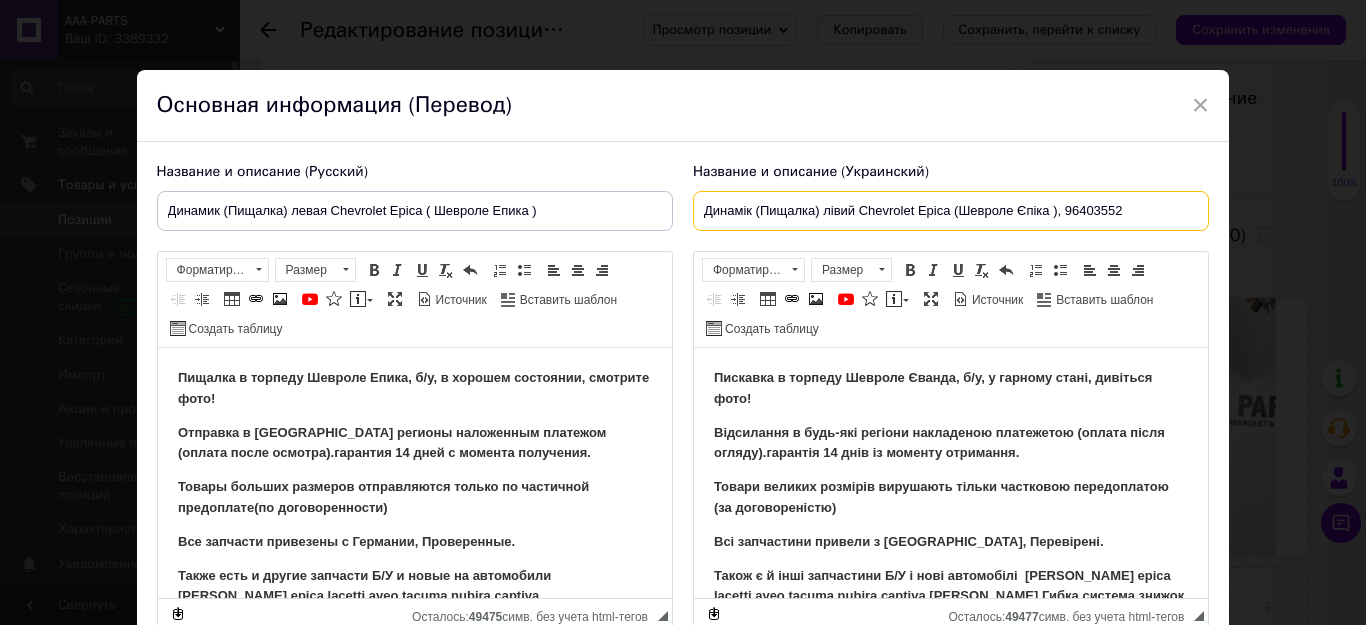 drag, startPoint x: 955, startPoint y: 202, endPoint x: 1125, endPoint y: 210, distance: 170.18813 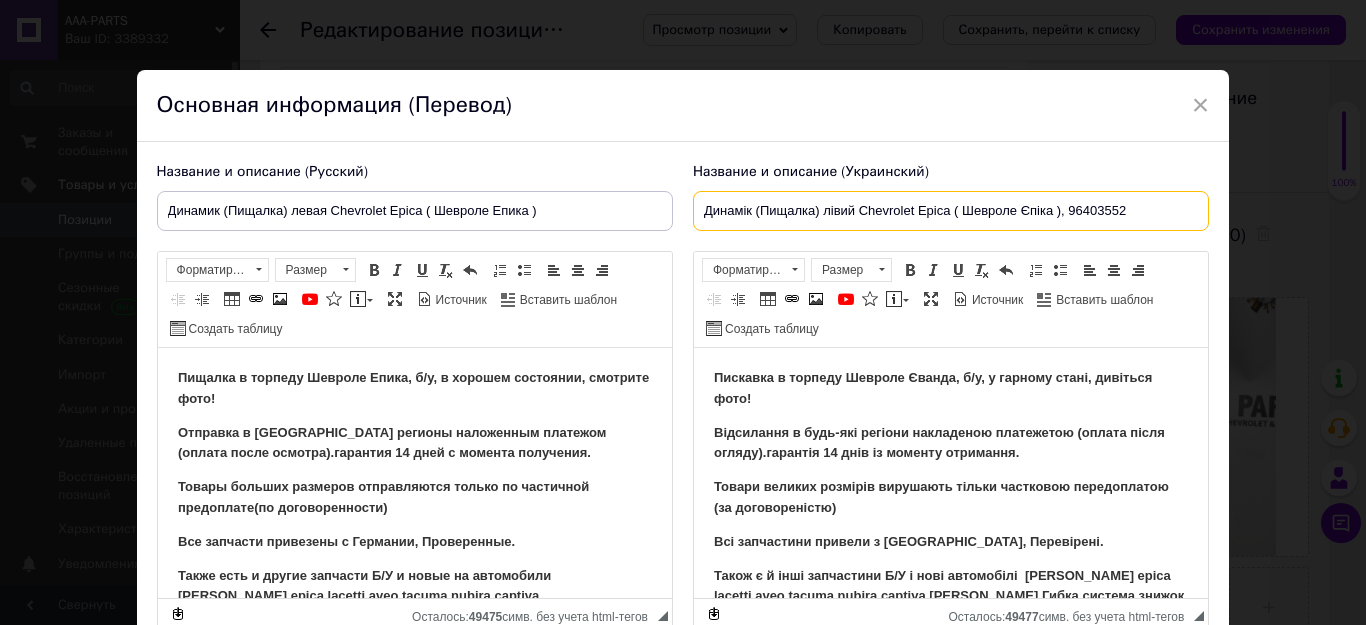 click on "Динамік (Пищалка) лівий Chevrolet Epica ( Шевроле Єпіка ), 96403552" at bounding box center [951, 211] 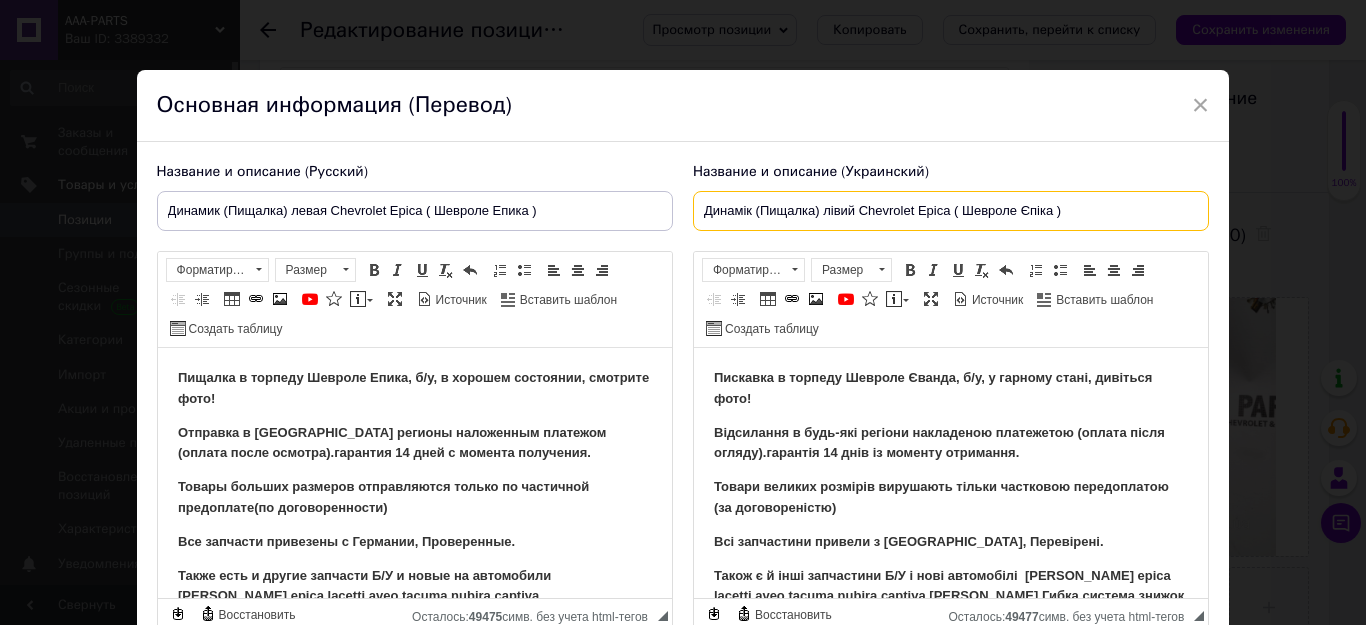 type on "Динамік (Пищалка) лівий Chevrolet Epica ( Шевроле Єпіка )" 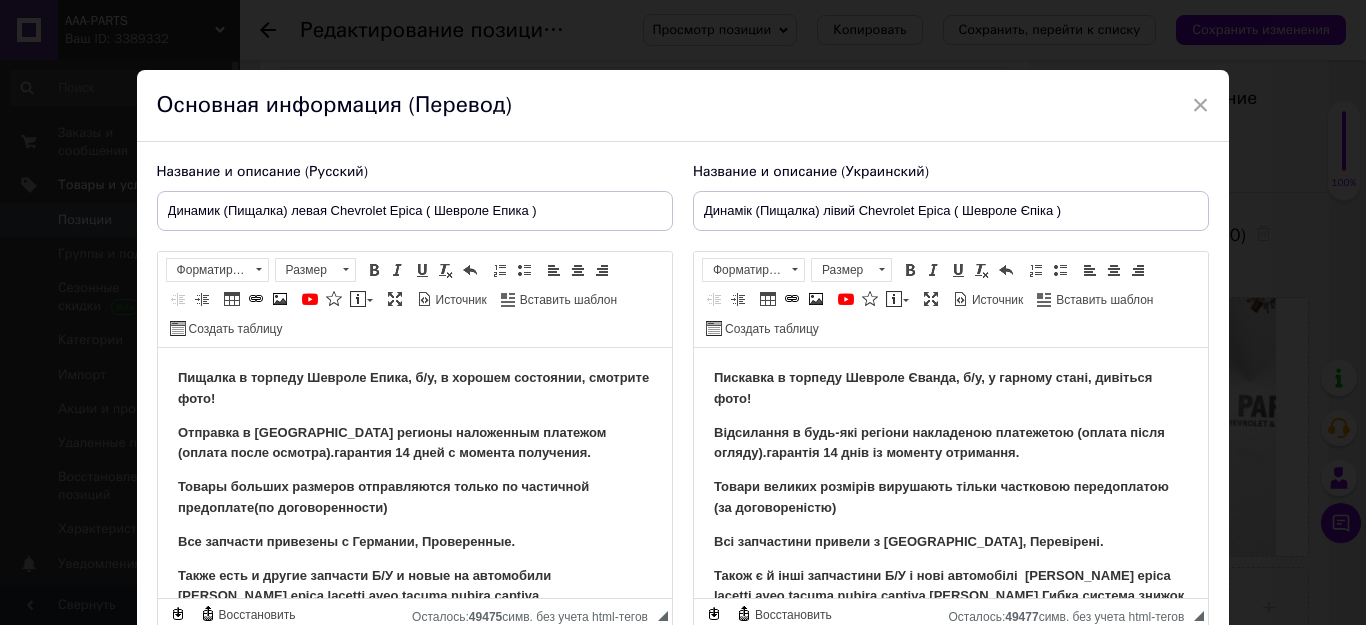 click on "Пискавка в торпеду Шевроле Єванда, б/у, у гарному стані, дивіться фото!" at bounding box center (932, 388) 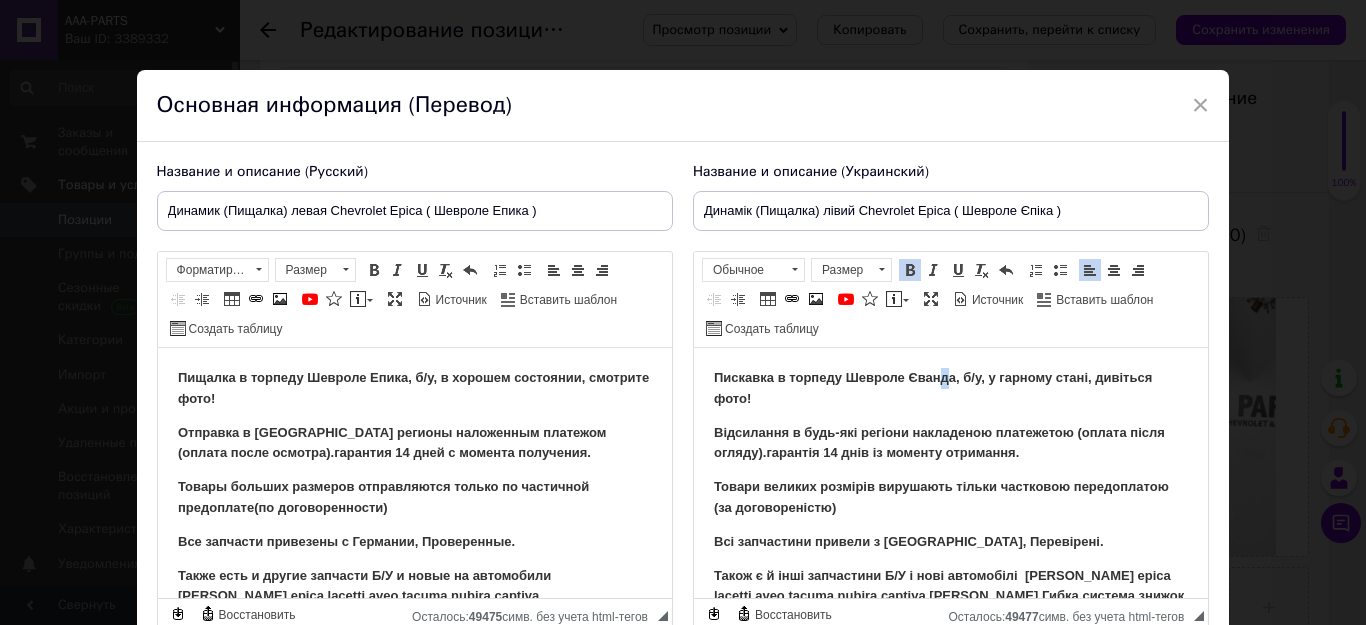 click on "Пискавка в торпеду Шевроле Єванда, б/у, у гарному стані, дивіться фото!" at bounding box center (932, 388) 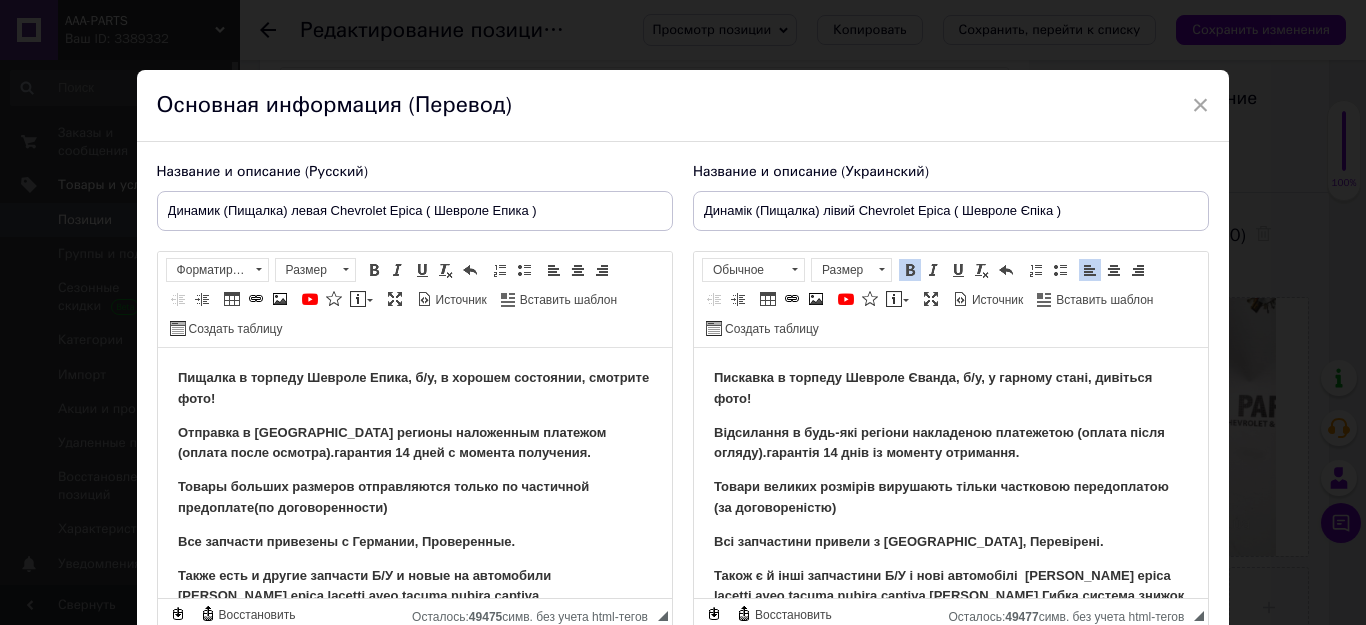 click on "Пискавка в торпеду Шевроле Єванда, б/у, у гарному стані, дивіться фото!" at bounding box center [932, 388] 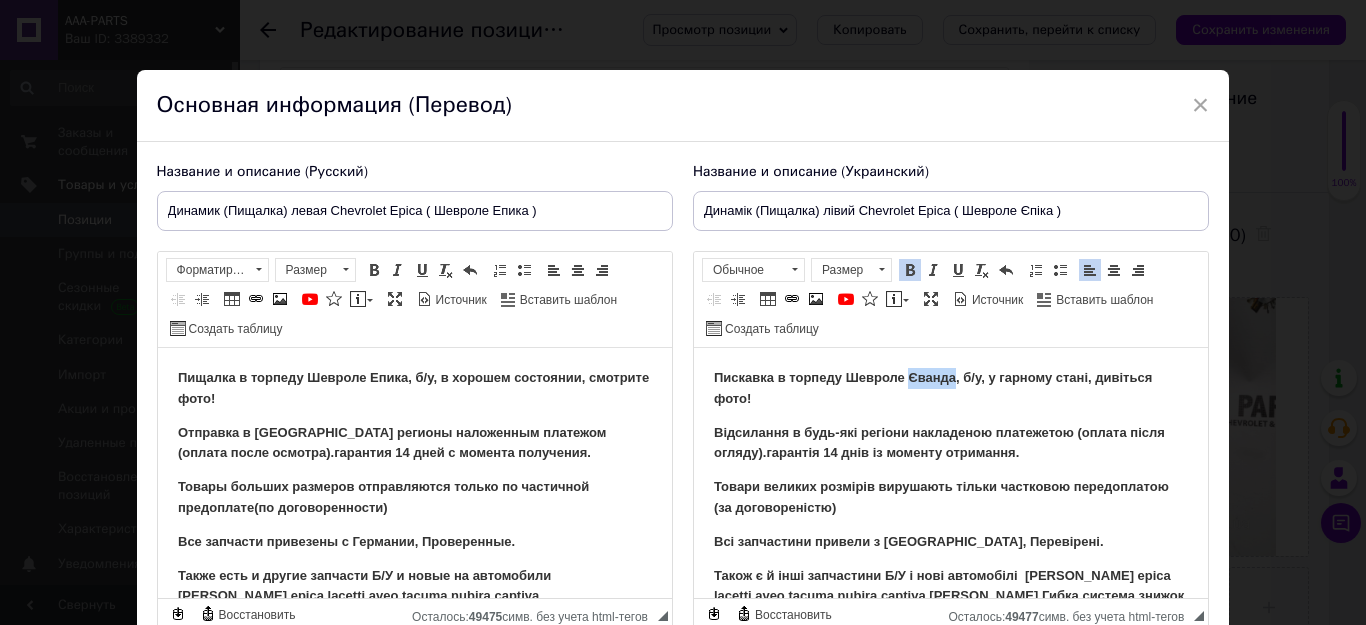type 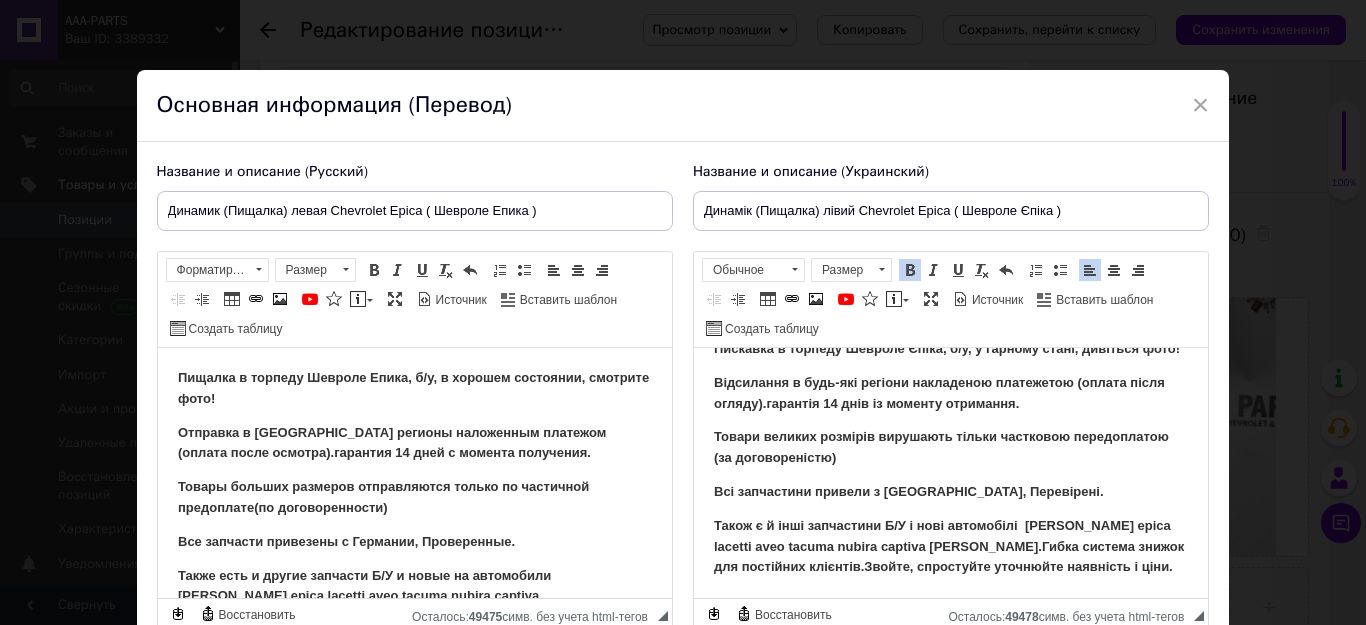 scroll, scrollTop: 71, scrollLeft: 0, axis: vertical 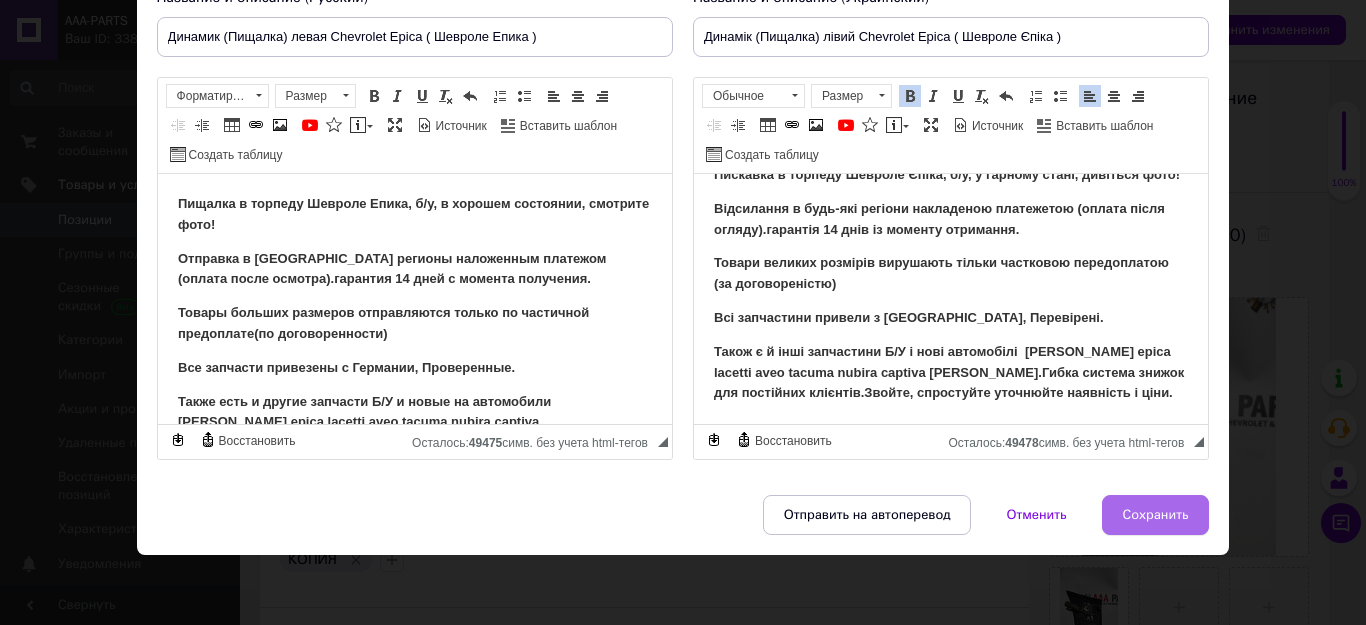click on "Сохранить" at bounding box center [1156, 515] 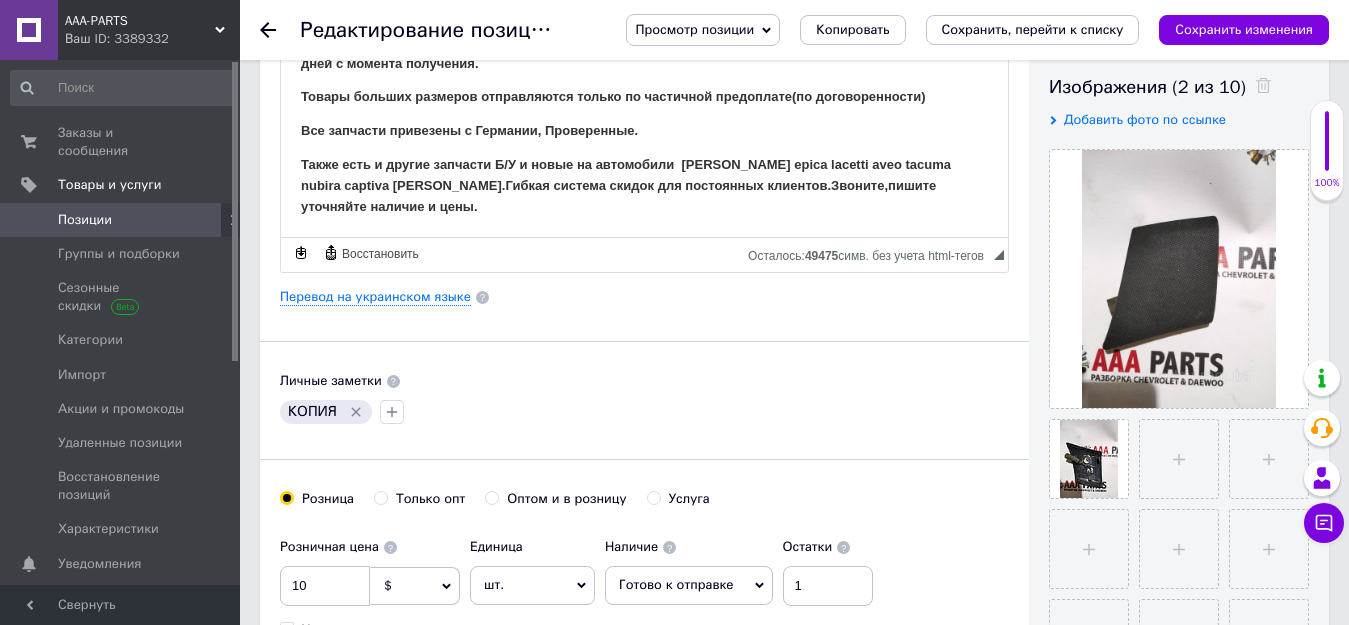 scroll, scrollTop: 600, scrollLeft: 0, axis: vertical 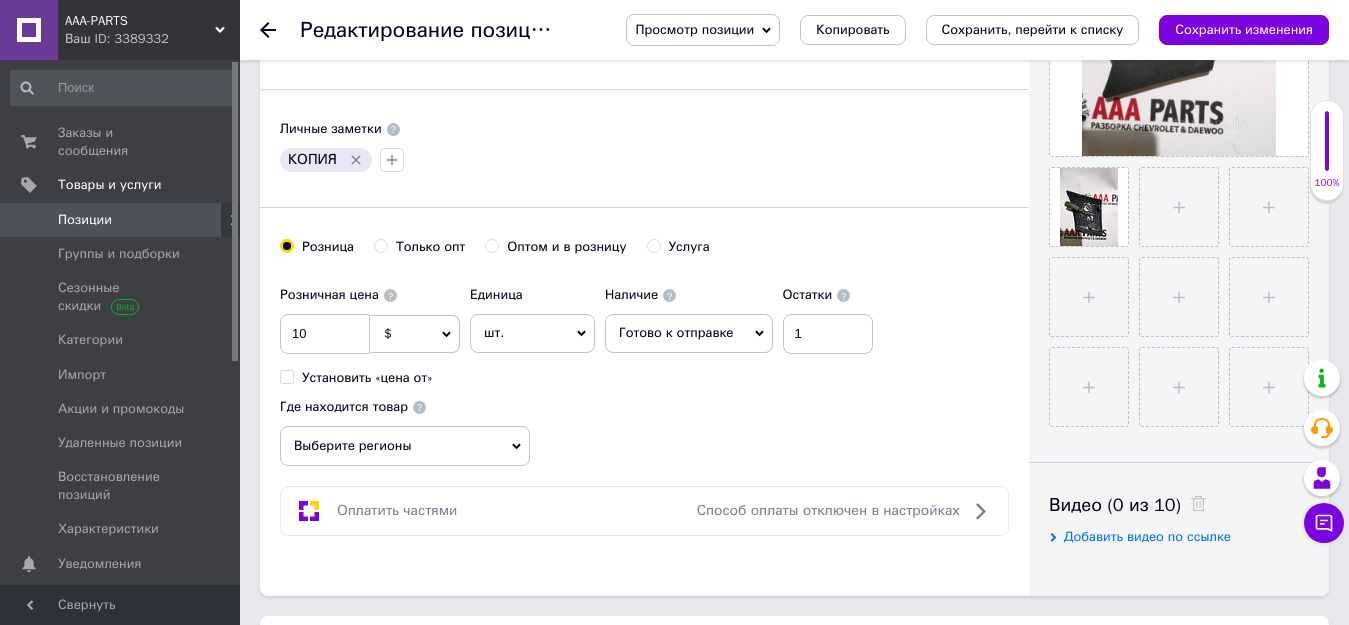 click 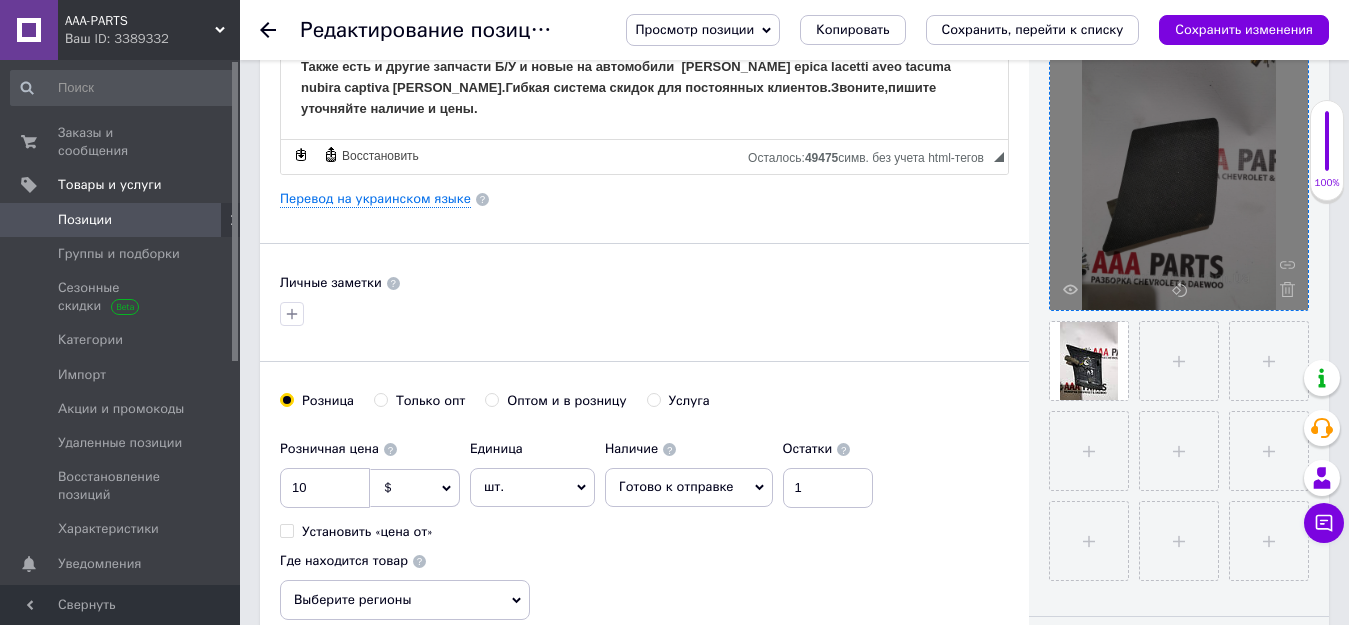 scroll, scrollTop: 400, scrollLeft: 0, axis: vertical 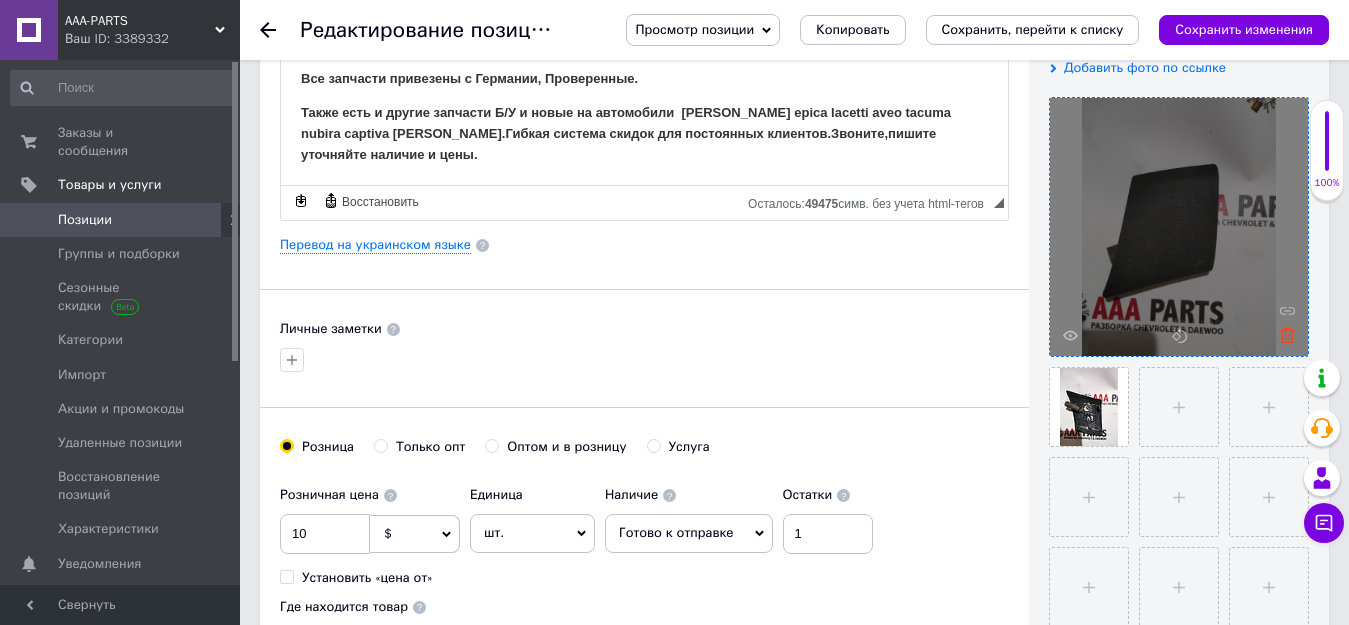 click 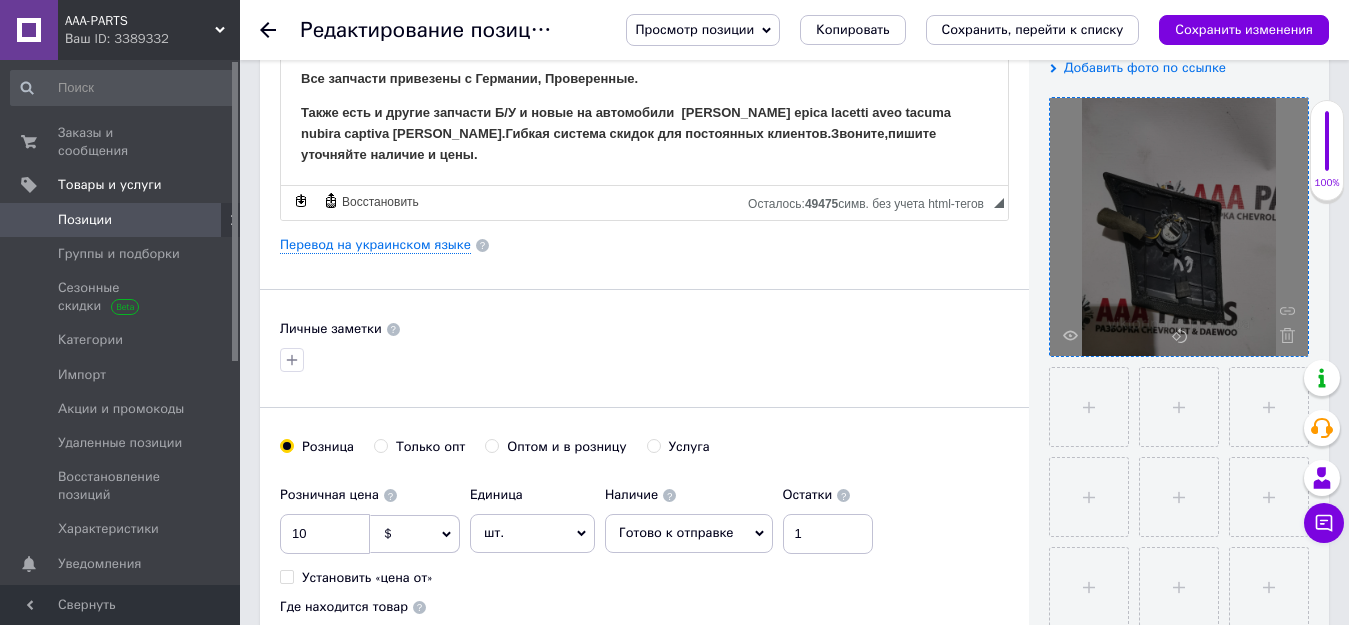 scroll, scrollTop: 300, scrollLeft: 0, axis: vertical 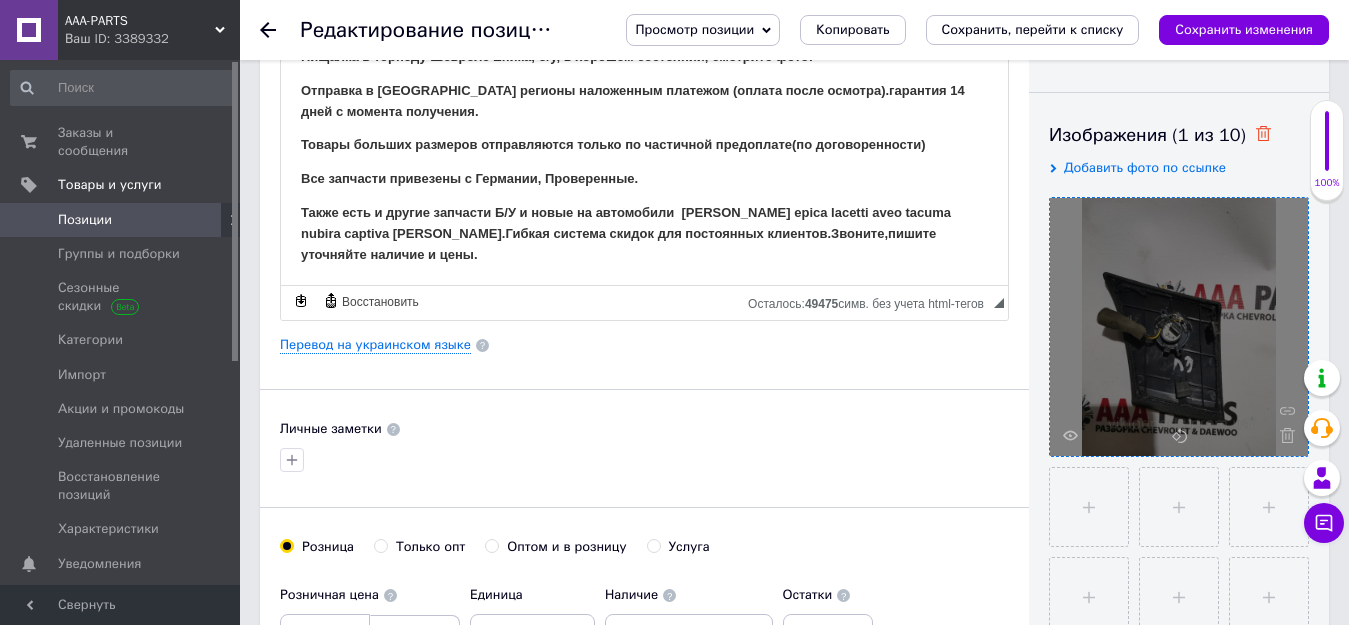 click 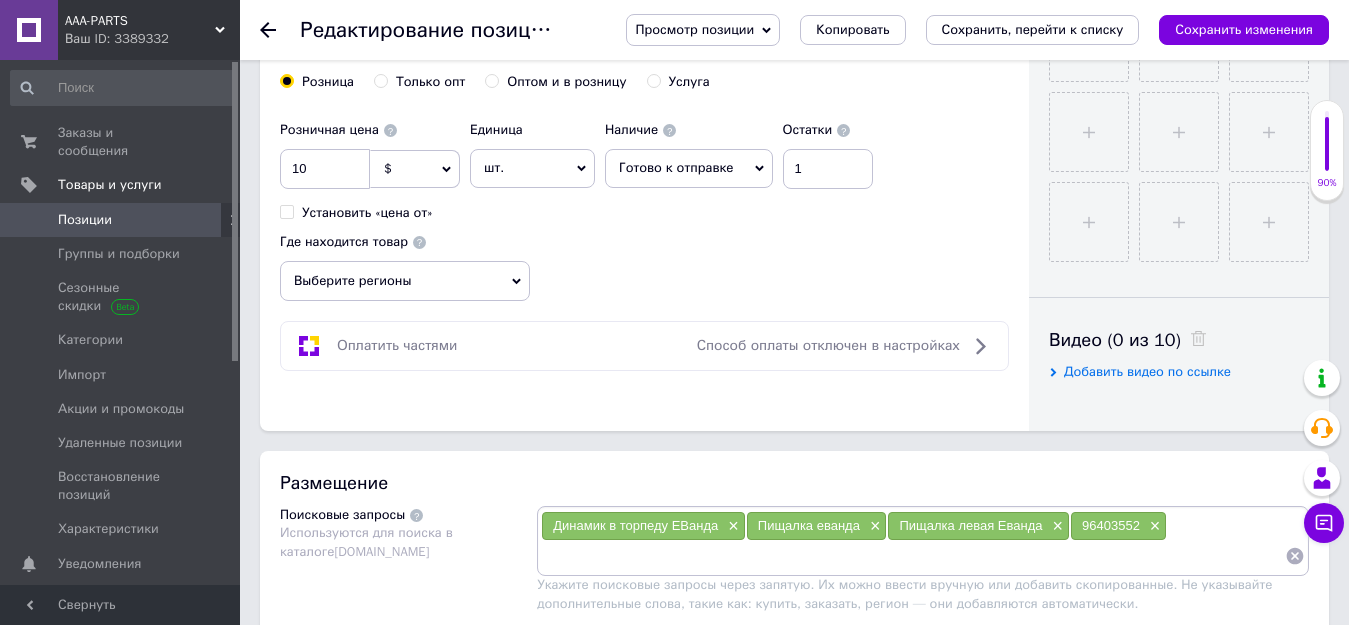 scroll, scrollTop: 800, scrollLeft: 0, axis: vertical 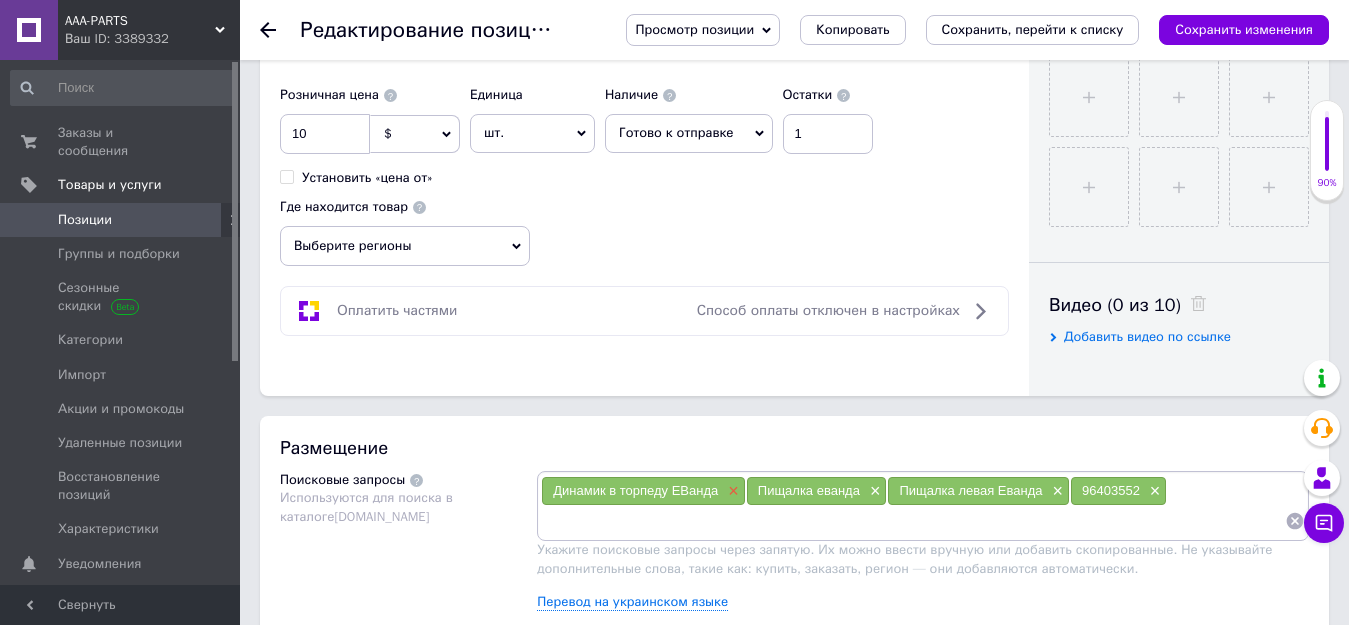 click on "×" at bounding box center [731, 491] 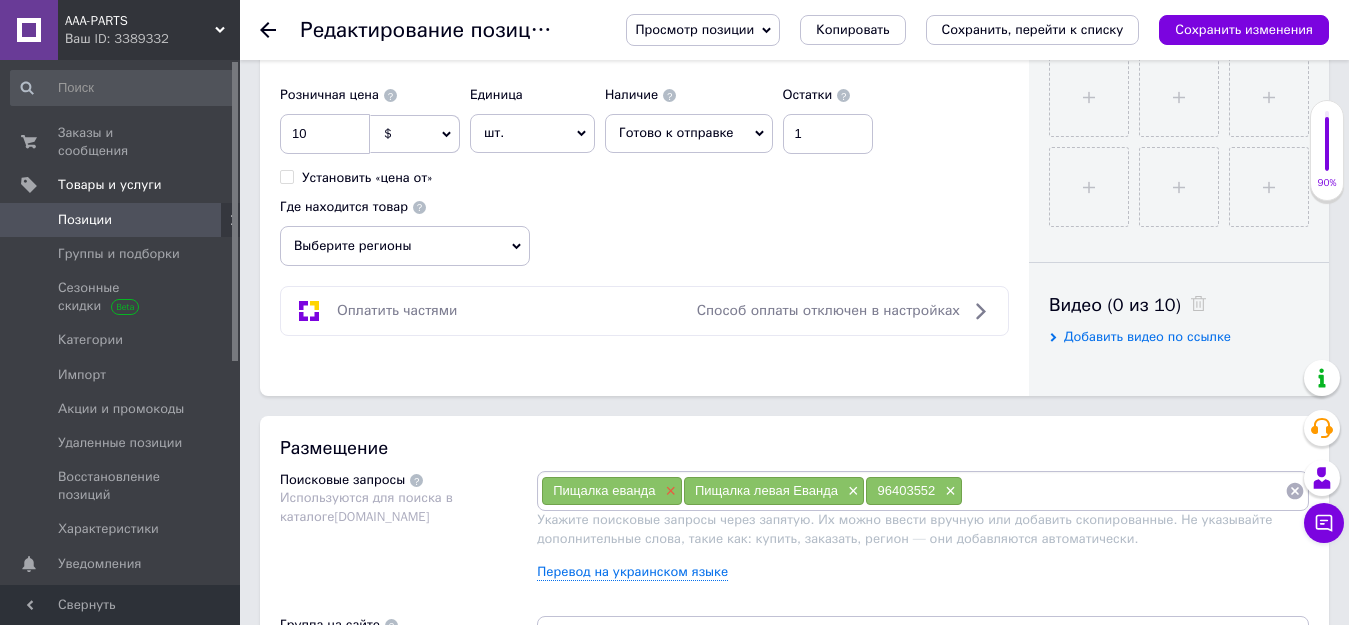 click on "×" at bounding box center (668, 491) 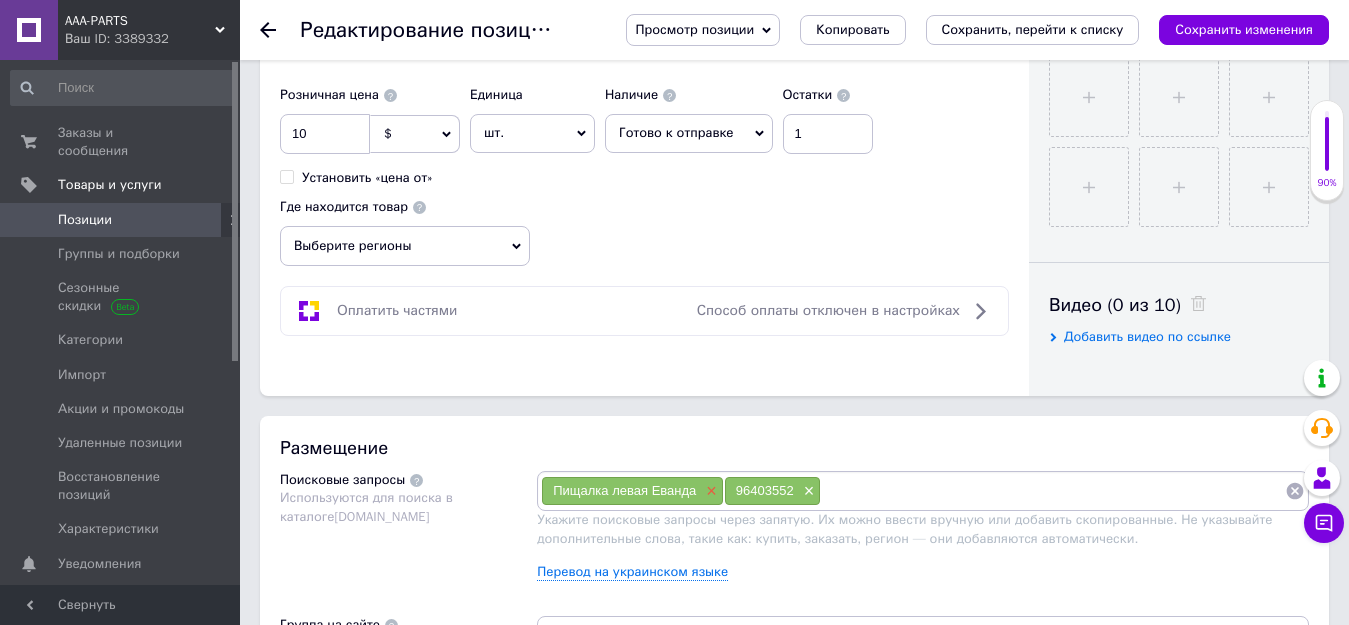 click on "×" at bounding box center (709, 491) 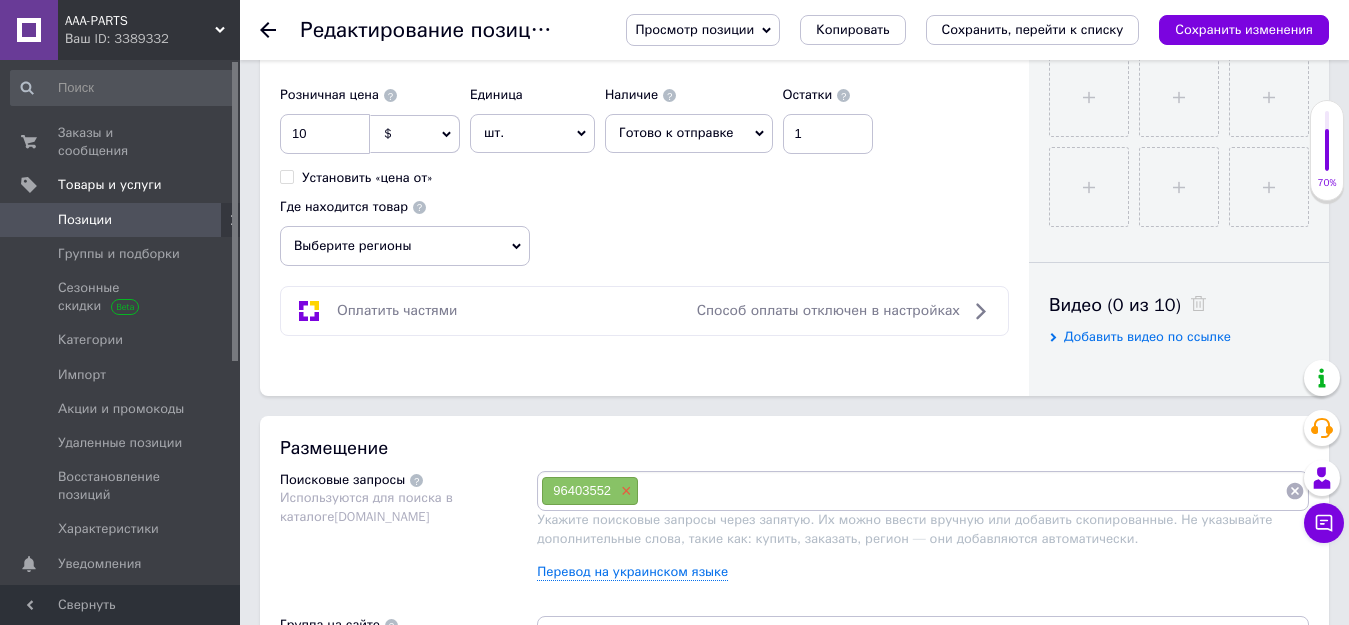 click on "×" at bounding box center [624, 491] 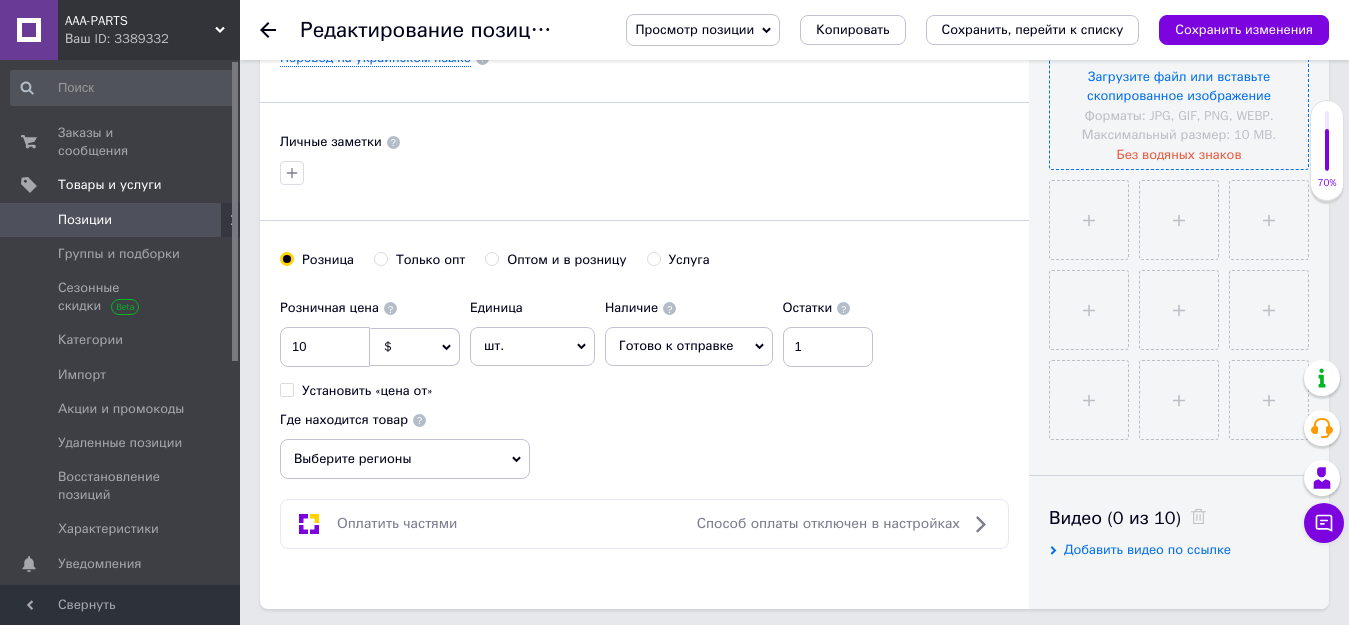 scroll, scrollTop: 0, scrollLeft: 0, axis: both 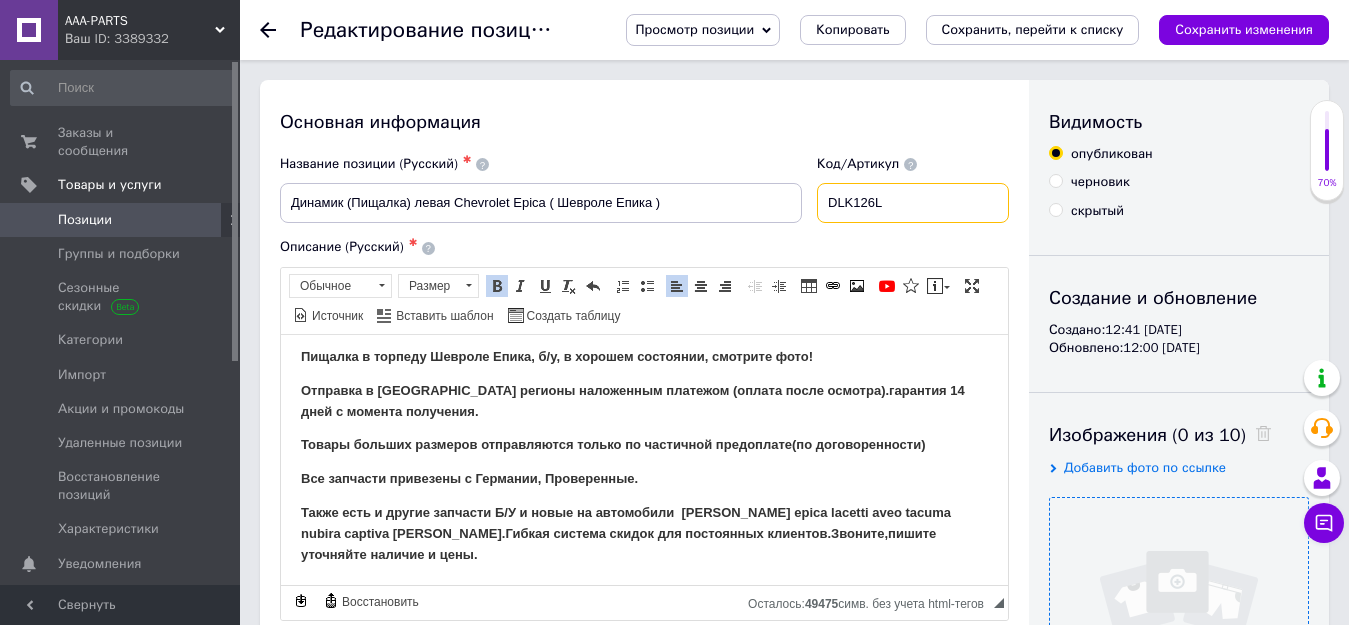 click on "DLK126L" at bounding box center [913, 203] 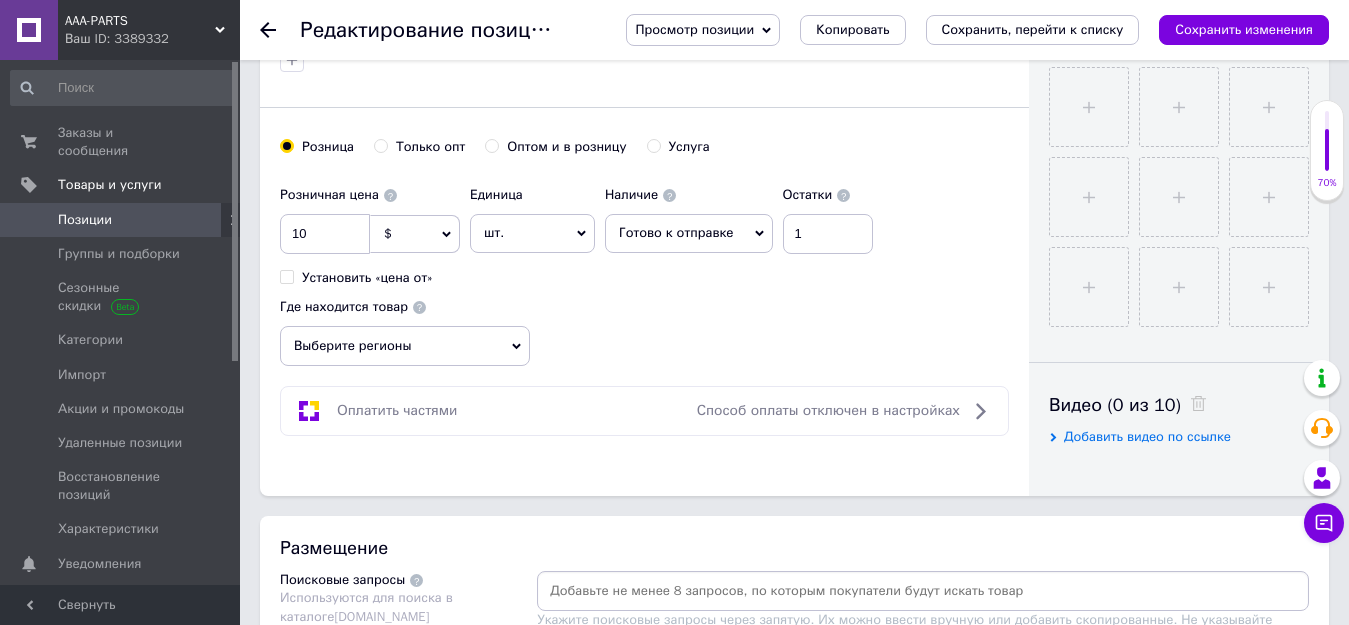 scroll, scrollTop: 900, scrollLeft: 0, axis: vertical 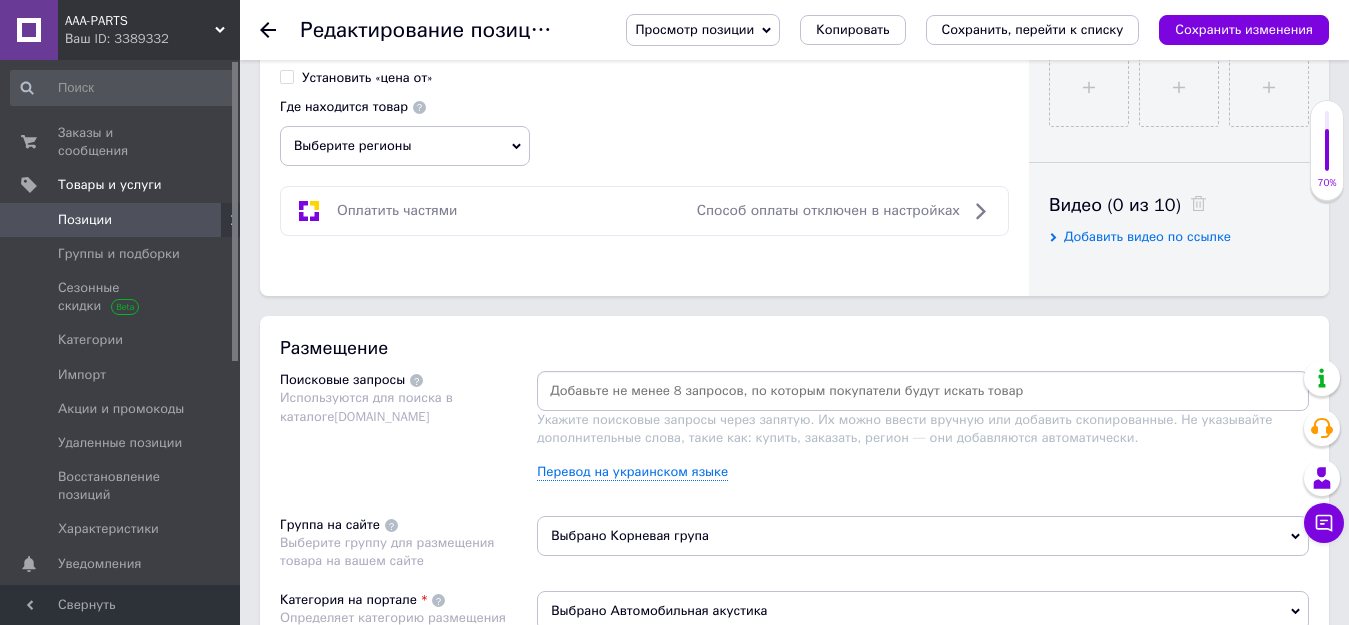 click at bounding box center (923, 391) 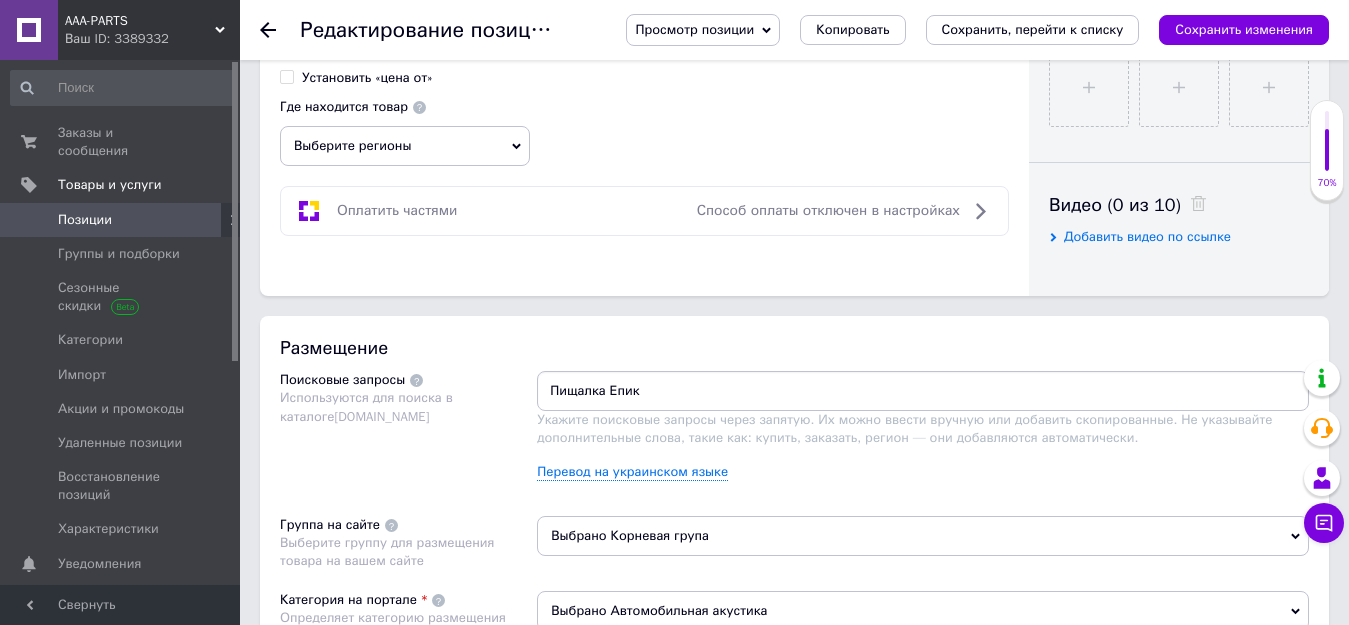 type on "Пищалка Епика" 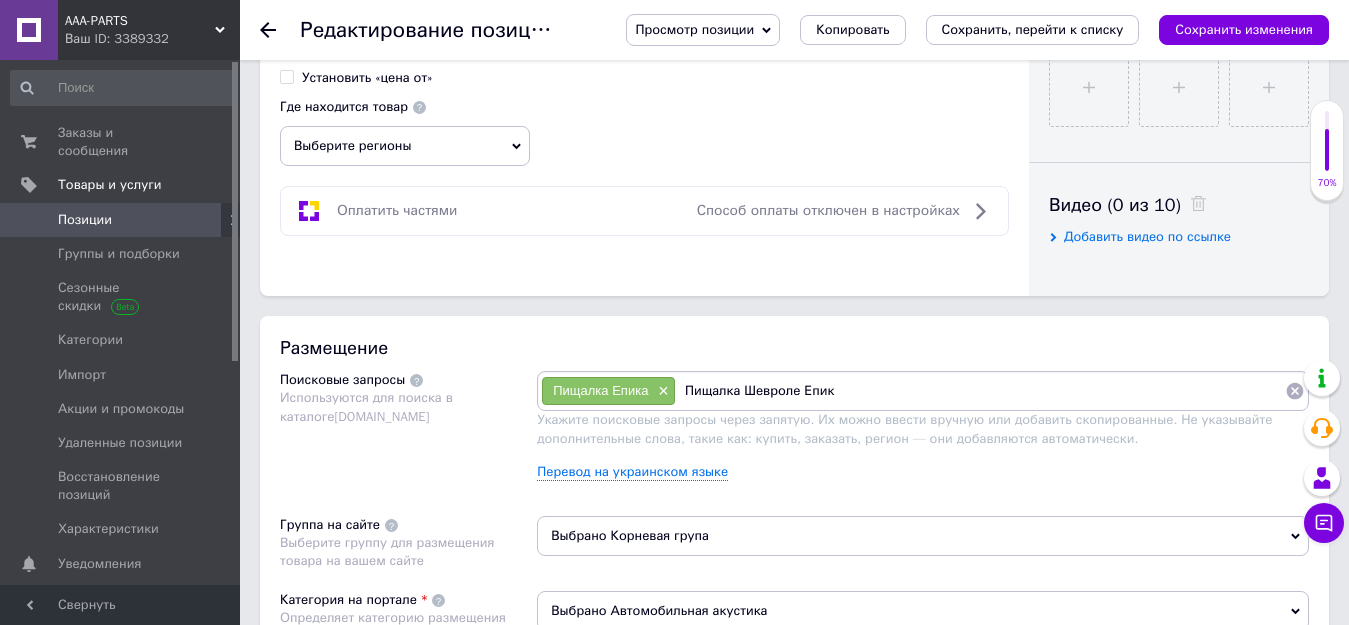 type on "Пищалка Шевроле Епика" 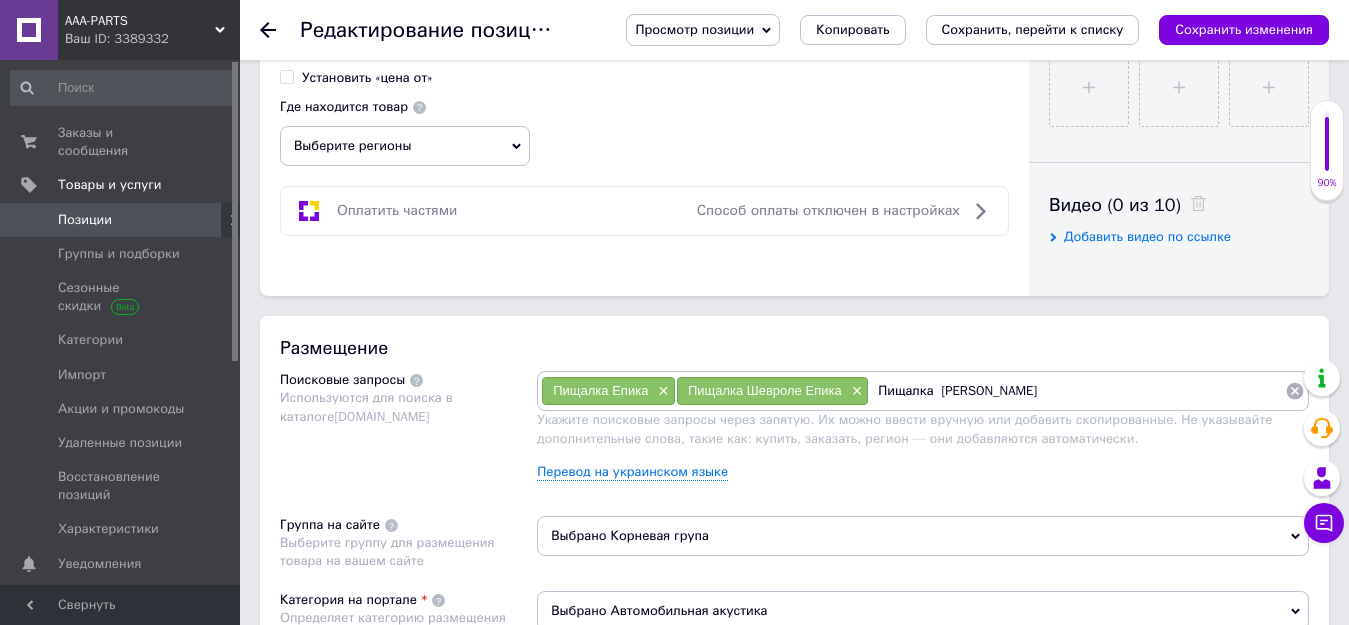 type on "Пищалка  торпедо Епика" 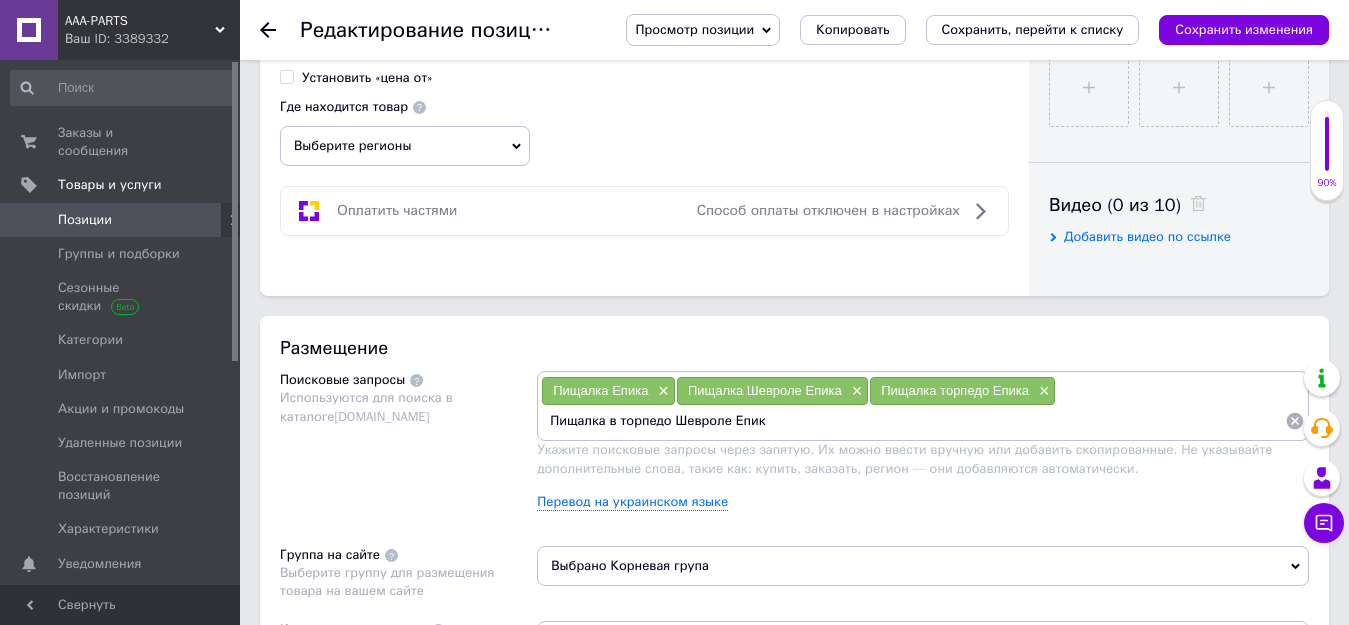 type on "Пищалка в торпедо Шевроле Епика" 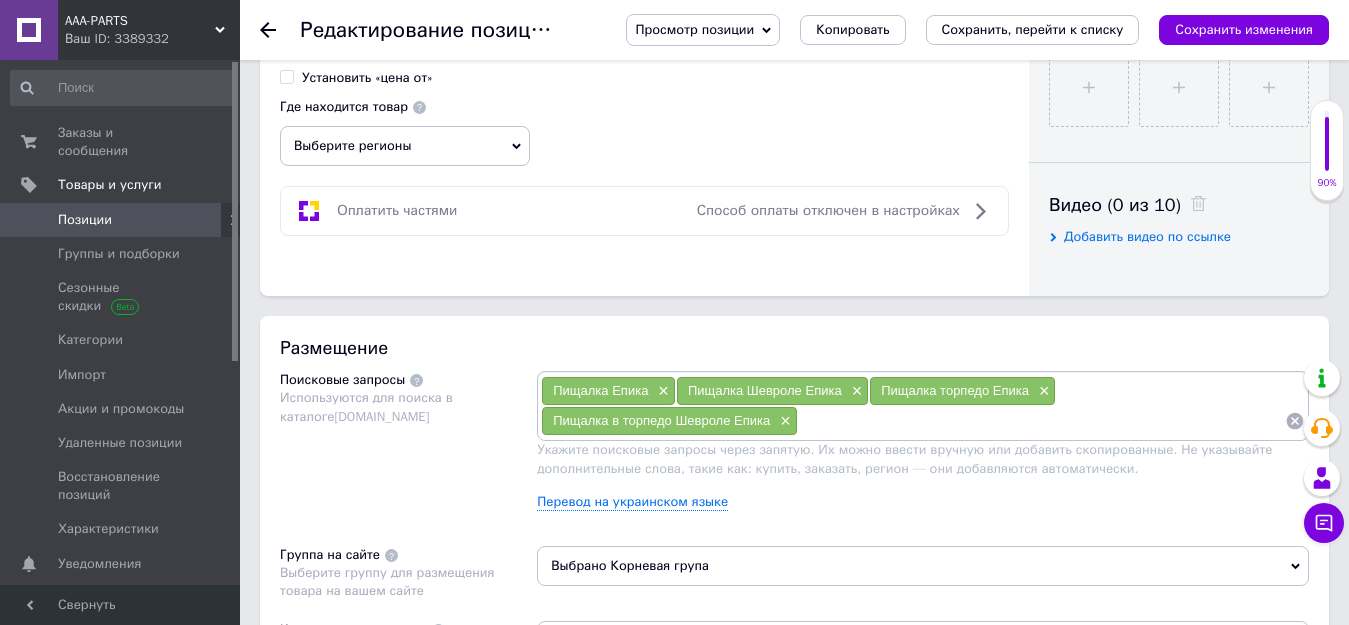 paste on "DLK126L" 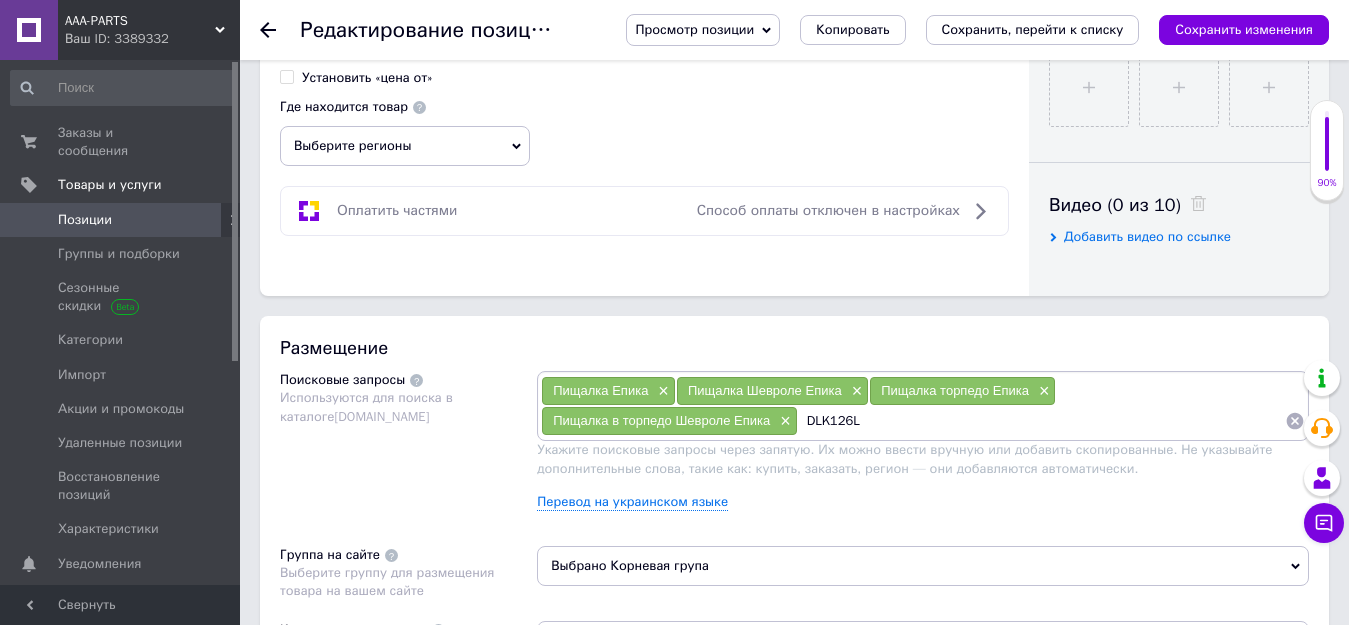 type 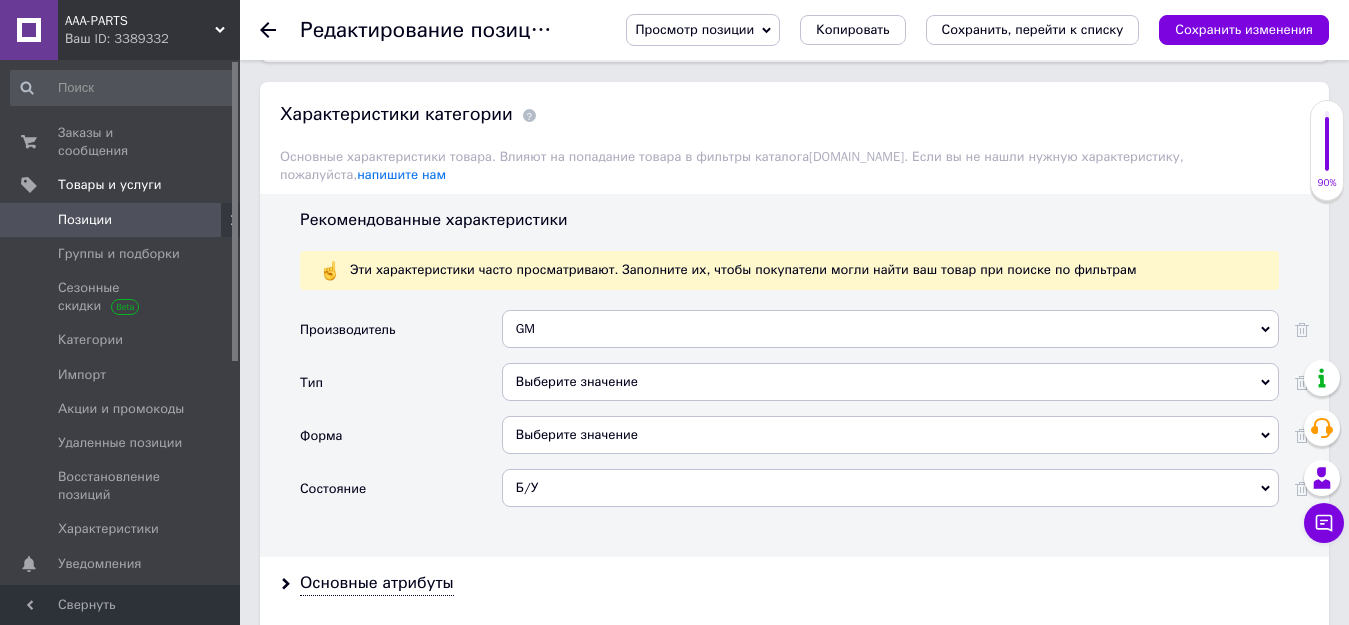 scroll, scrollTop: 1700, scrollLeft: 0, axis: vertical 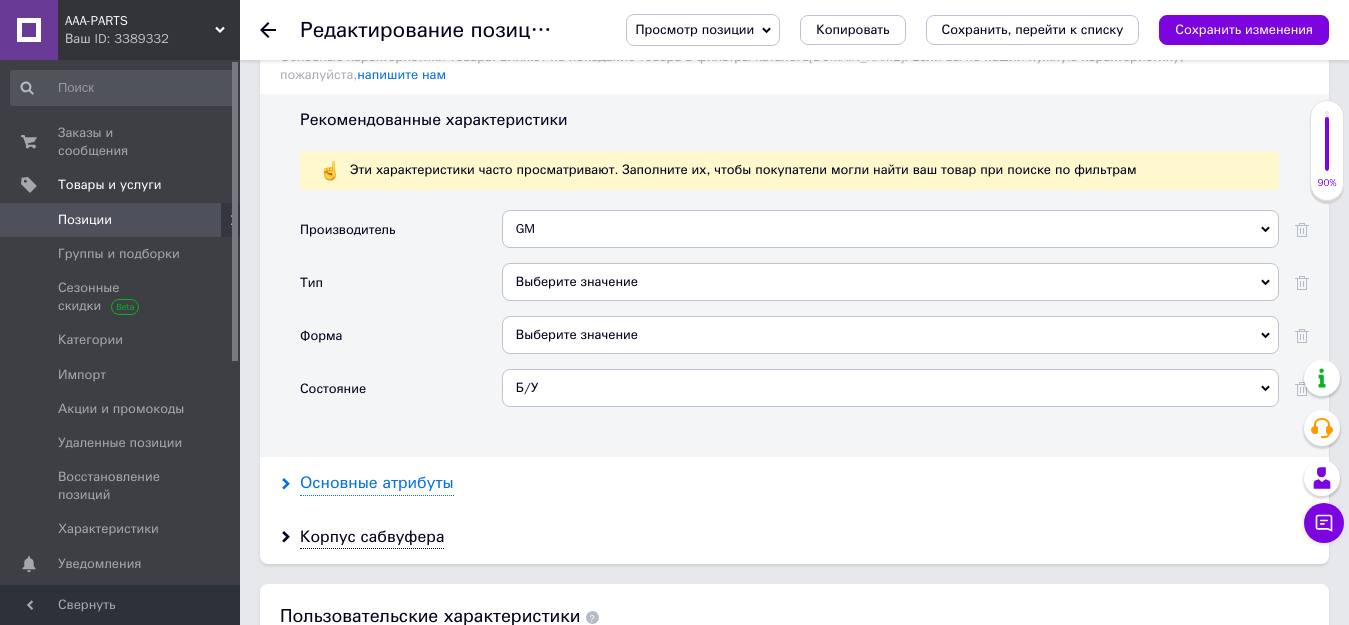 click on "Основные атрибуты" at bounding box center (377, 483) 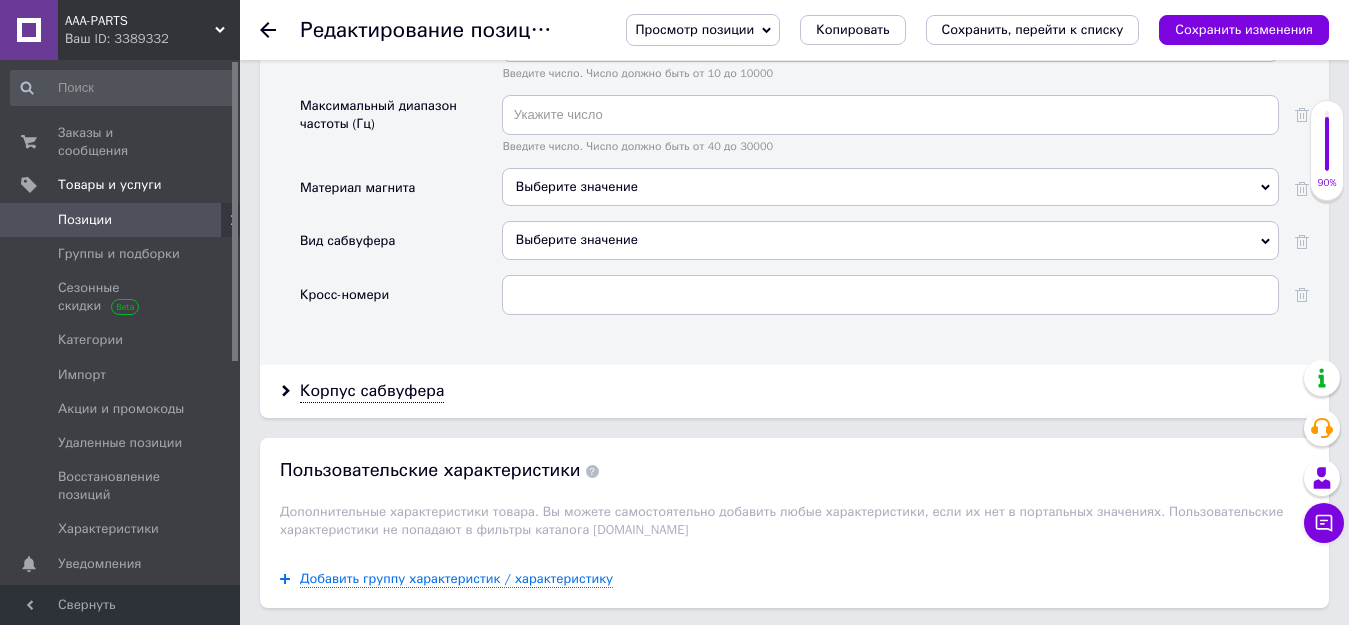 scroll, scrollTop: 2900, scrollLeft: 0, axis: vertical 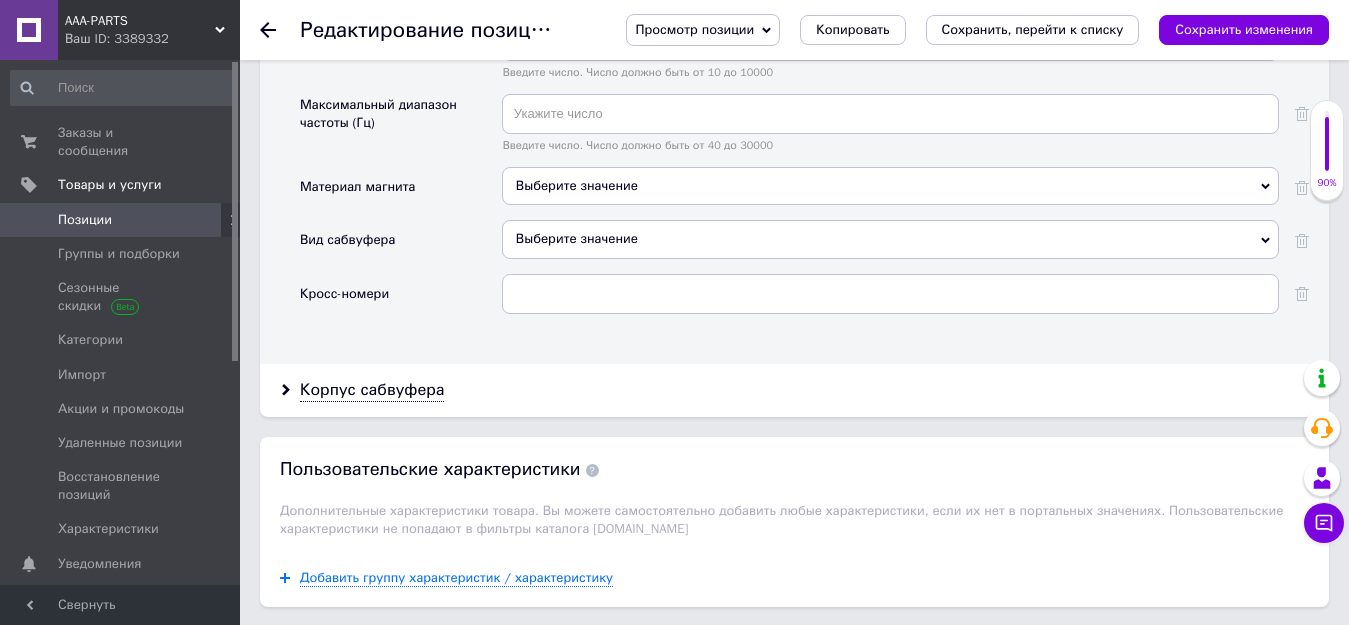 click on "Сохранить изменения" at bounding box center [1244, 29] 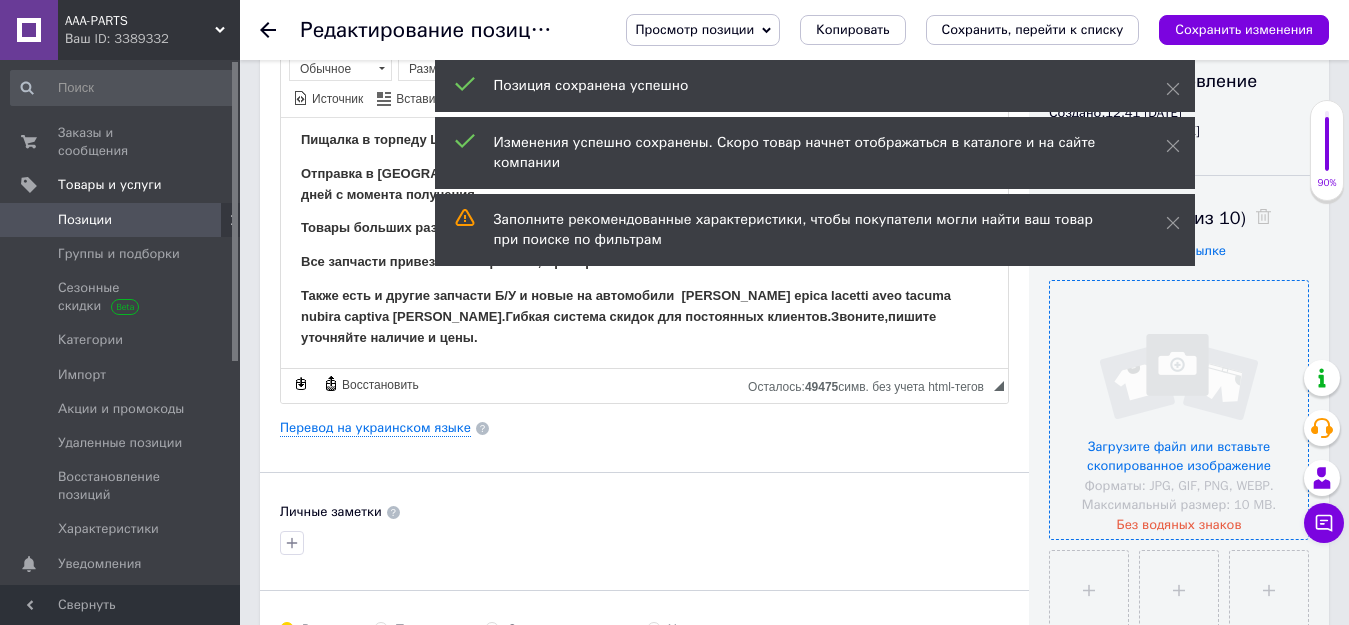 scroll, scrollTop: 0, scrollLeft: 0, axis: both 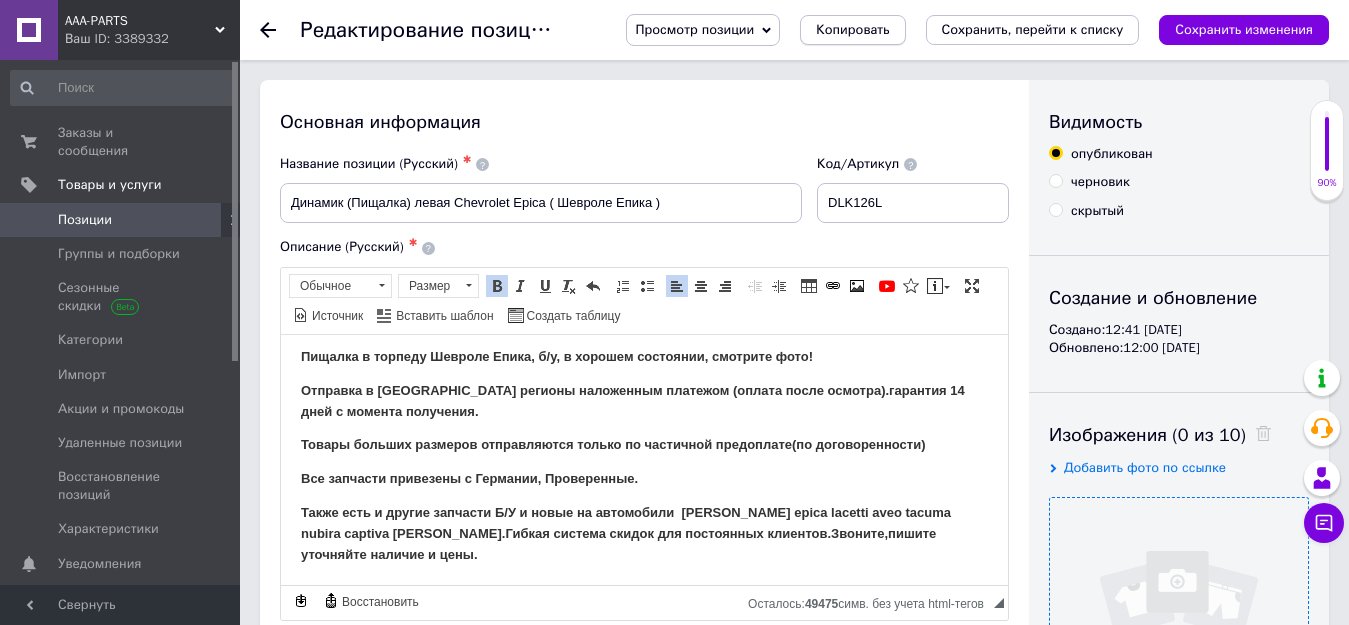 click on "Копировать" at bounding box center [852, 30] 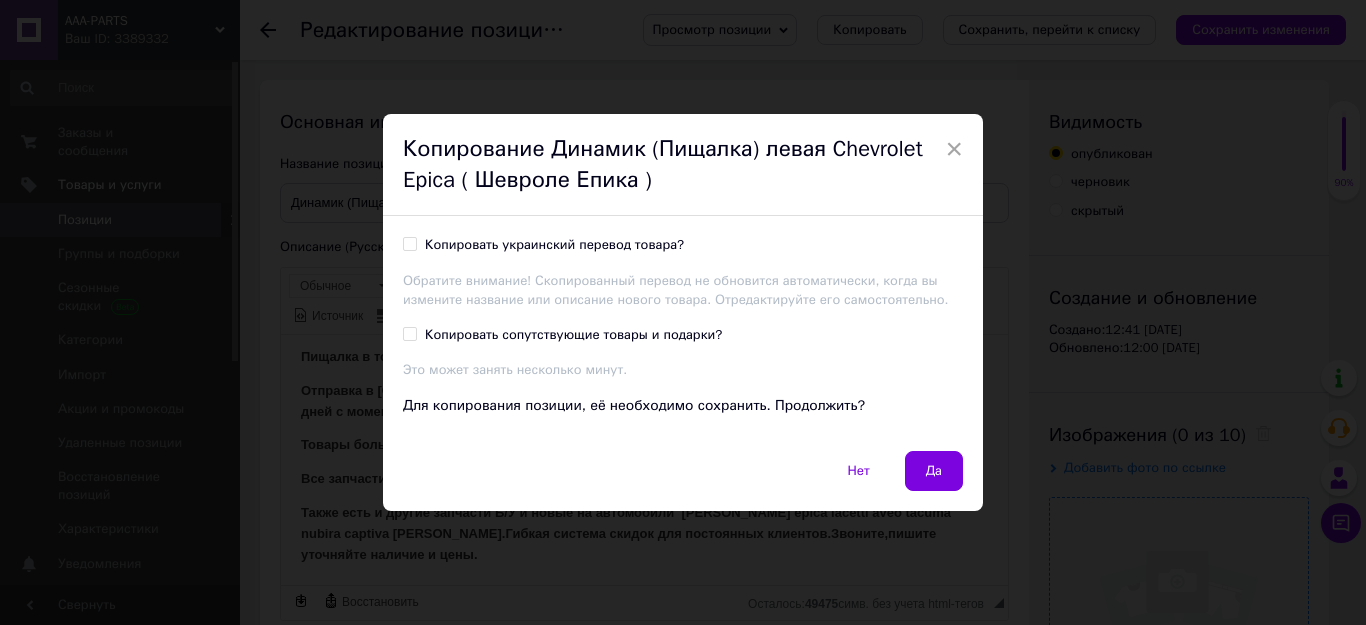 click on "Копировать украинский перевод товара?" at bounding box center (554, 245) 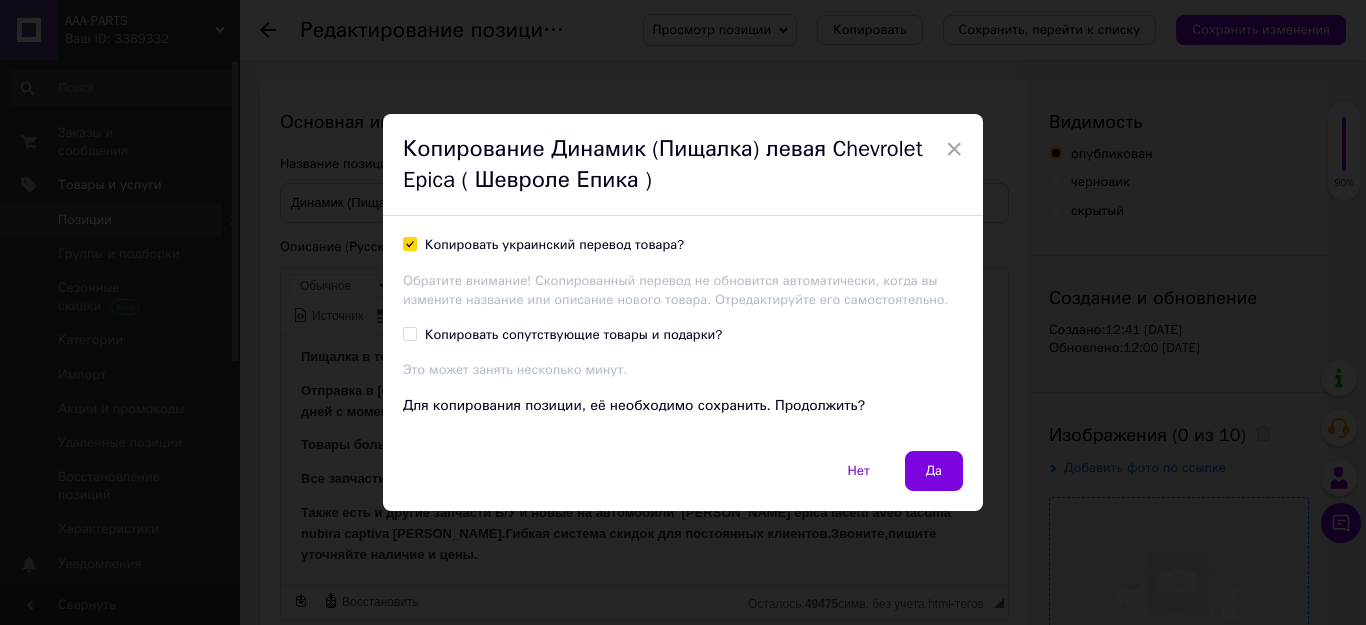 checkbox on "true" 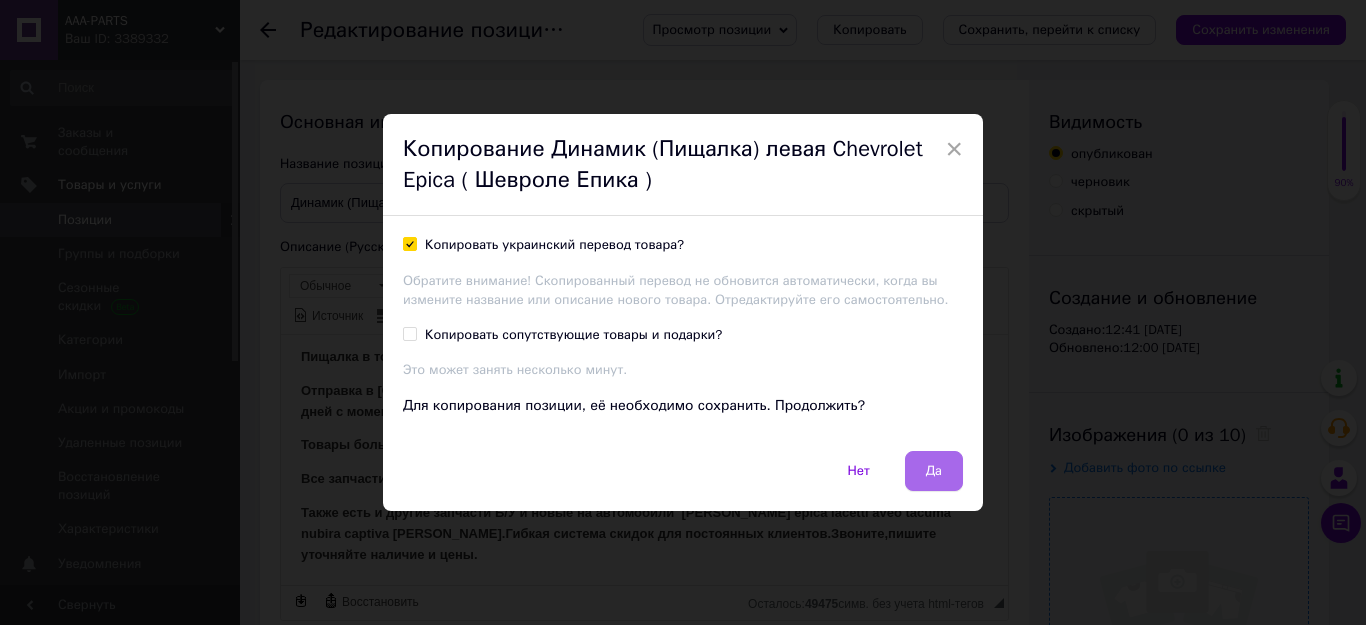 drag, startPoint x: 936, startPoint y: 470, endPoint x: 654, endPoint y: 135, distance: 437.89154 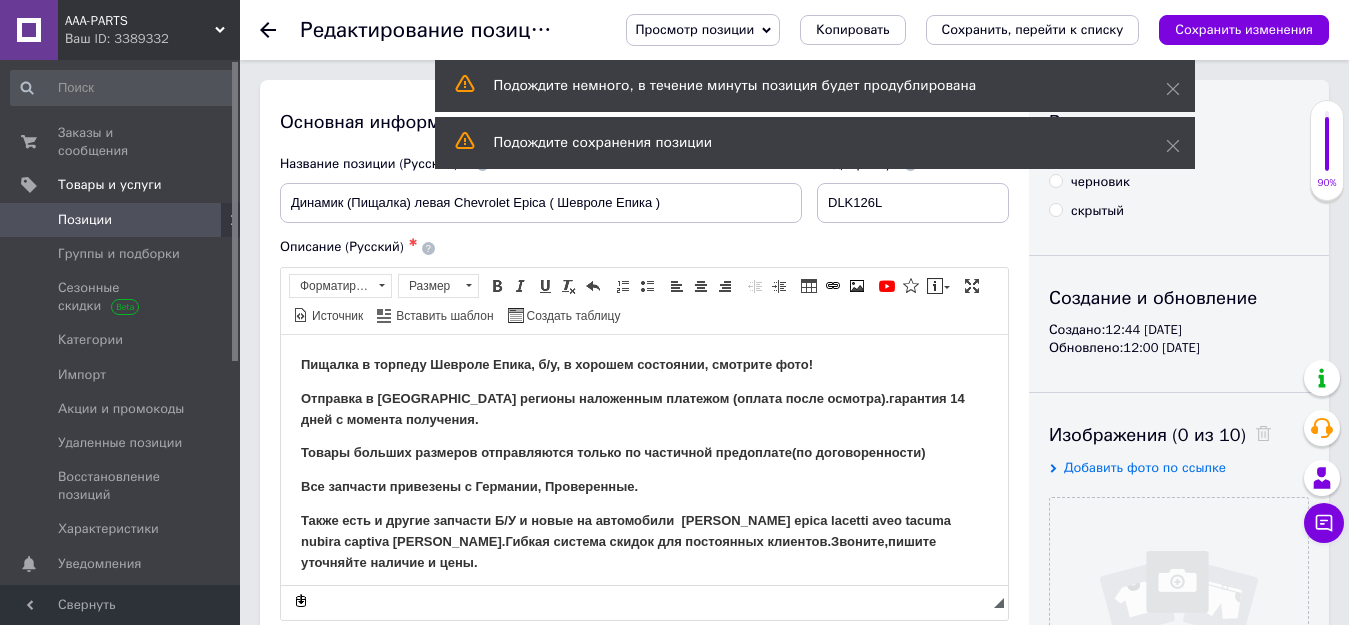 scroll, scrollTop: 0, scrollLeft: 0, axis: both 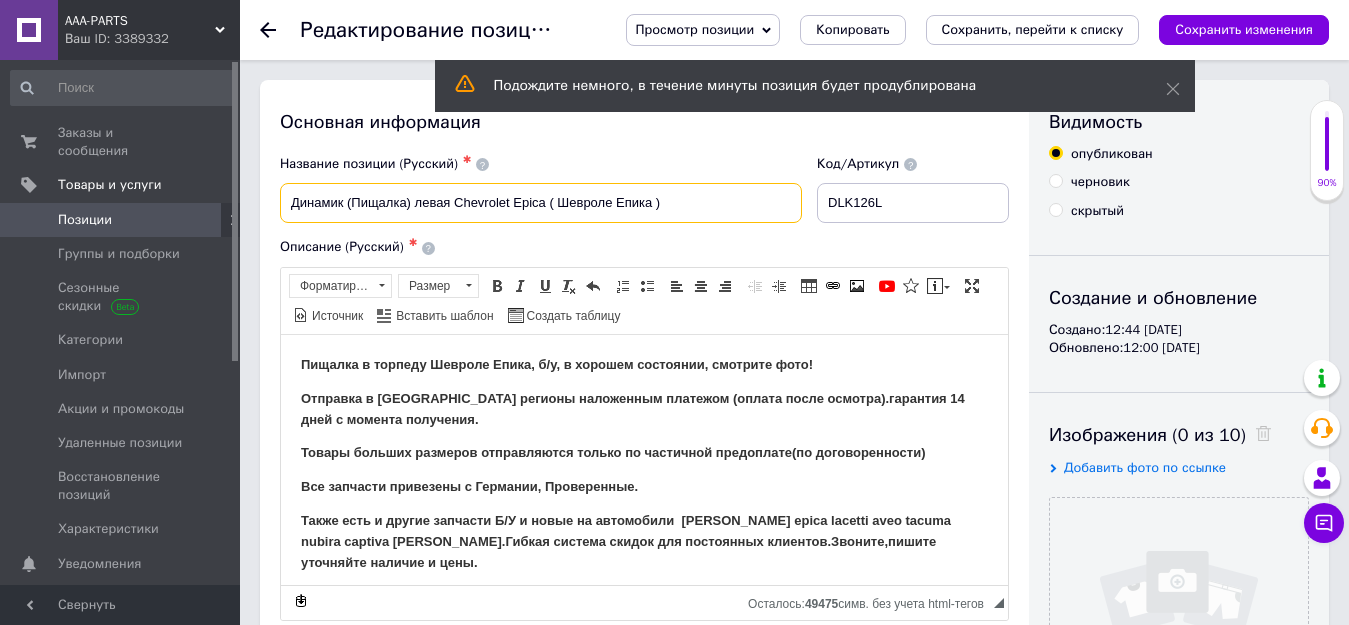 click on "Динамик (Пищалка) левая Chevrolet Epica ( Шевроле Епика )" at bounding box center [541, 203] 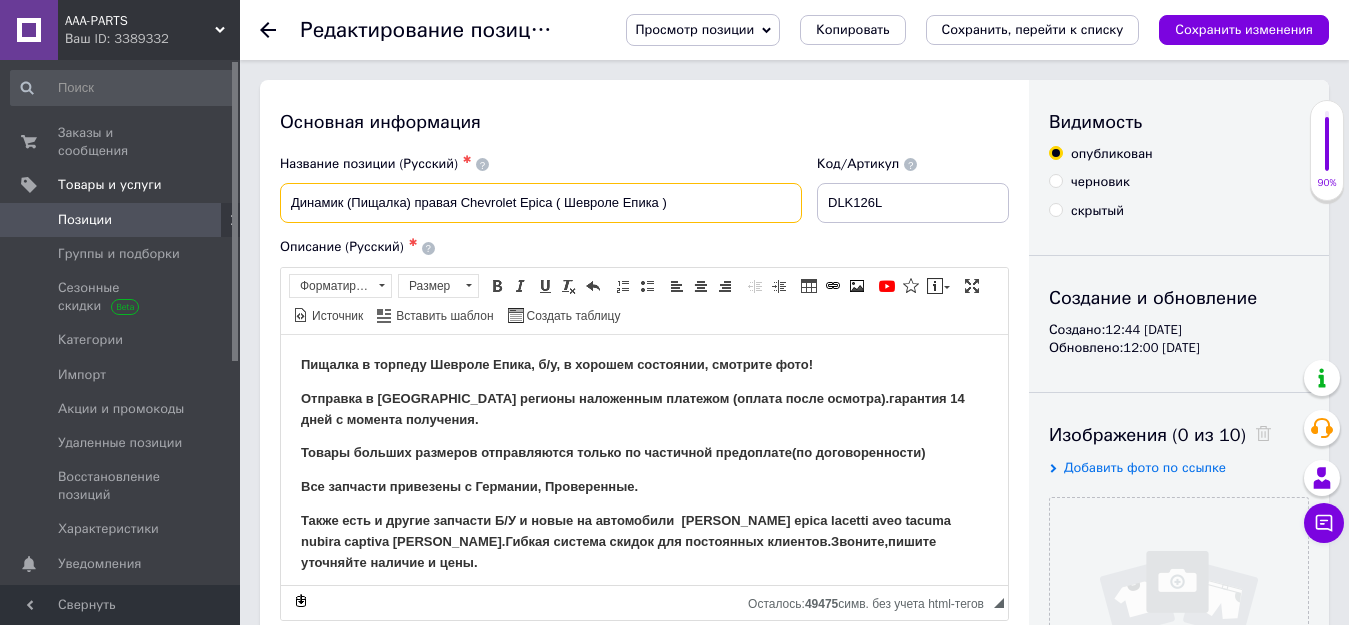 type on "Динамик (Пищалка) правая Chevrolet Epica ( Шевроле Епика )" 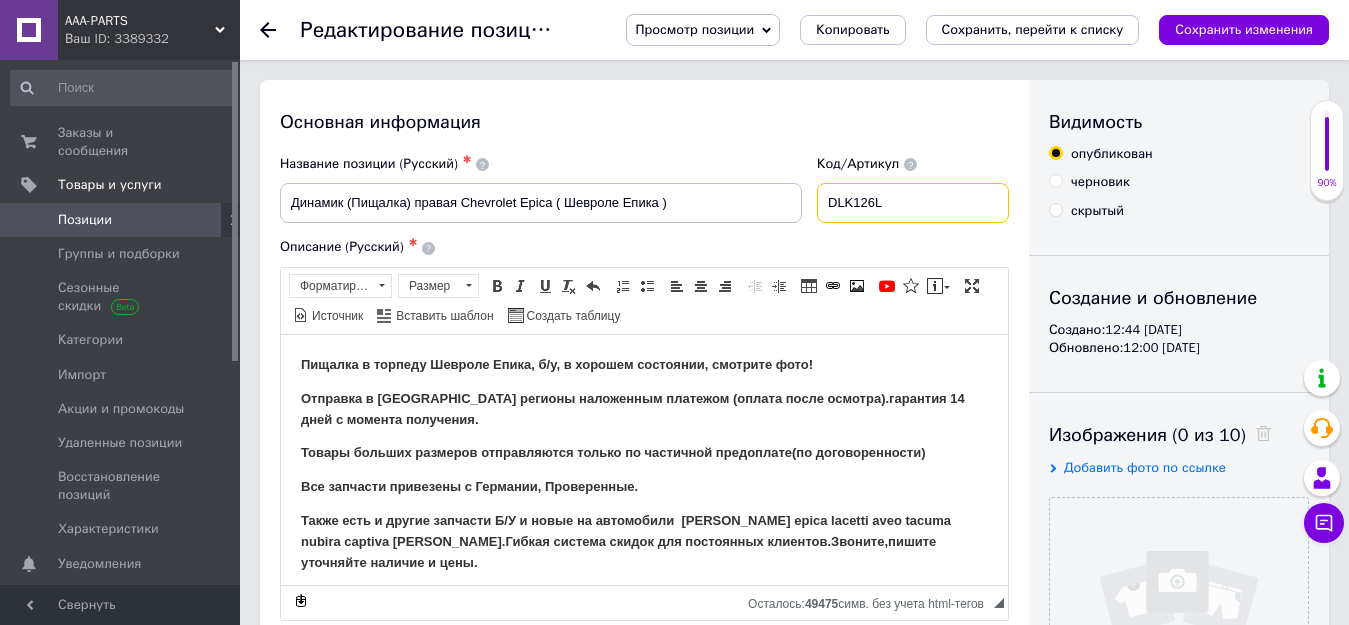 click on "DLK126L" at bounding box center (913, 203) 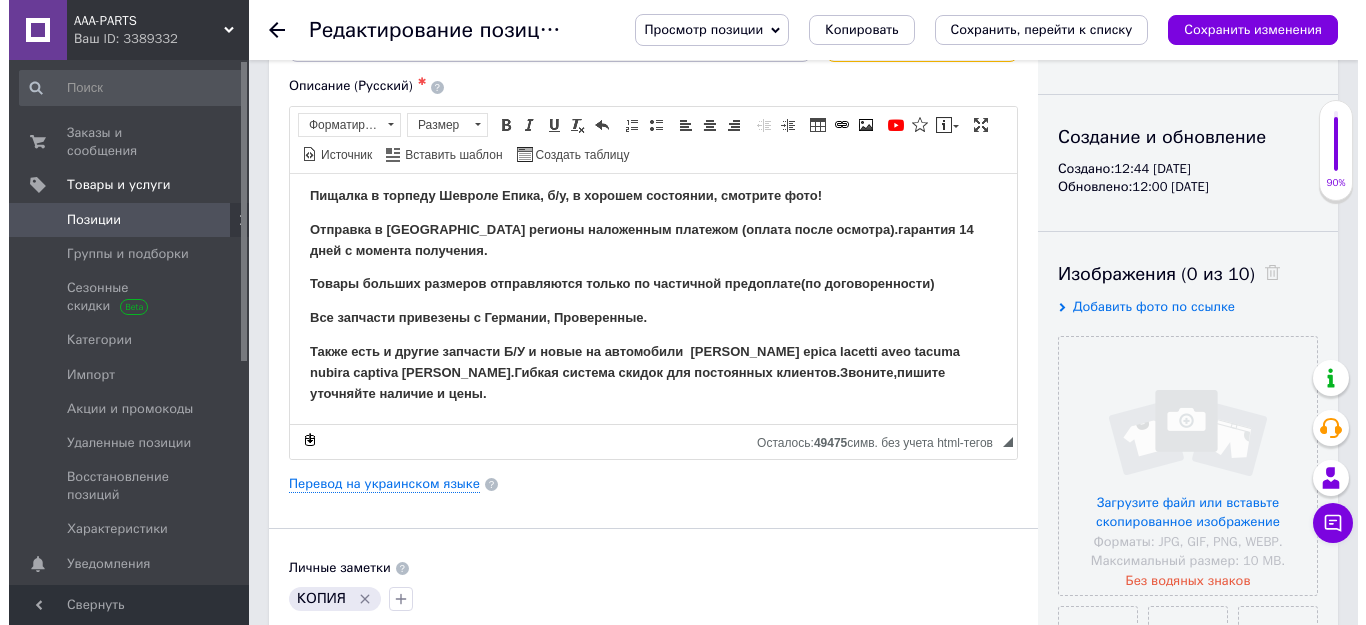 scroll, scrollTop: 200, scrollLeft: 0, axis: vertical 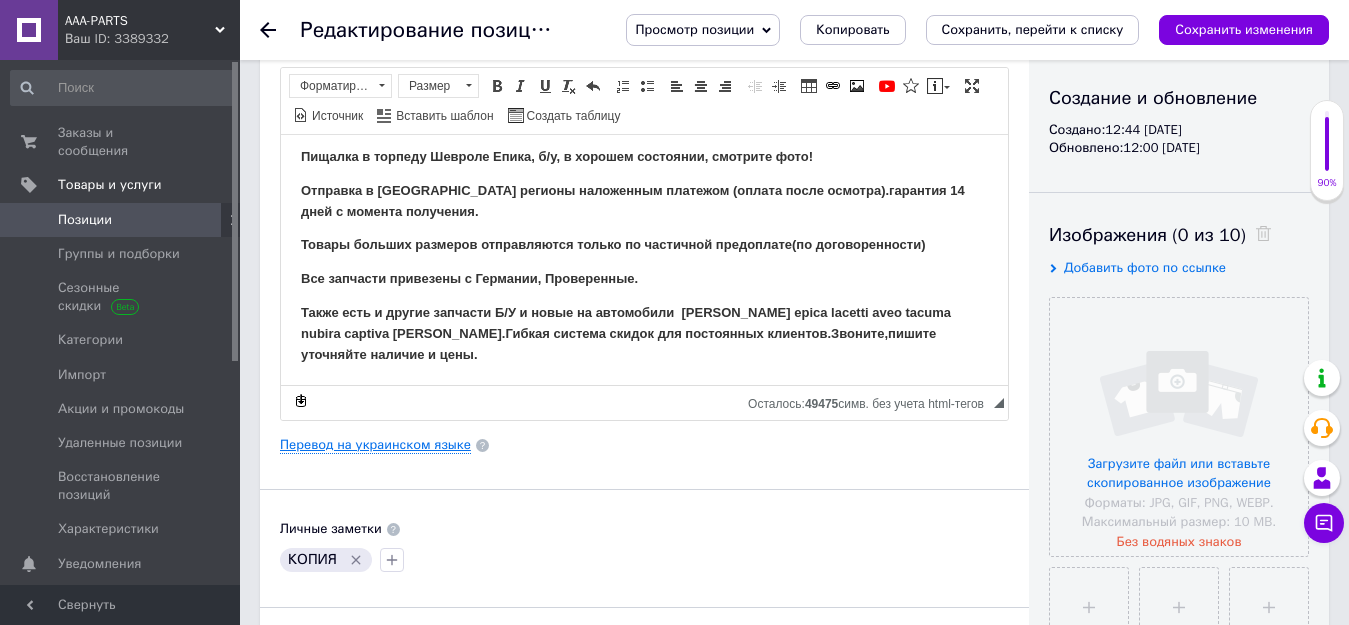 type on "DLK127R" 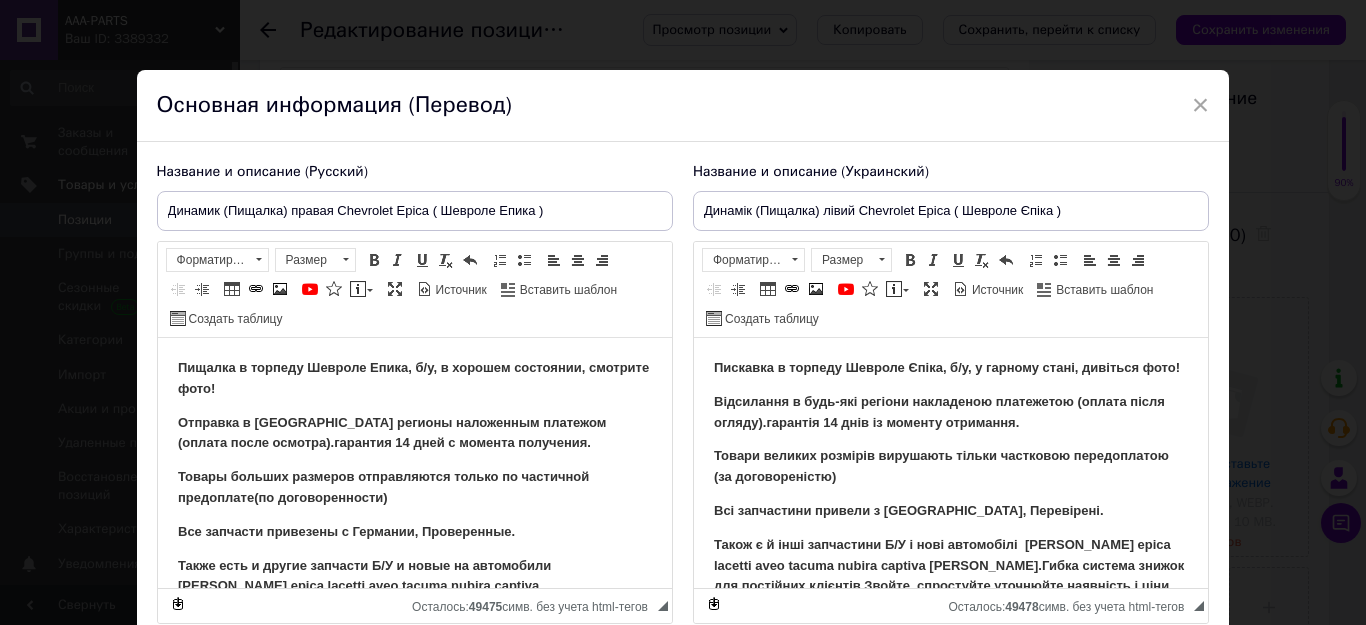 scroll, scrollTop: 0, scrollLeft: 0, axis: both 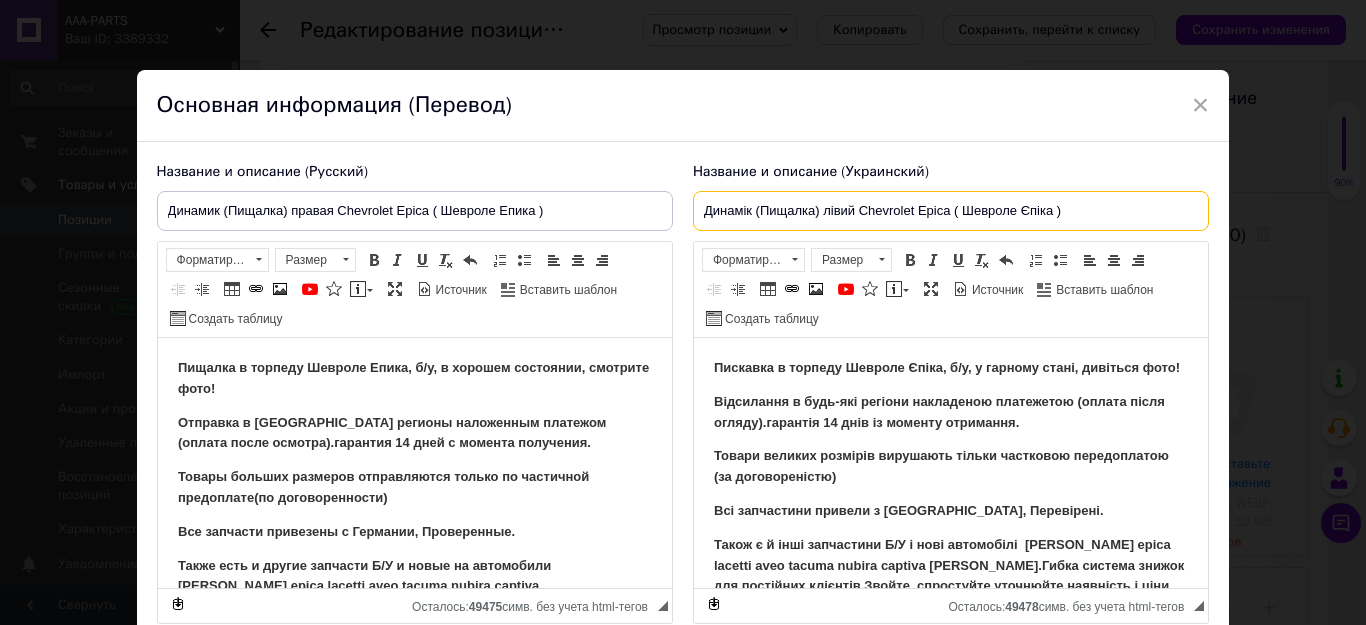 click on "Динамік (Пищалка) лівий Chevrolet Epica ( Шевроле Єпіка )" at bounding box center (951, 211) 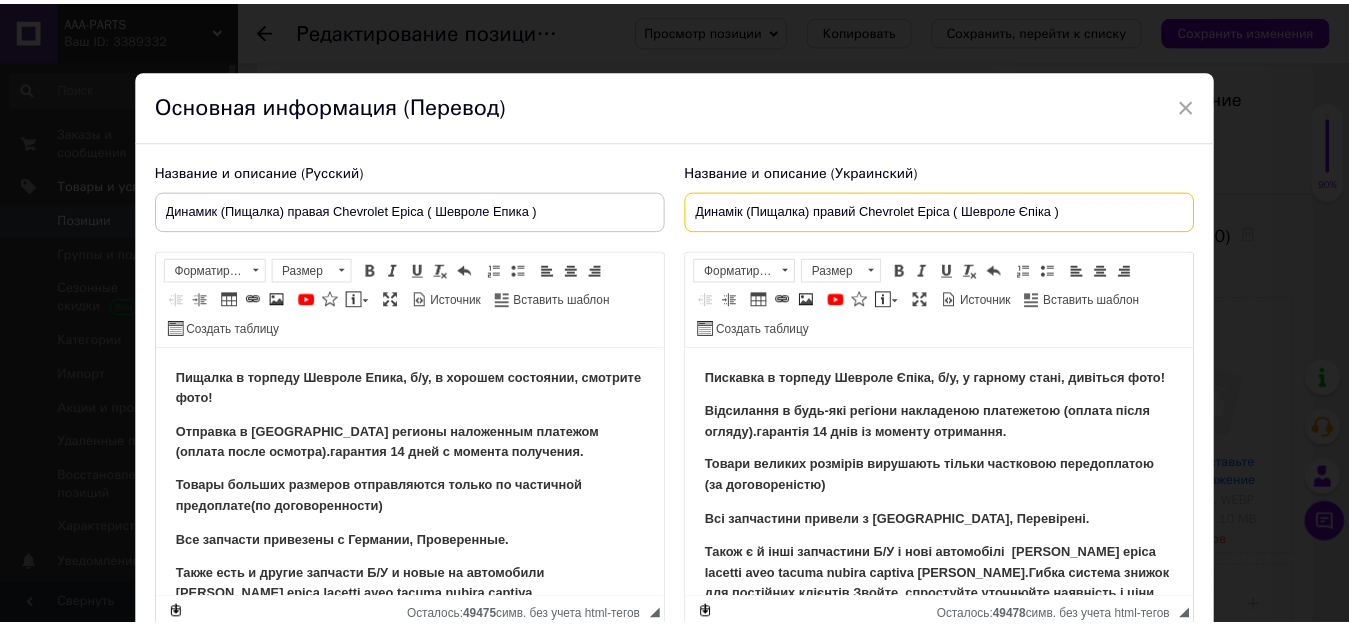 scroll, scrollTop: 174, scrollLeft: 0, axis: vertical 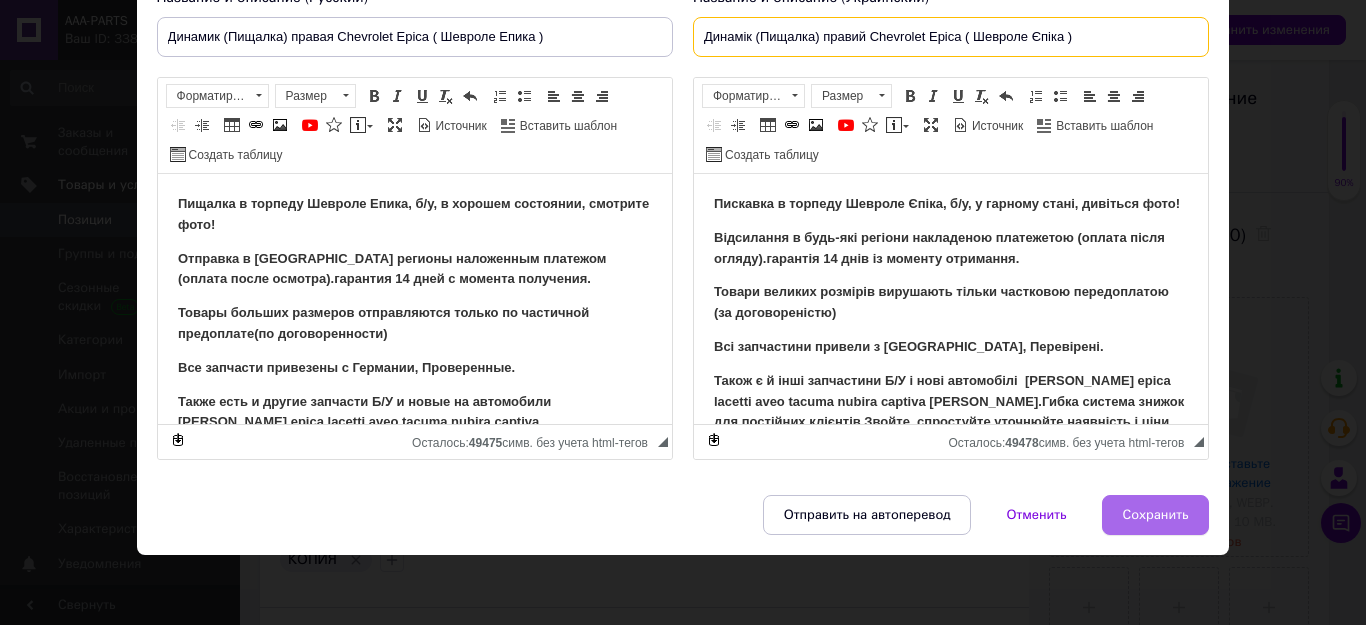 type on "Динамік (Пищалка) правий Chevrolet Epica ( Шевроле Єпіка )" 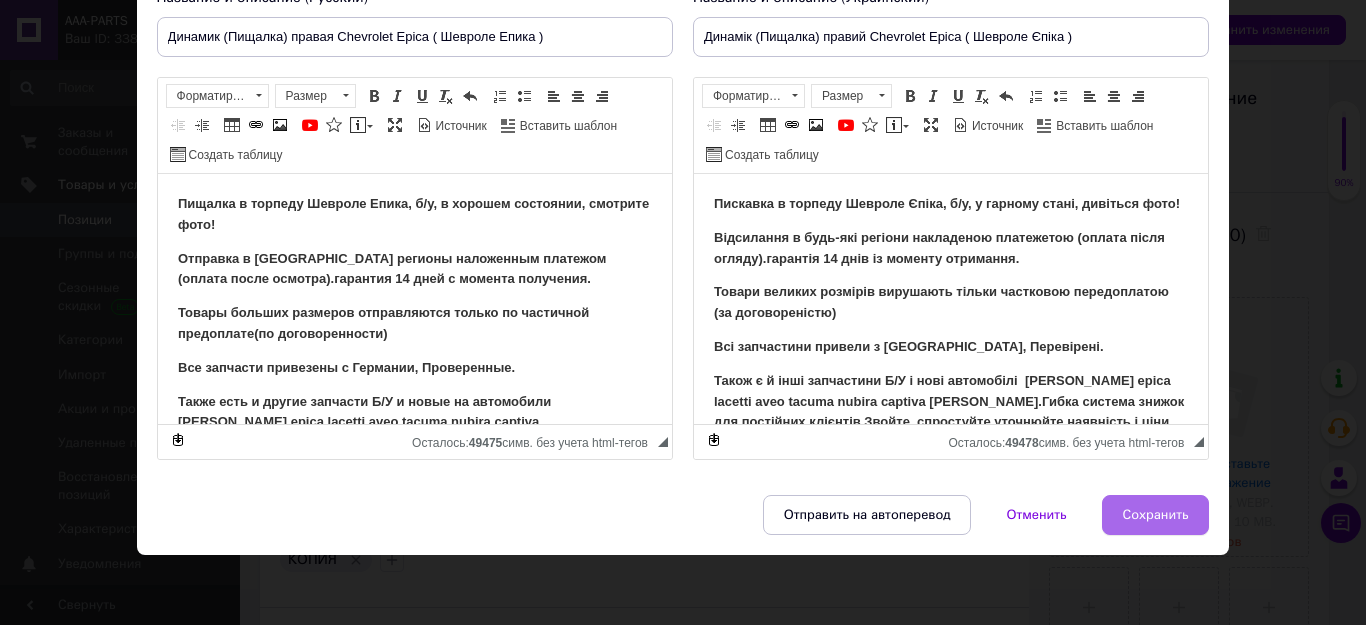 click on "Сохранить" at bounding box center [1156, 515] 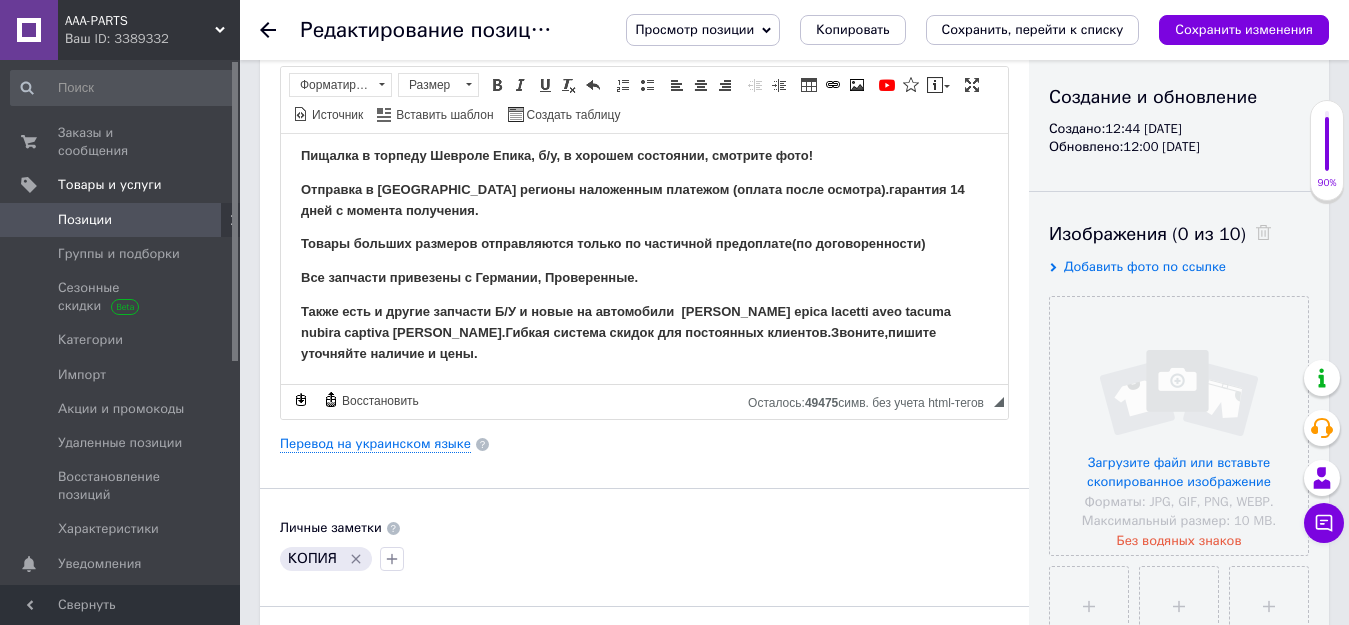 scroll, scrollTop: 500, scrollLeft: 0, axis: vertical 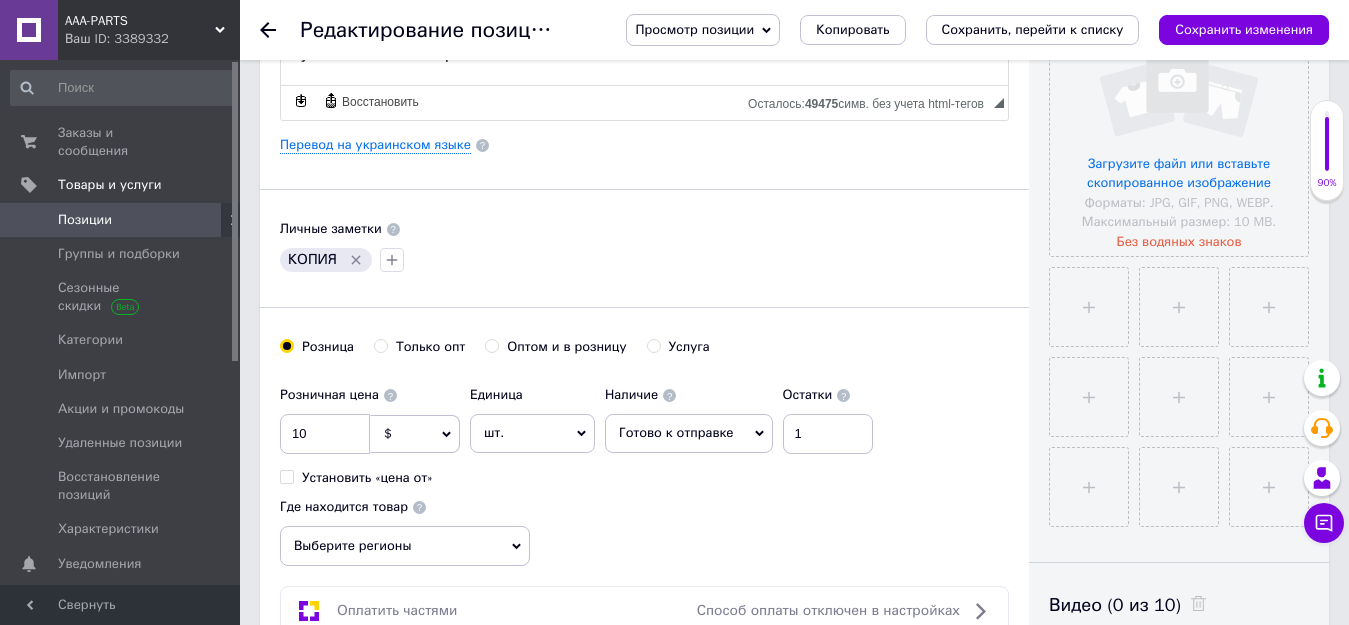 click 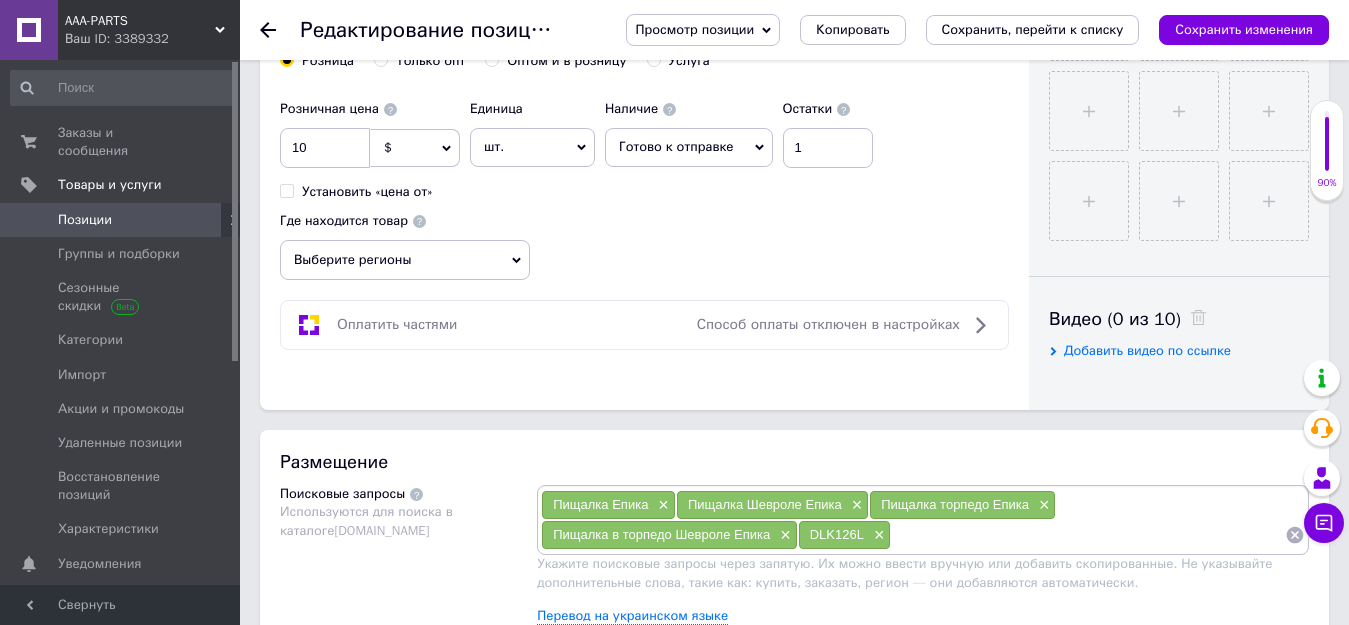 scroll, scrollTop: 800, scrollLeft: 0, axis: vertical 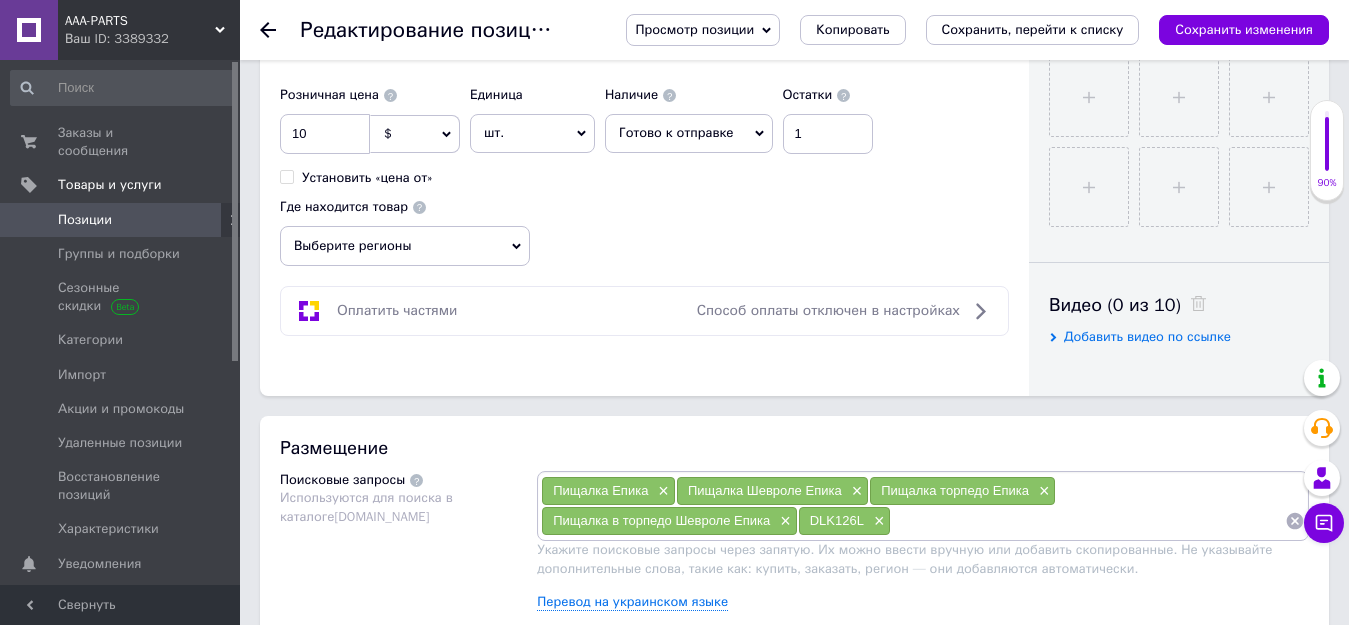 click at bounding box center (1088, 521) 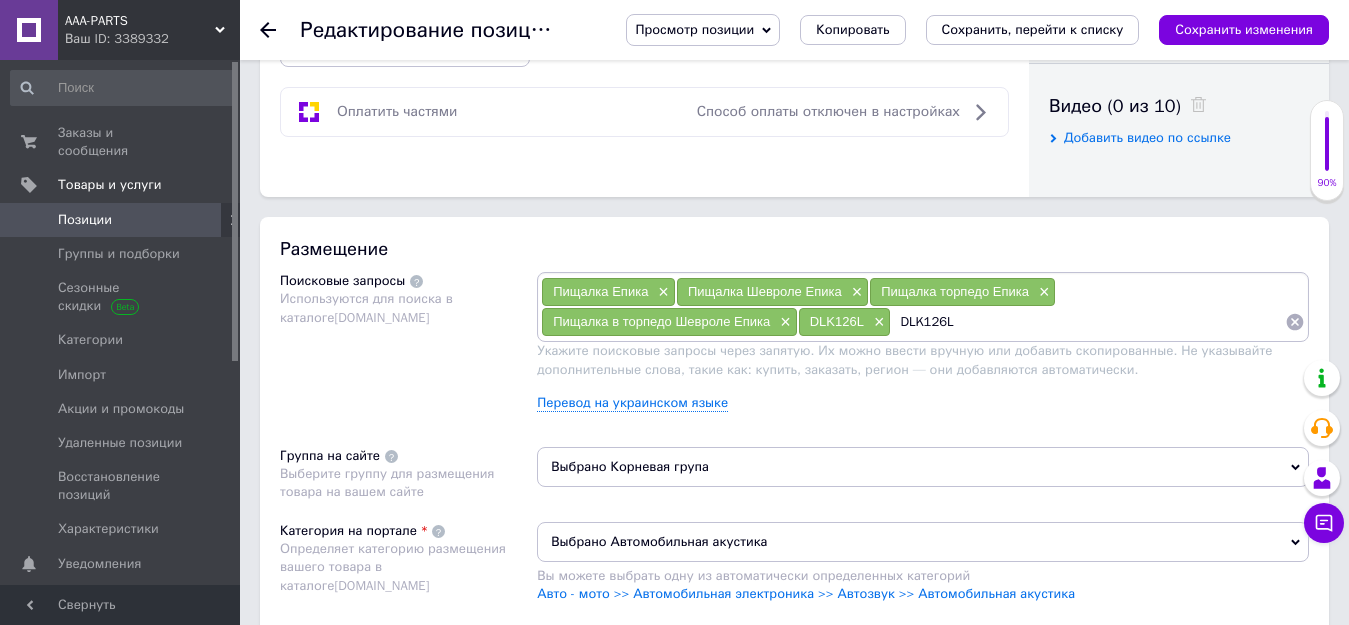 scroll, scrollTop: 1000, scrollLeft: 0, axis: vertical 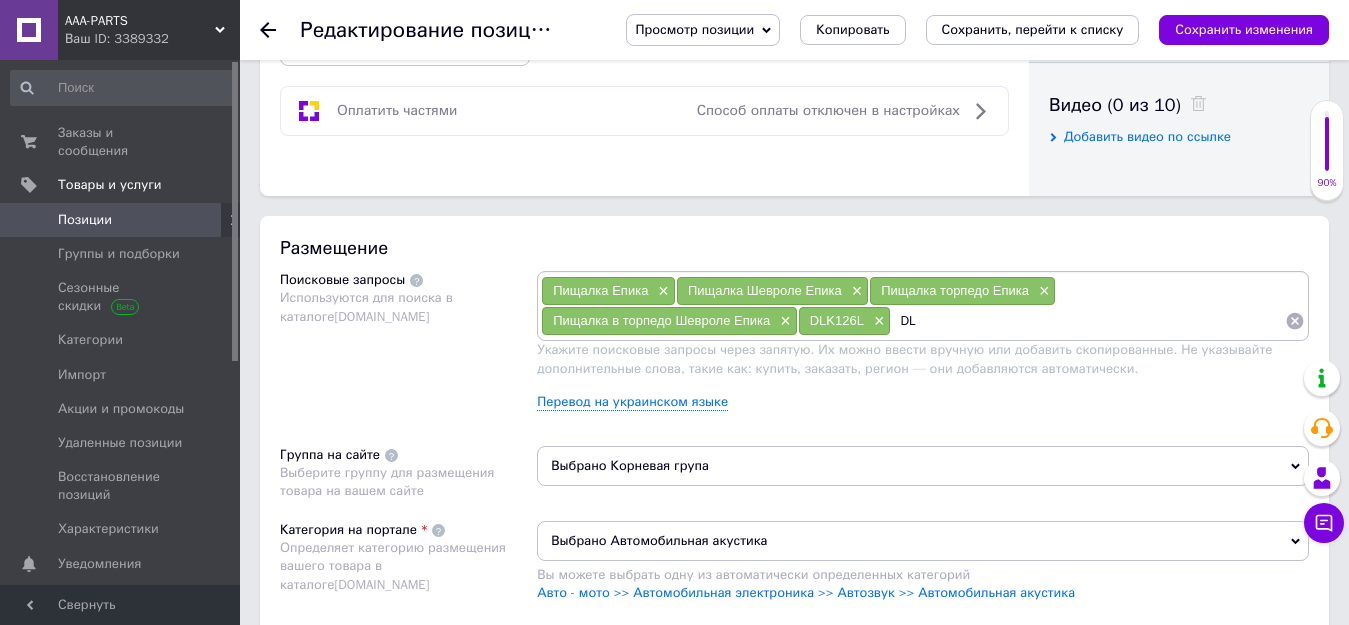 type on "D" 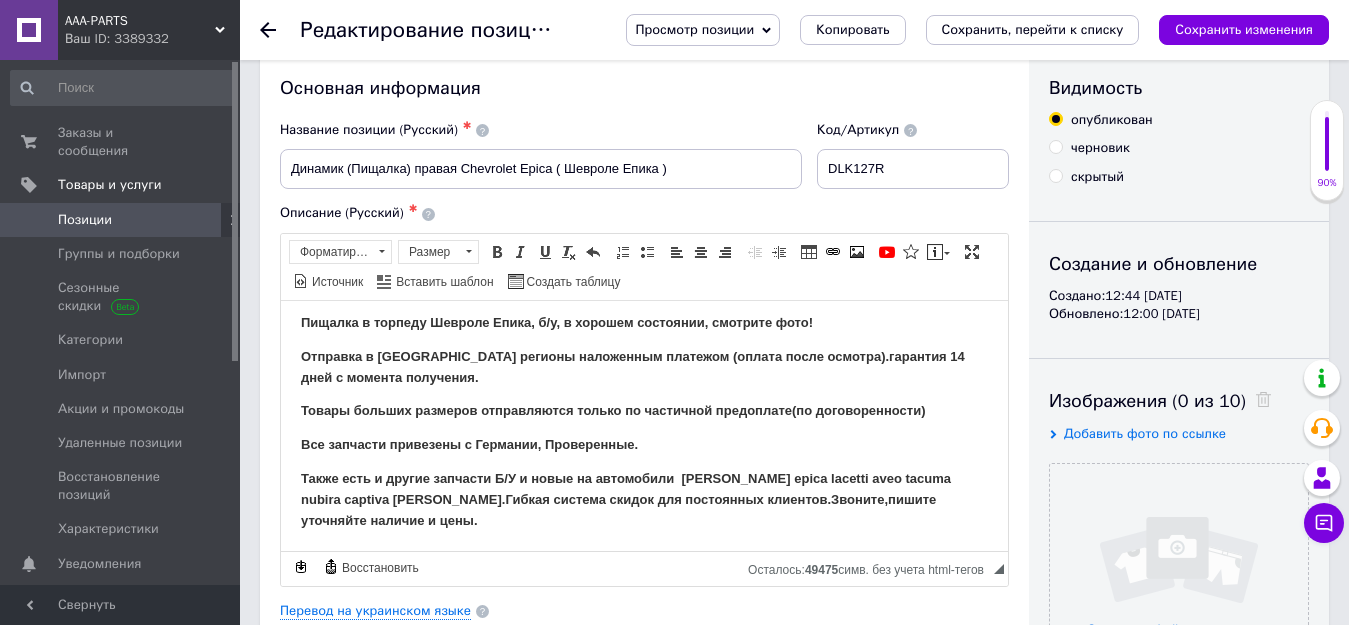 scroll, scrollTop: 0, scrollLeft: 0, axis: both 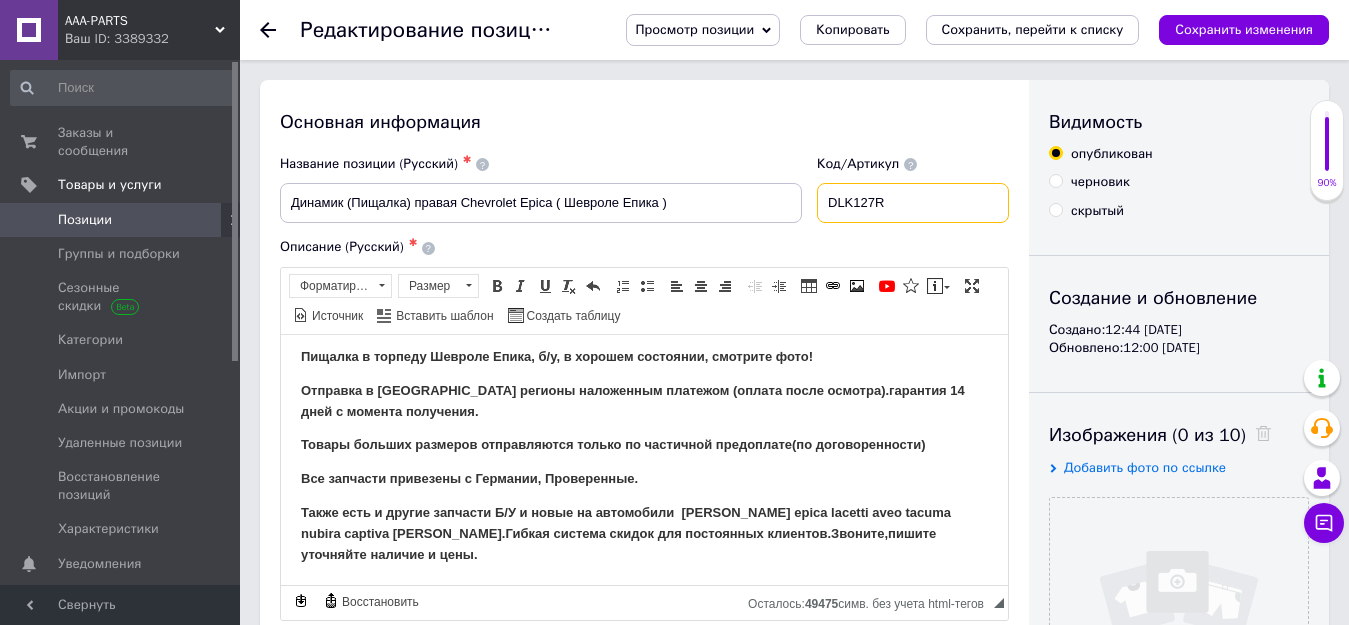 click on "DLK127R" at bounding box center [913, 203] 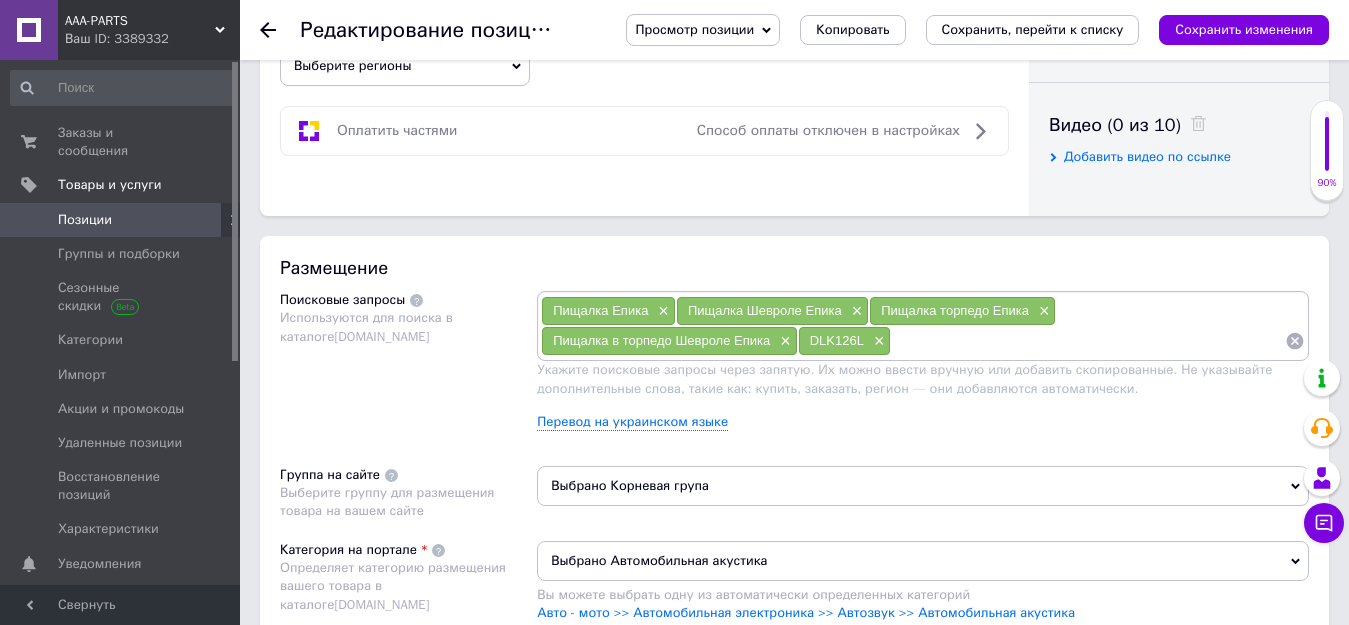 scroll, scrollTop: 1000, scrollLeft: 0, axis: vertical 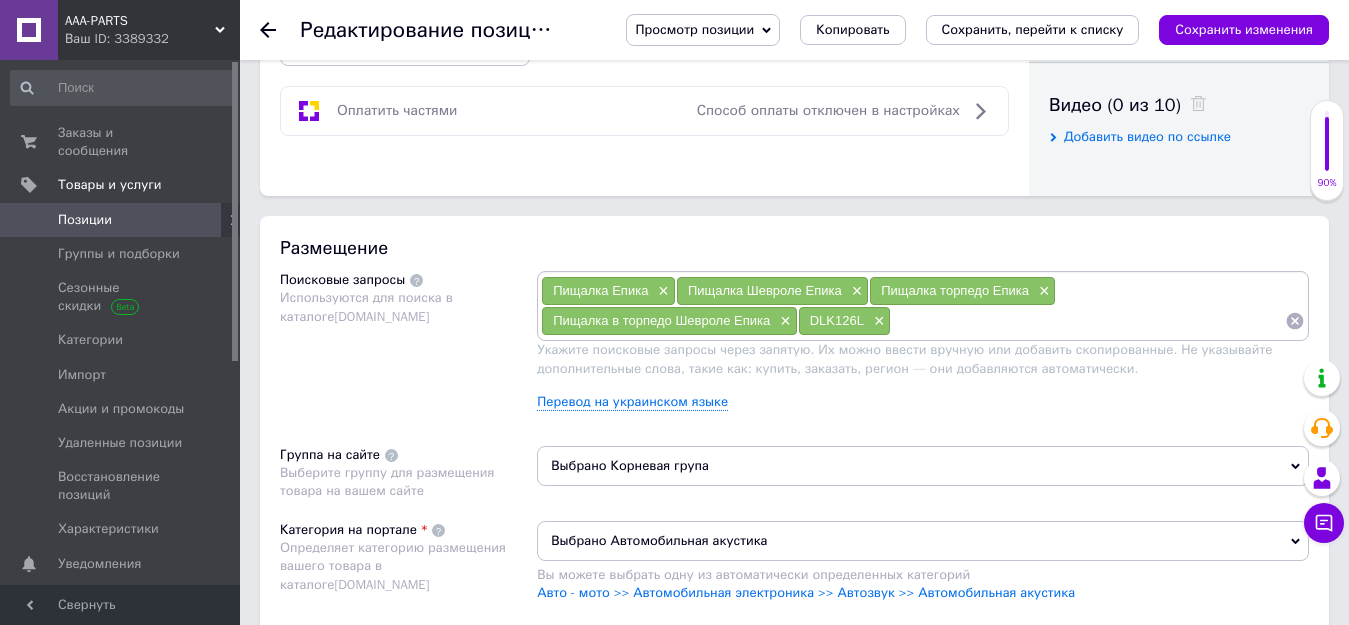 click at bounding box center [1088, 321] 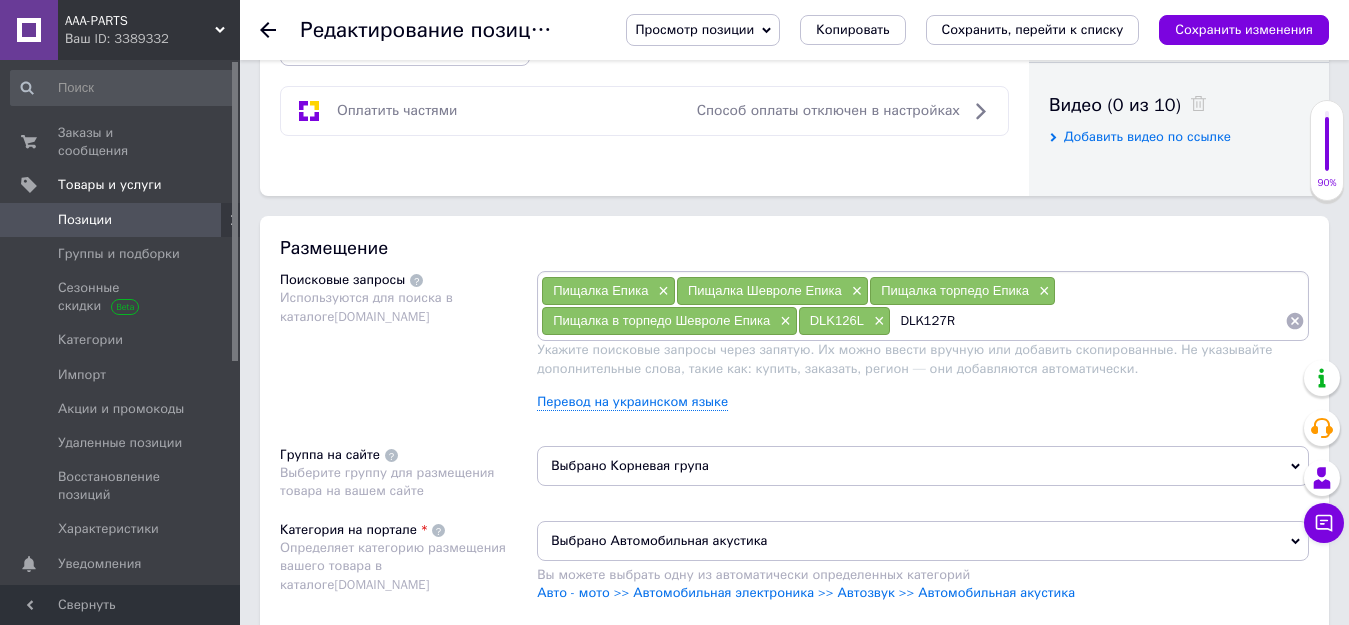 type 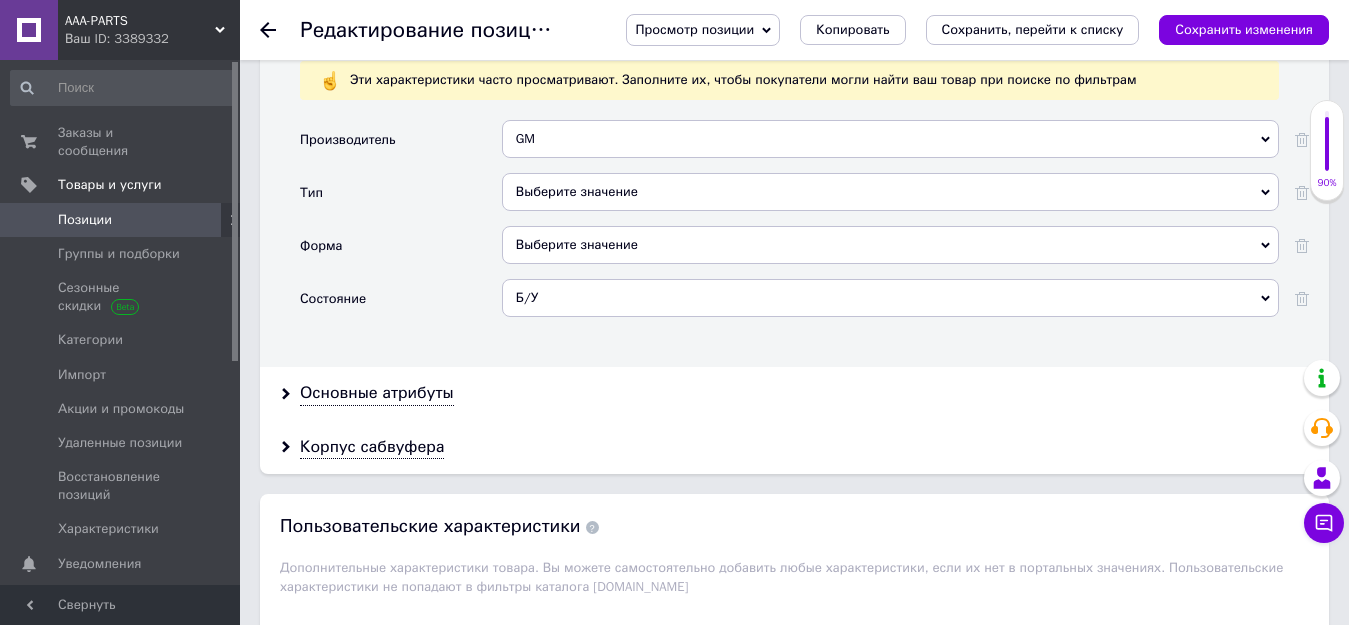 scroll, scrollTop: 1800, scrollLeft: 0, axis: vertical 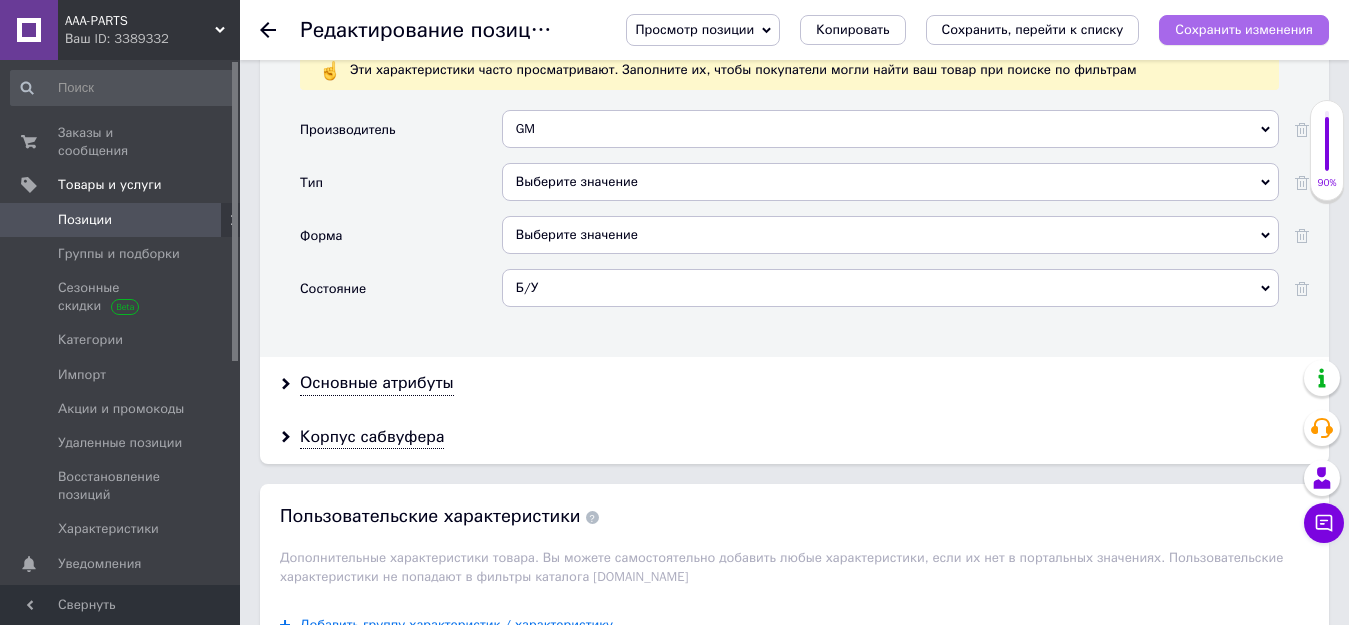 click on "Сохранить изменения" at bounding box center [1244, 29] 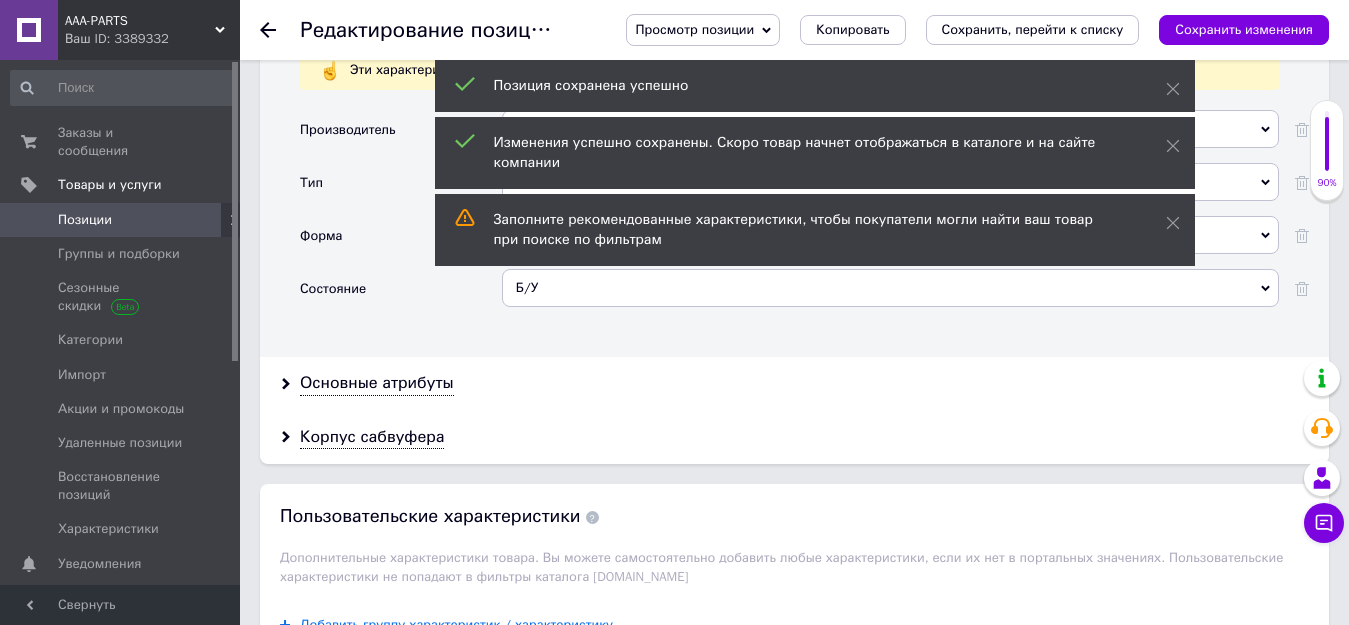 click on "Позиции" at bounding box center (85, 220) 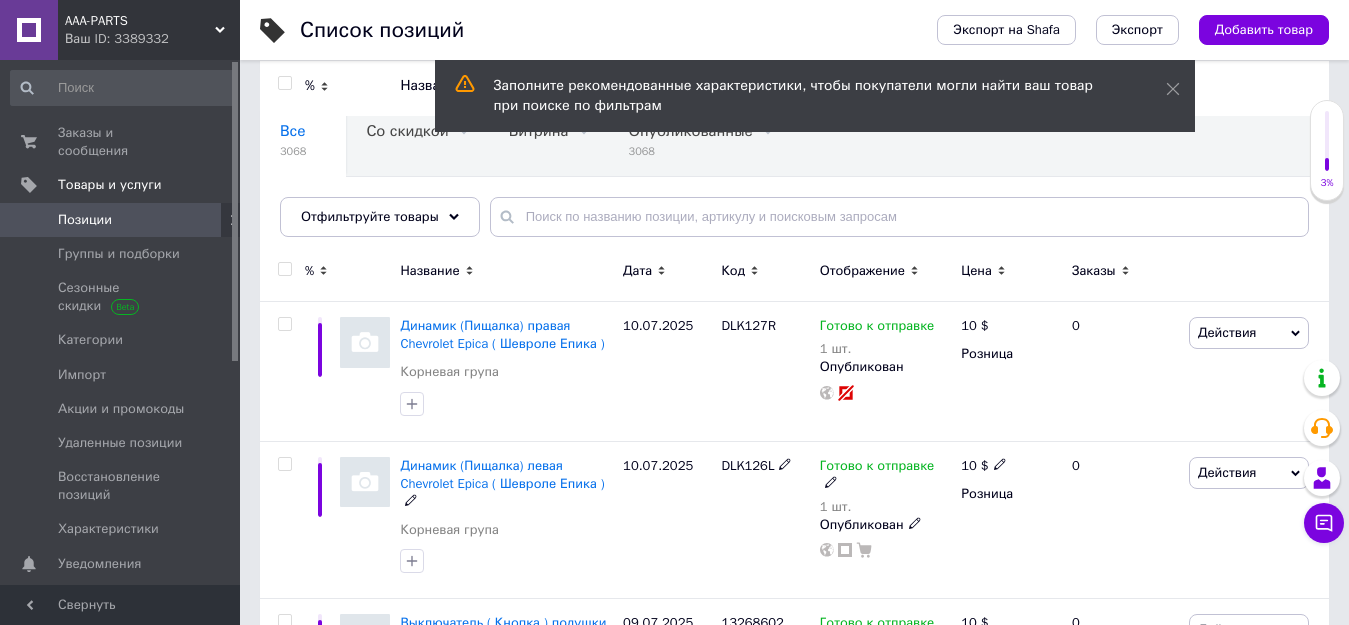scroll, scrollTop: 0, scrollLeft: 0, axis: both 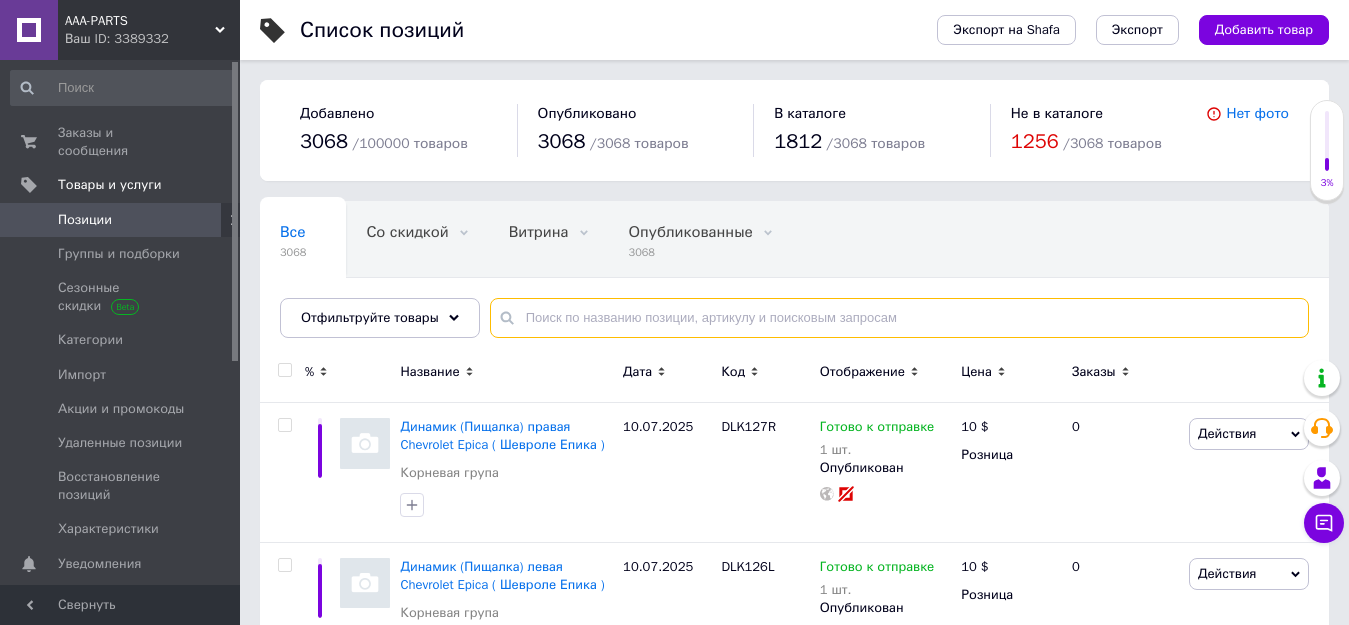 click at bounding box center [899, 318] 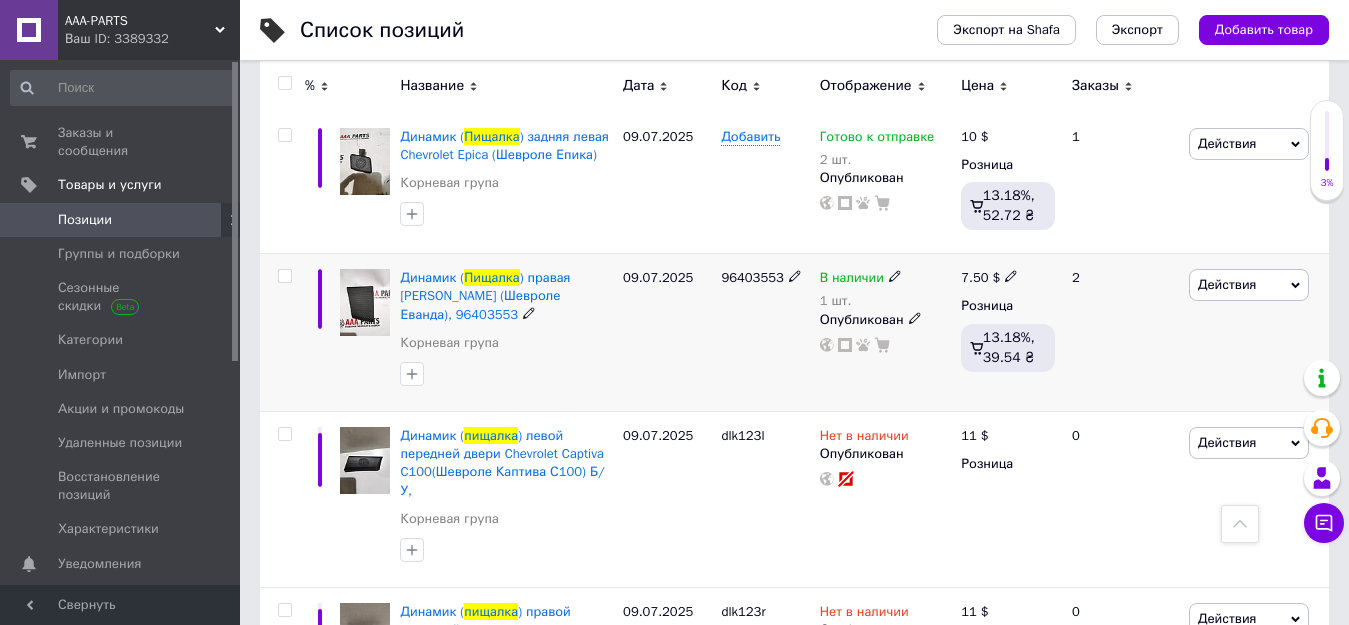 scroll, scrollTop: 400, scrollLeft: 0, axis: vertical 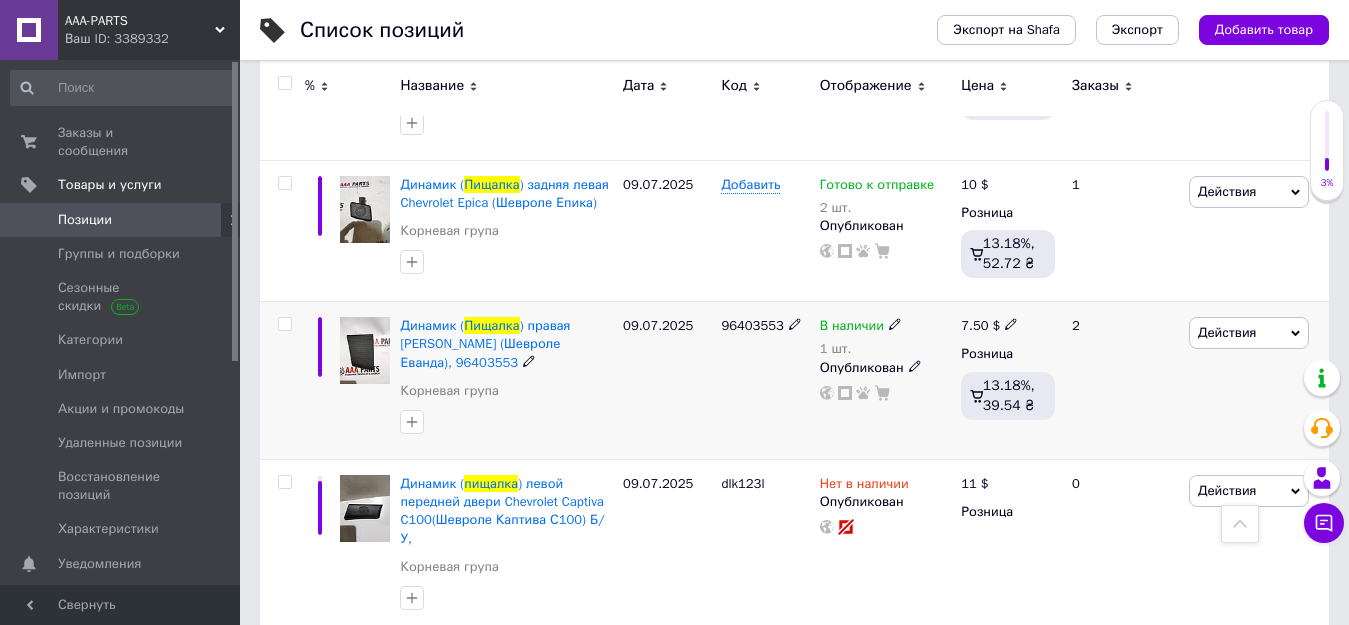type on "пищалка" 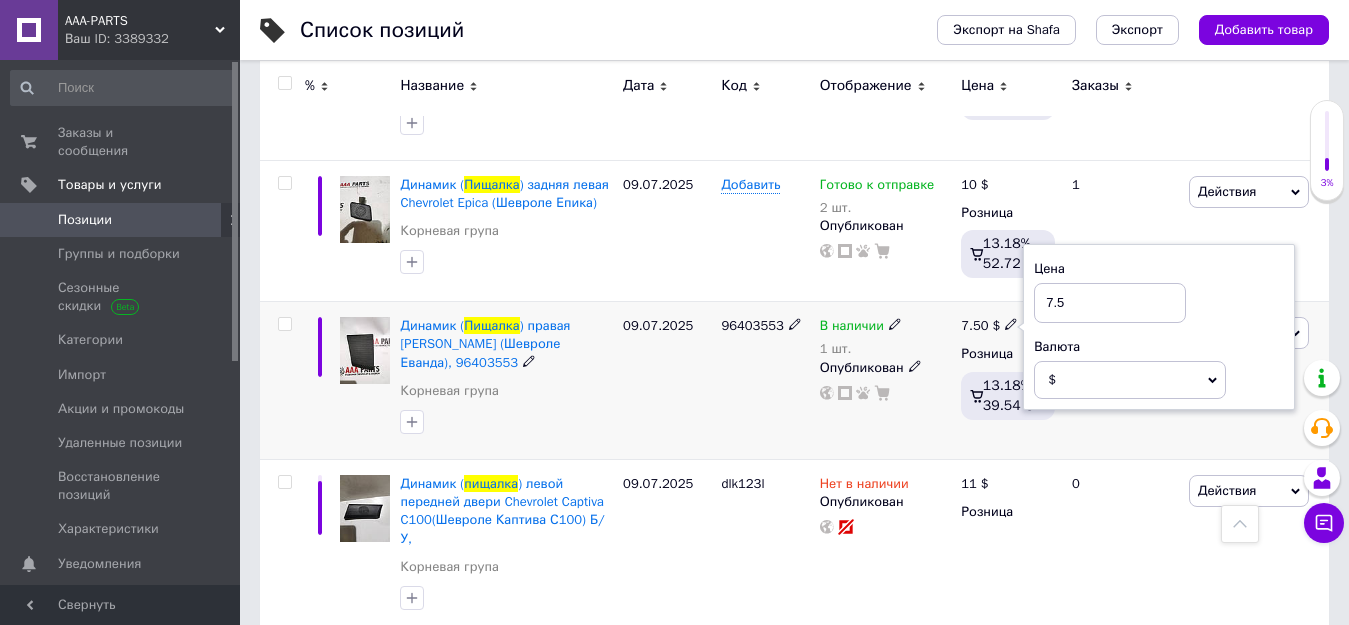 click on "7.5" at bounding box center [1110, 303] 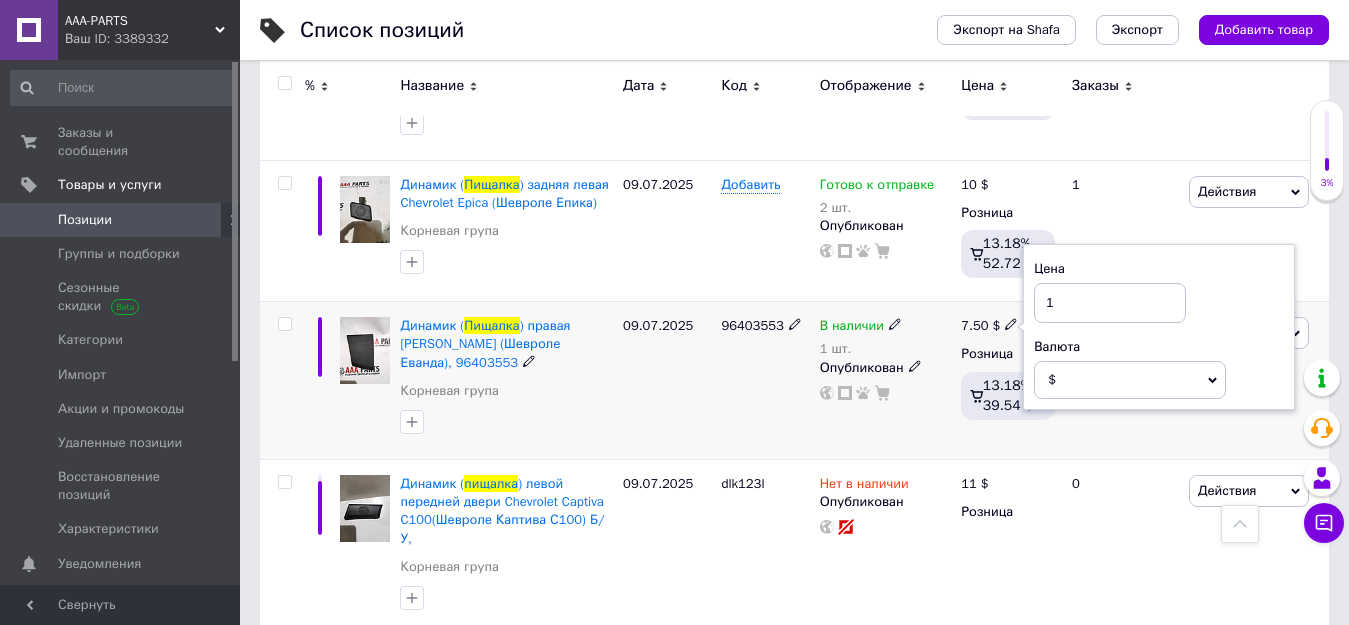 type on "10" 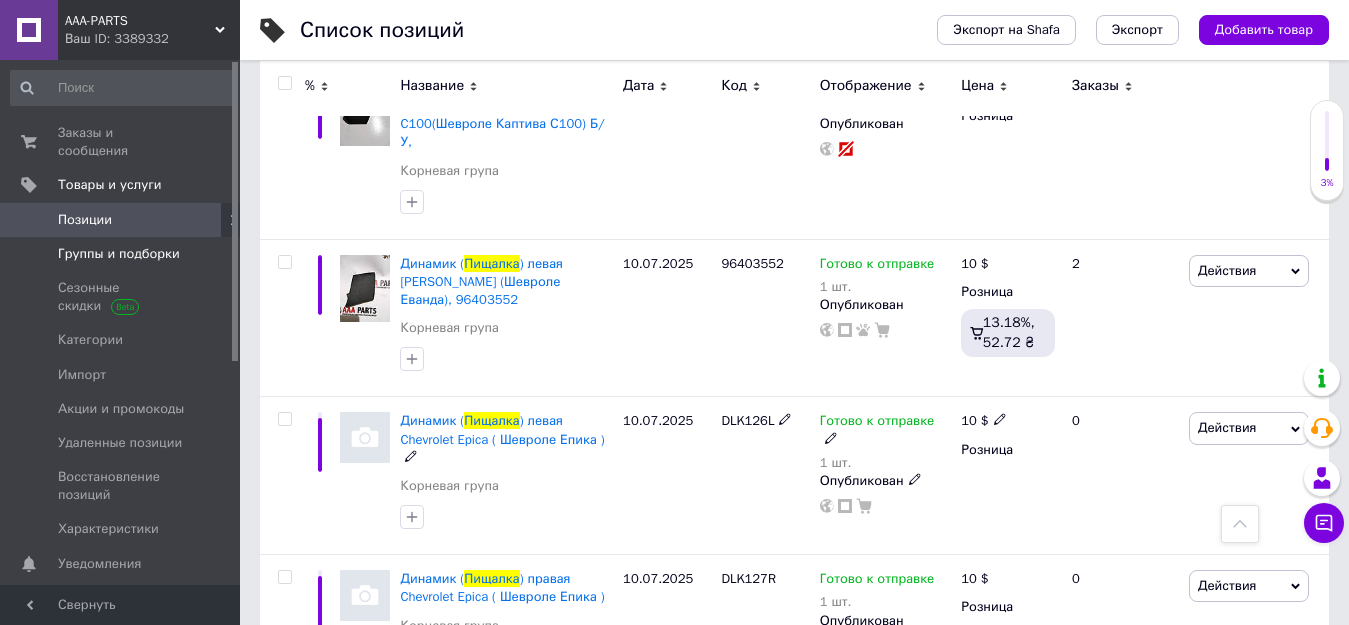 scroll, scrollTop: 1305, scrollLeft: 0, axis: vertical 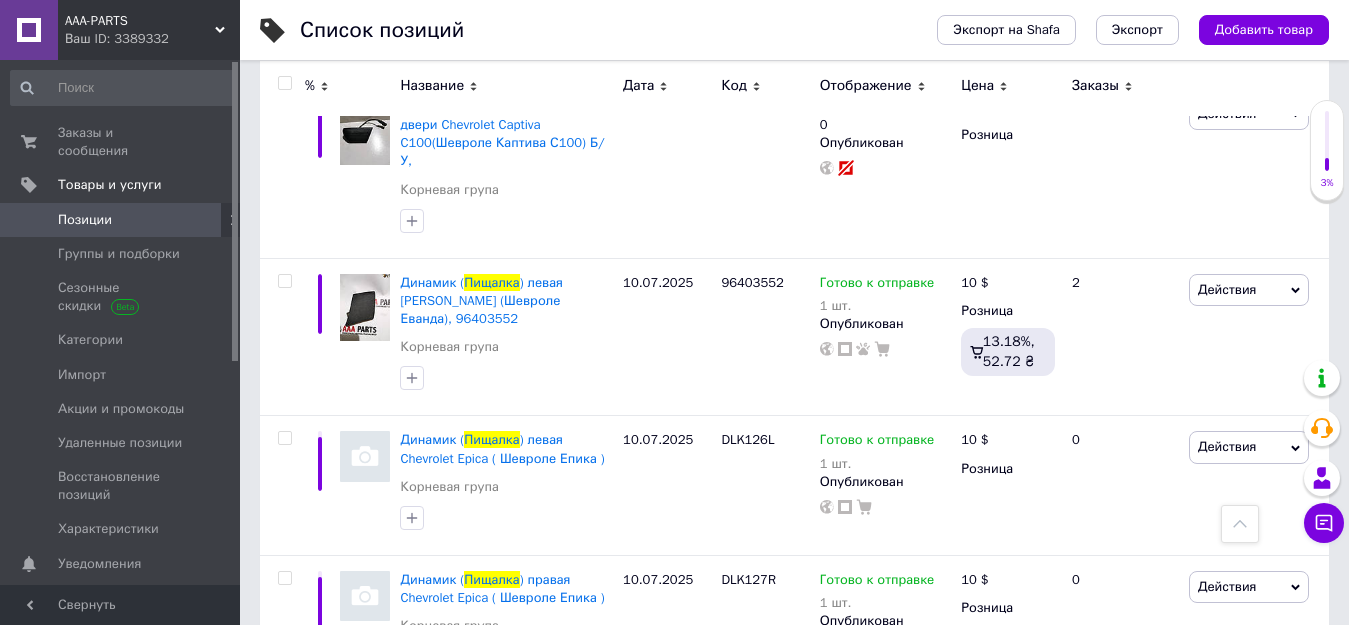 click on "Позиции" at bounding box center (85, 220) 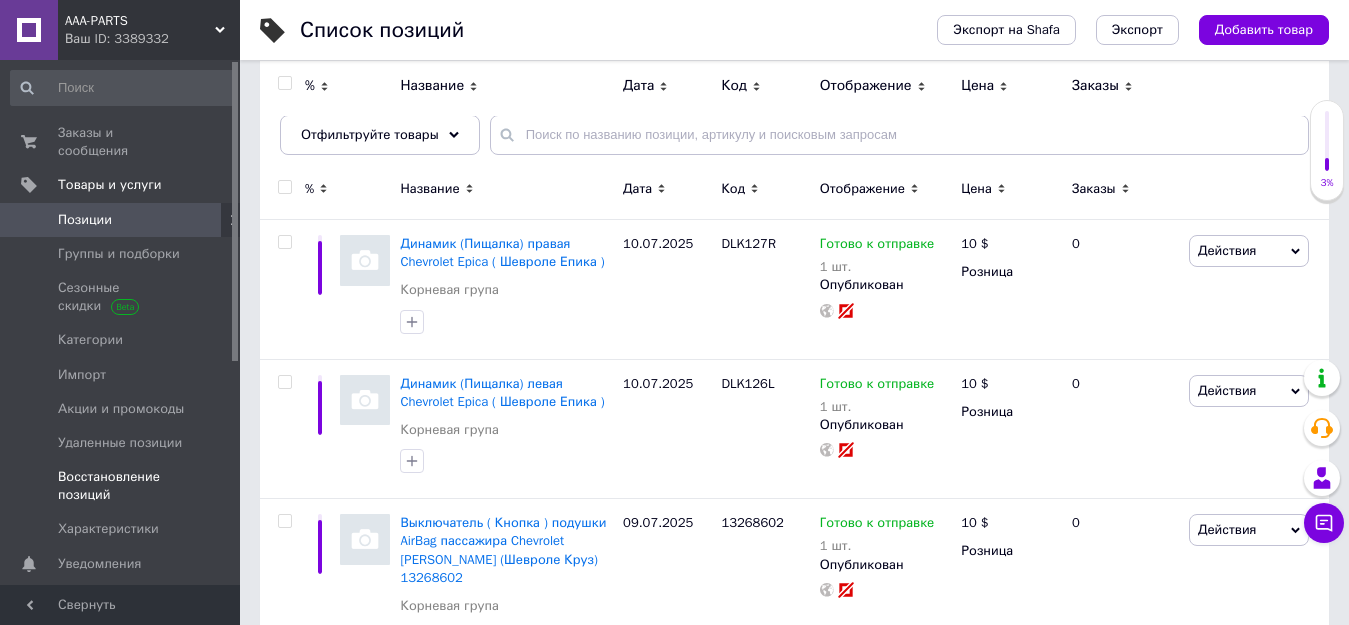 scroll, scrollTop: 200, scrollLeft: 0, axis: vertical 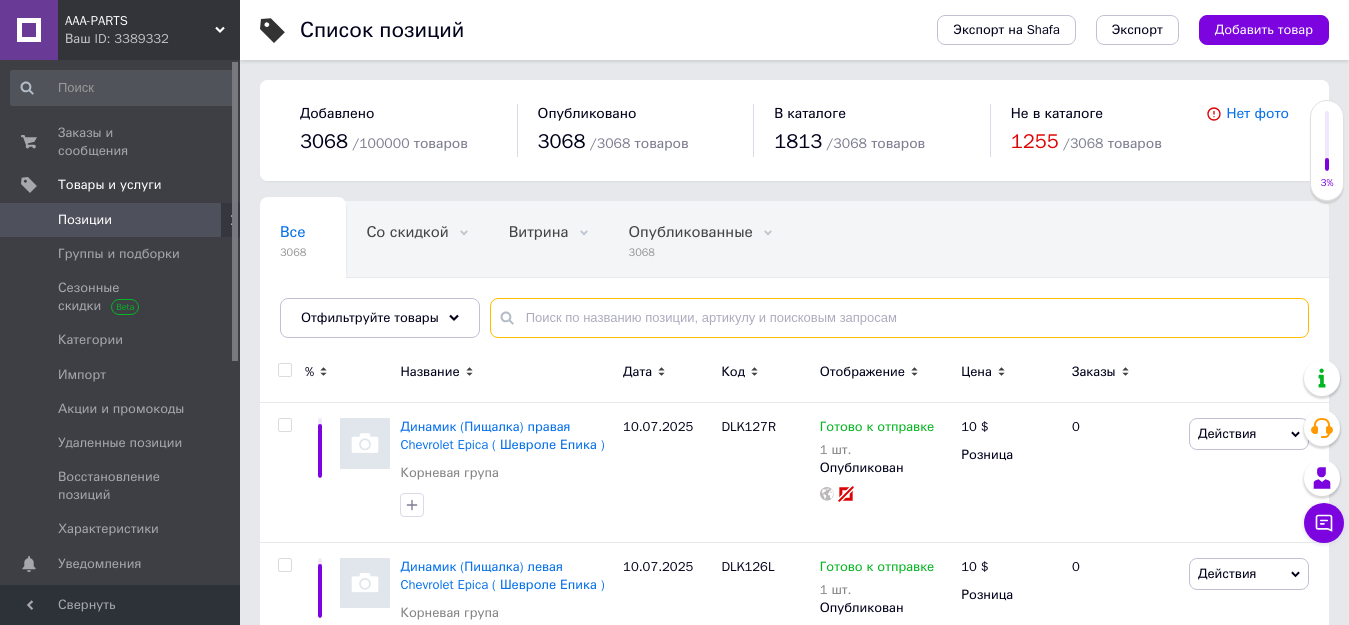 click at bounding box center (899, 318) 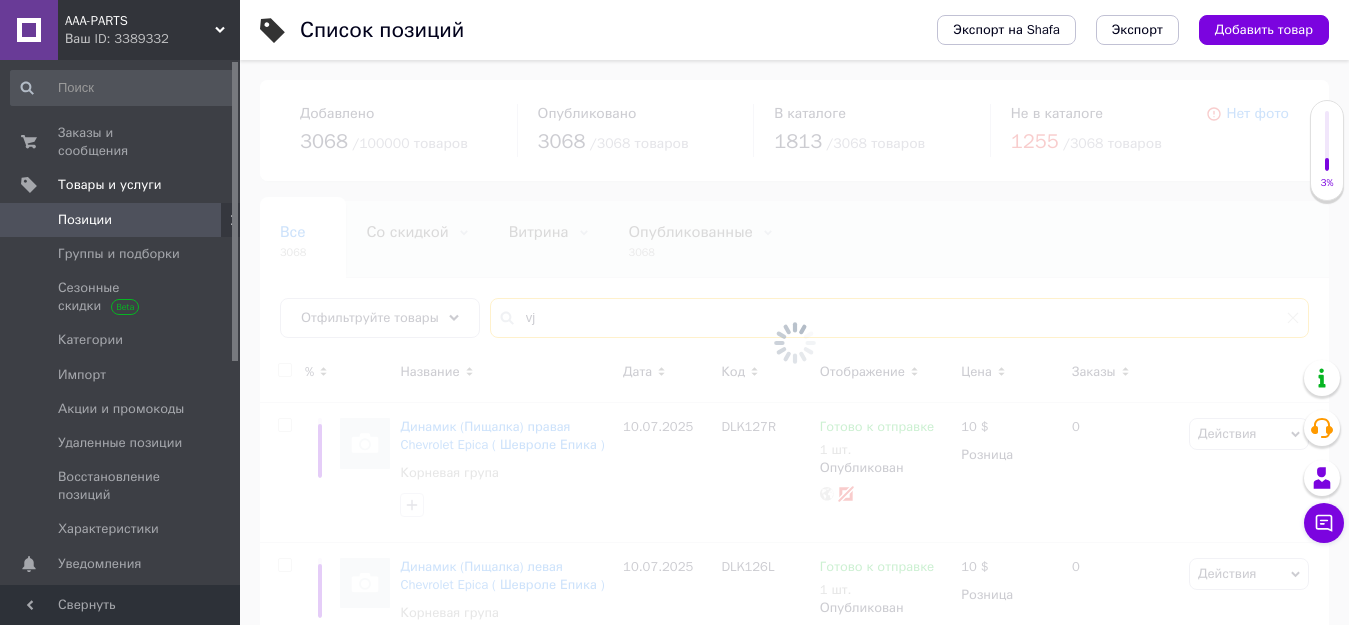 type on "v" 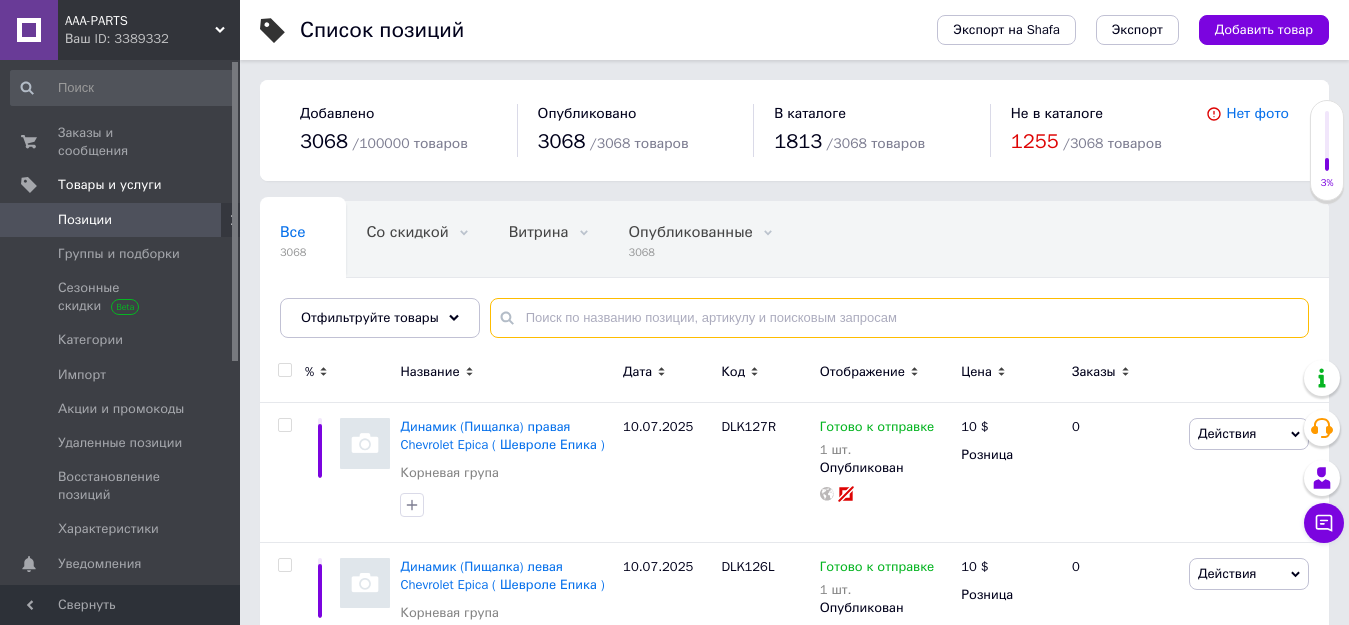 click at bounding box center [899, 318] 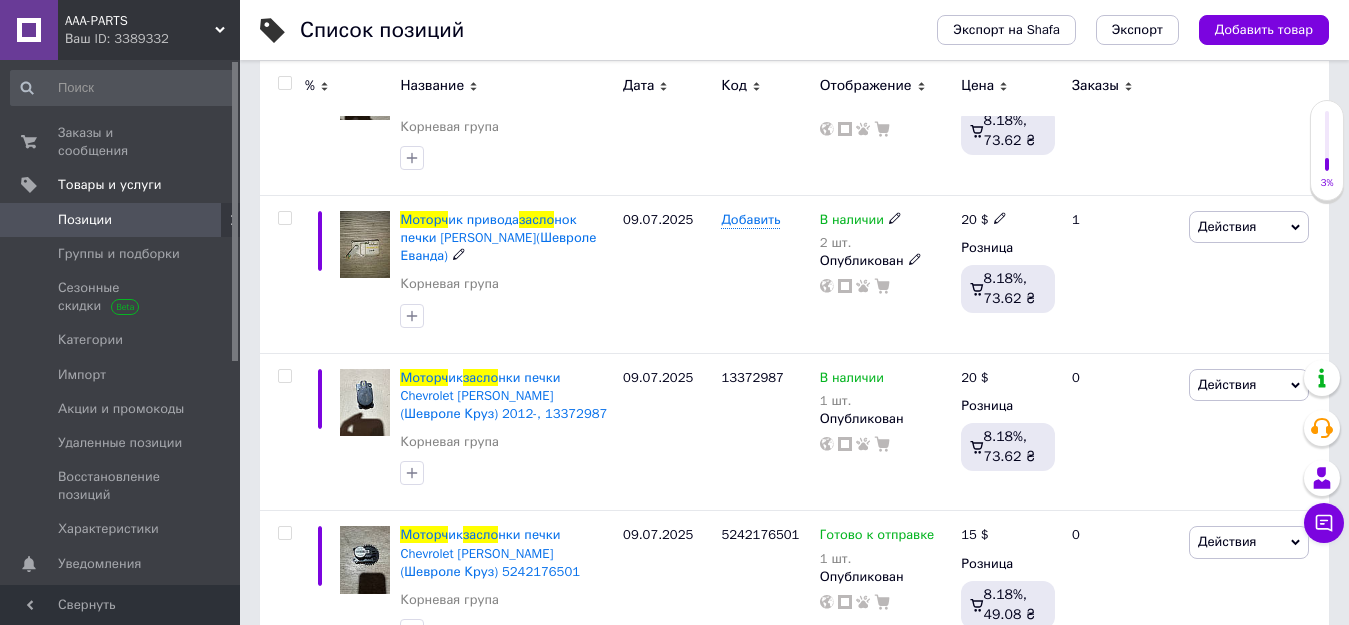 scroll, scrollTop: 400, scrollLeft: 0, axis: vertical 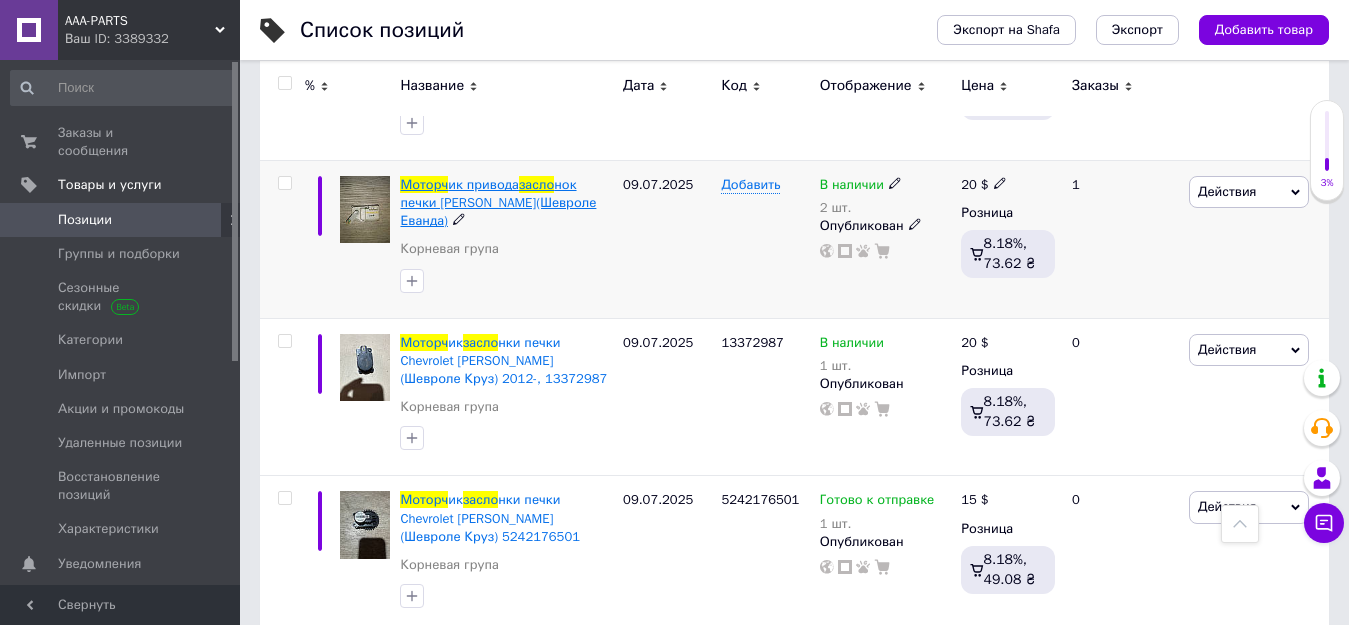 type on "моторч засло" 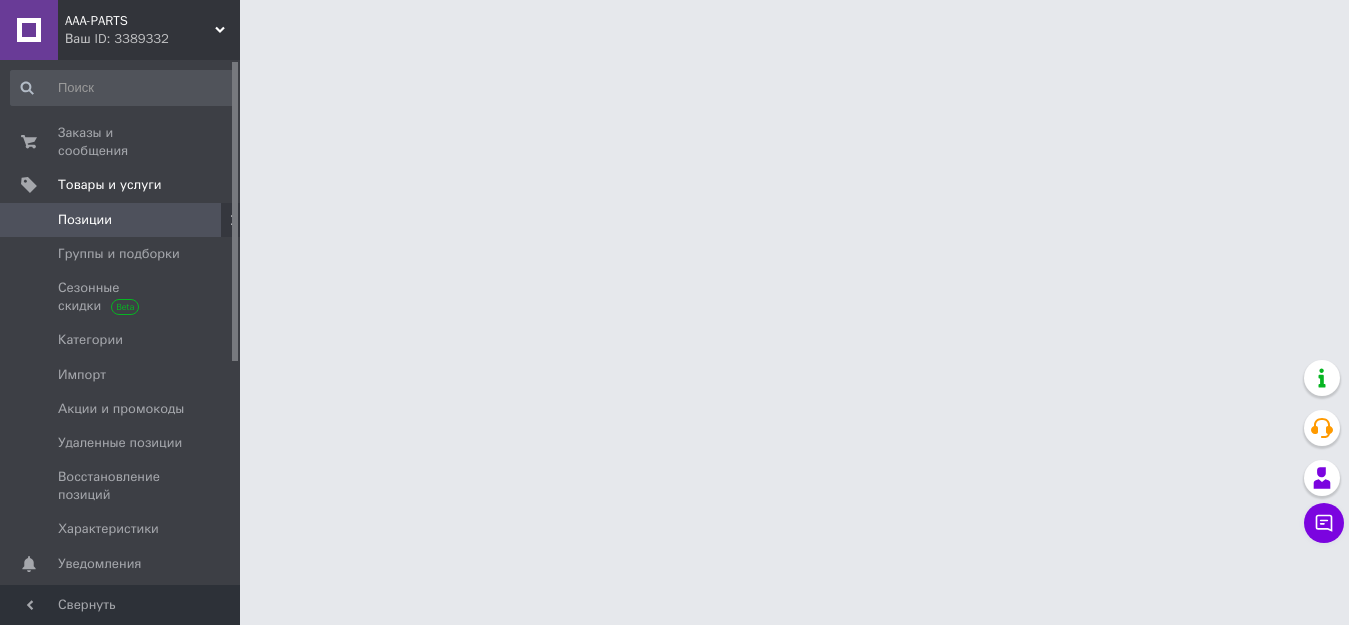 scroll, scrollTop: 0, scrollLeft: 0, axis: both 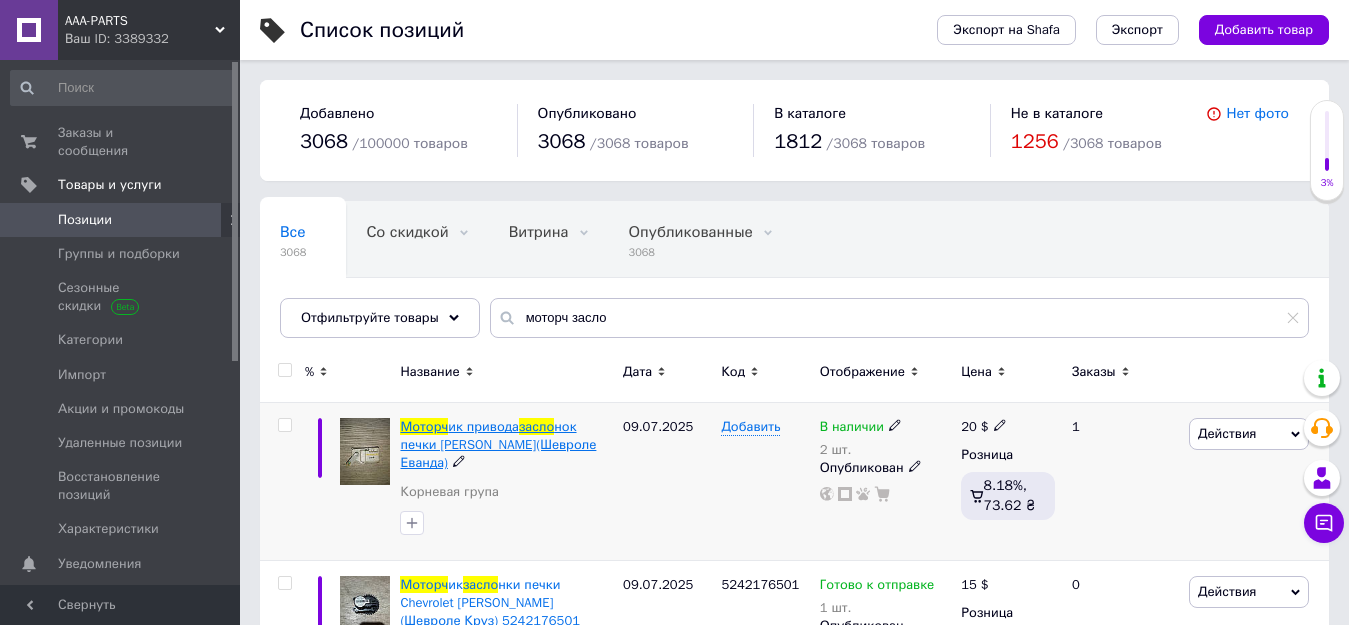click on "нок печки Chevrolet Evanda(Шевроле Еванда)" at bounding box center (498, 444) 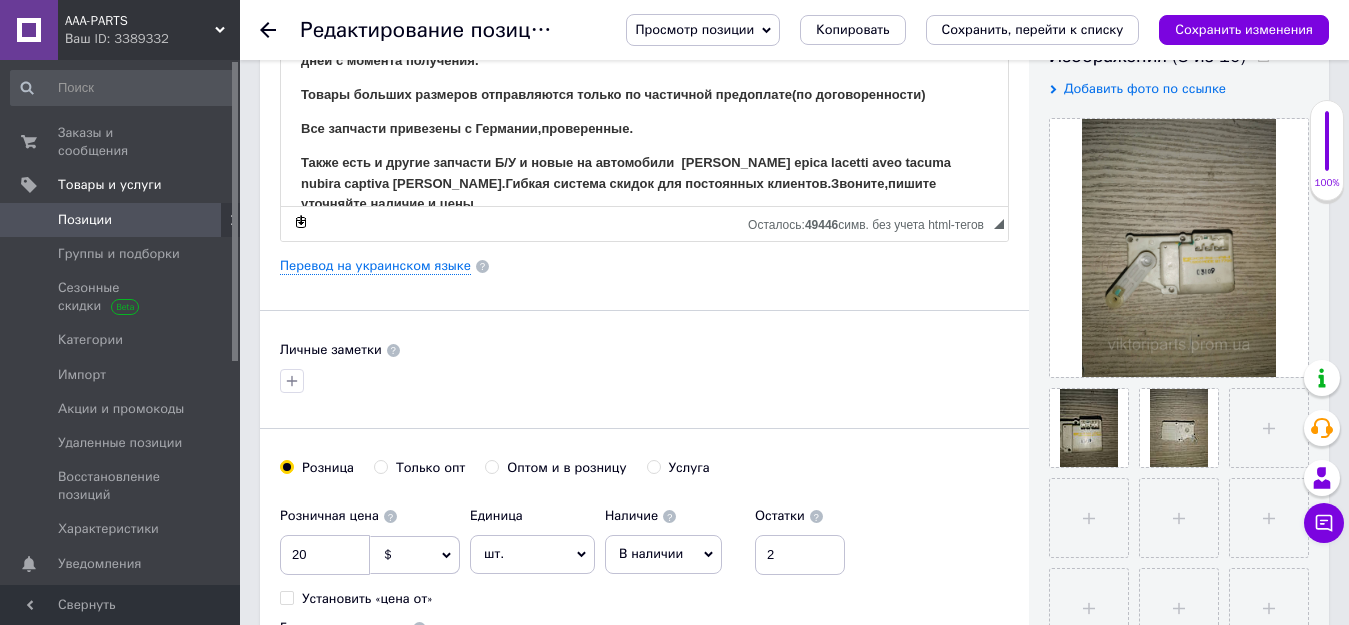 scroll, scrollTop: 0, scrollLeft: 0, axis: both 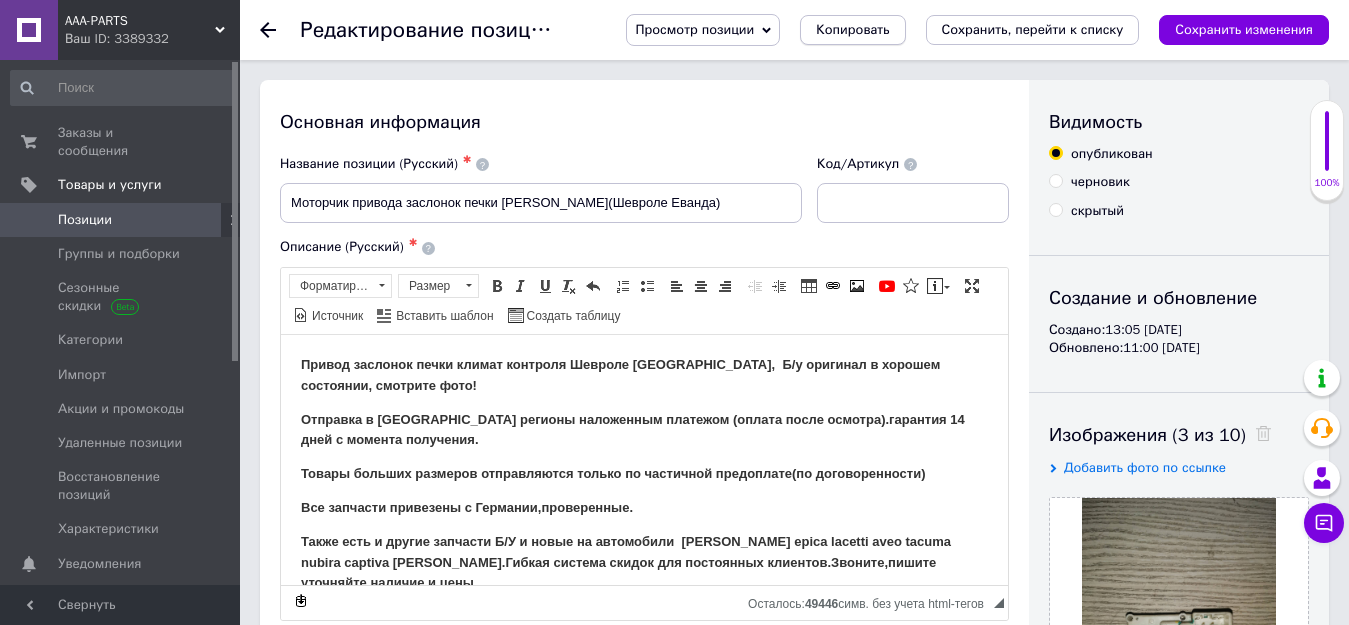 click on "Копировать" at bounding box center [852, 30] 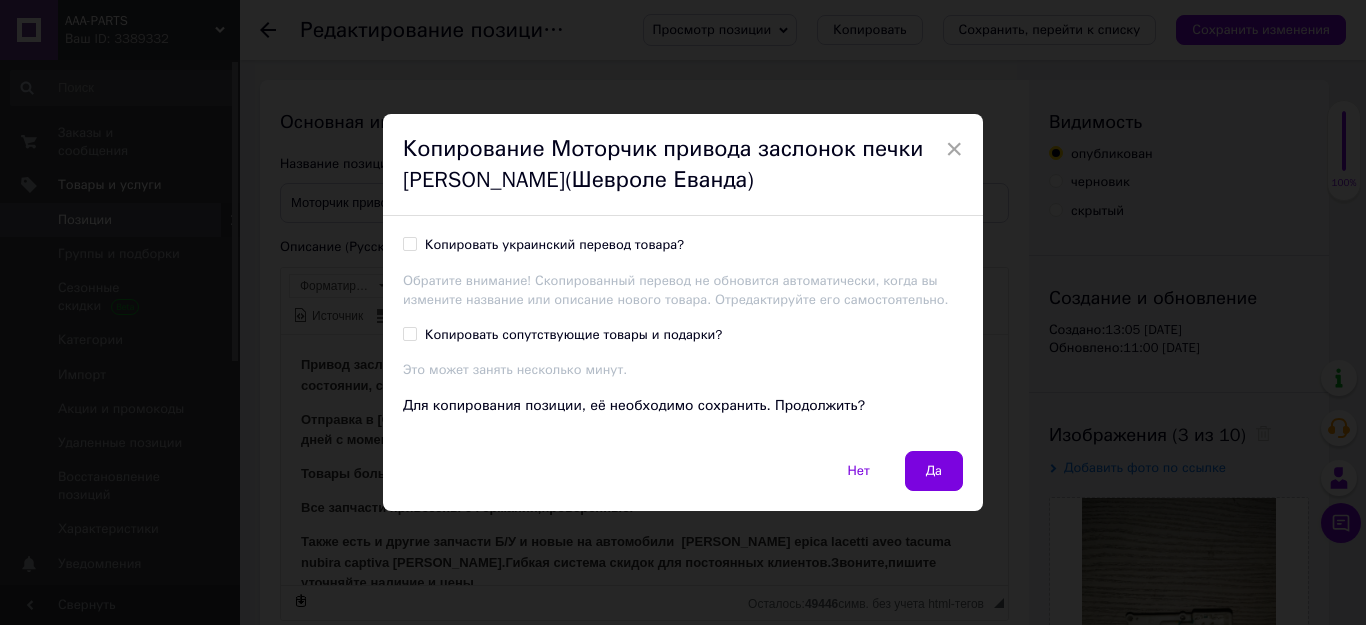 click on "Копировать украинский перевод товара?" at bounding box center (554, 245) 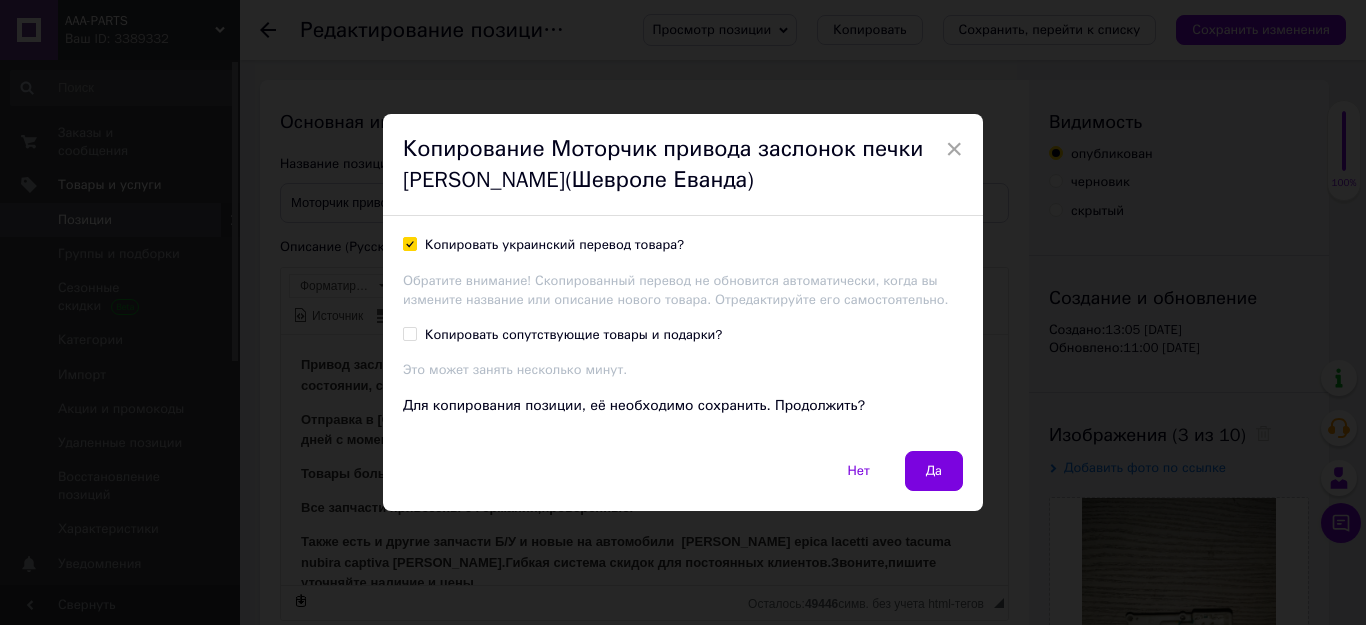 checkbox on "true" 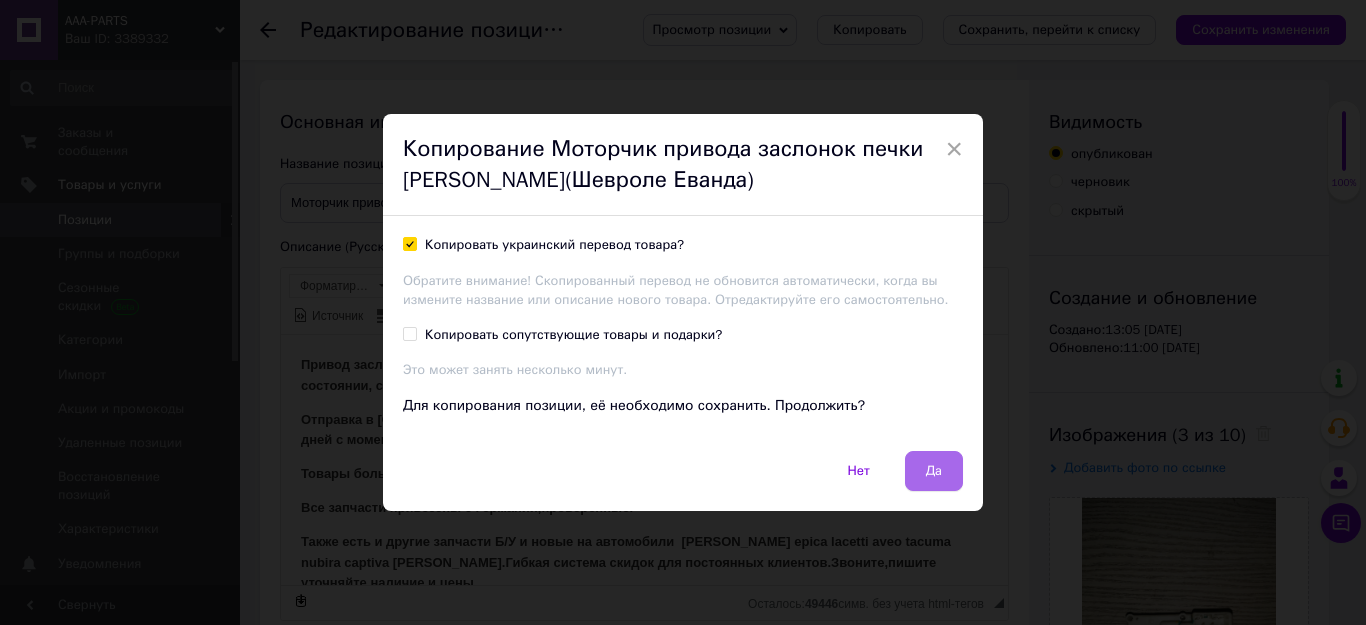 drag, startPoint x: 939, startPoint y: 478, endPoint x: 659, endPoint y: 141, distance: 438.14267 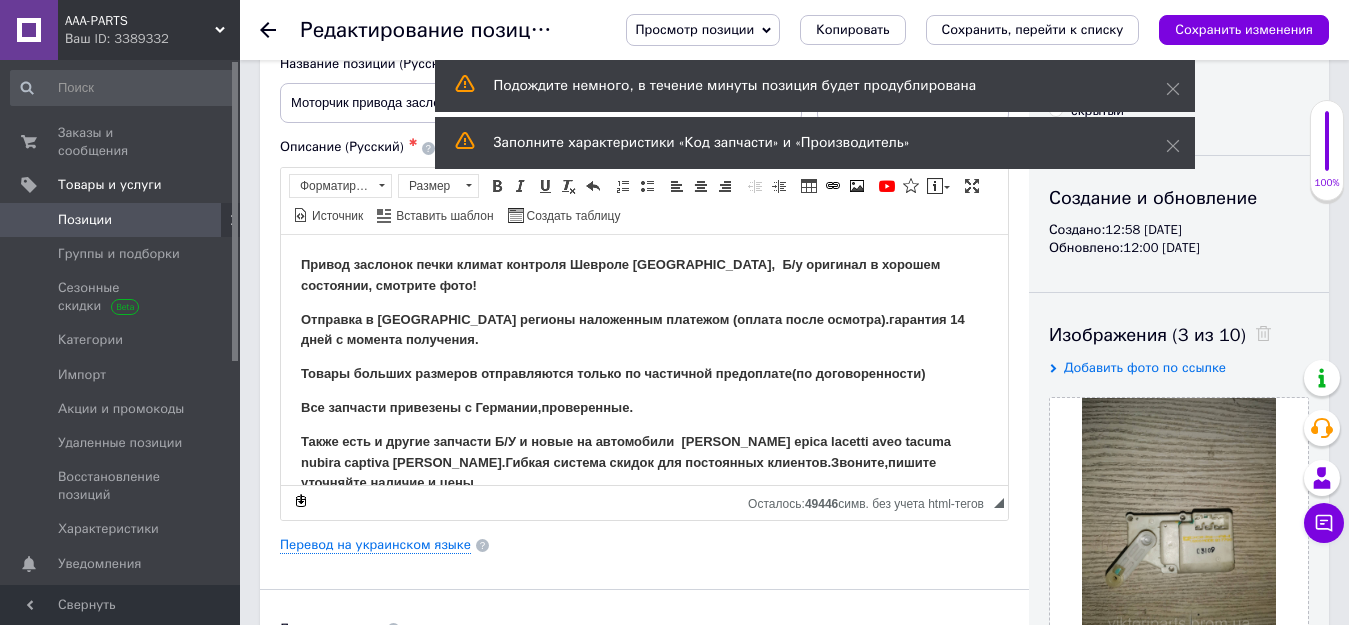 scroll, scrollTop: 0, scrollLeft: 0, axis: both 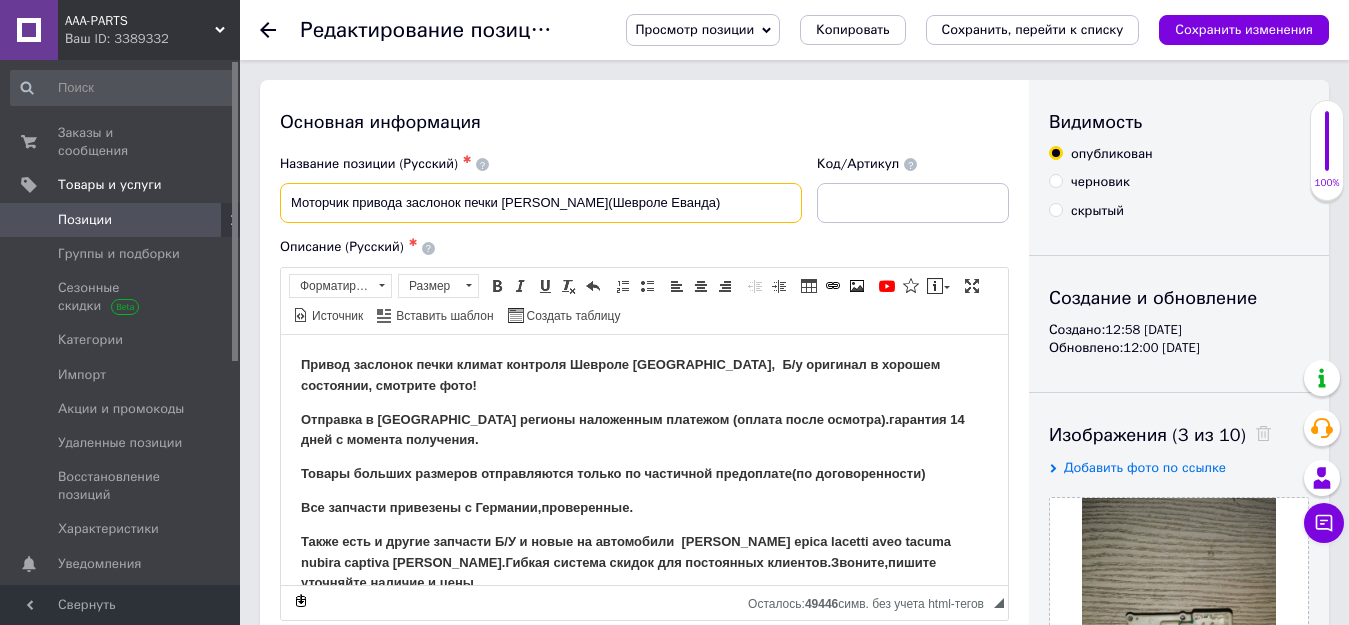 click on "Моторчик привода заслонок печки Chevrolet Evanda(Шевроле Еванда)" at bounding box center (541, 203) 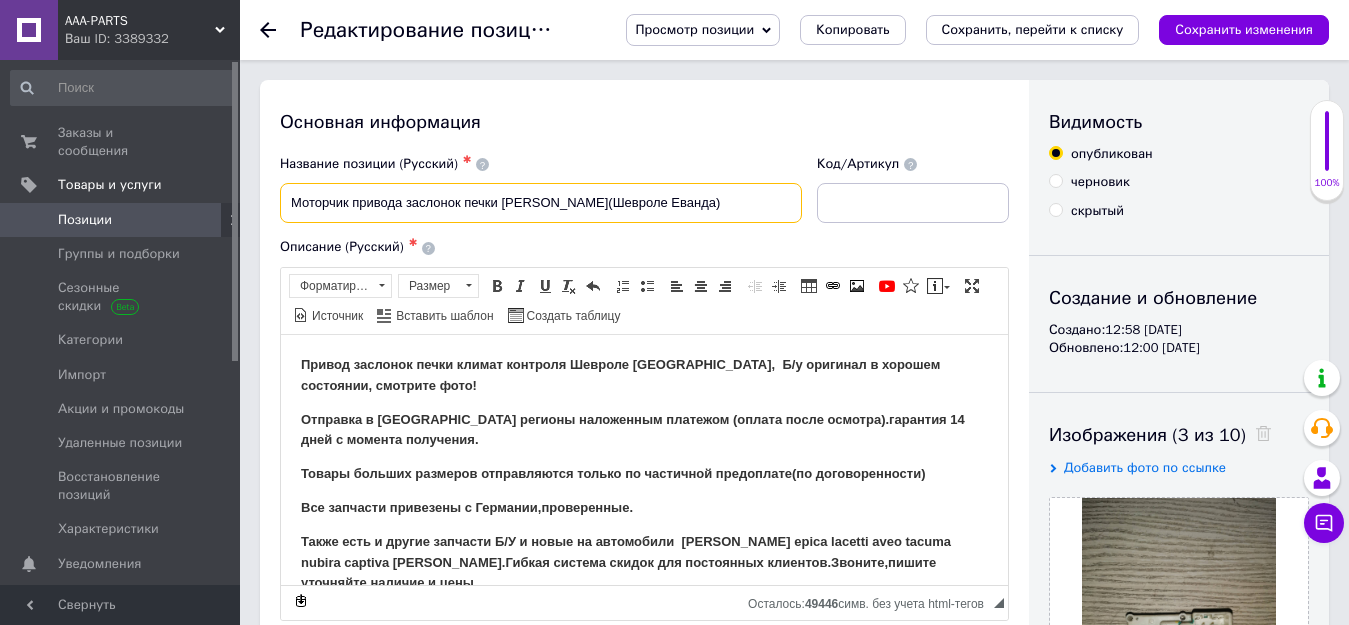 click on "Моторчик привода заслонок печки Chevrolet Evanda(Шевроле Еванда)" at bounding box center (541, 203) 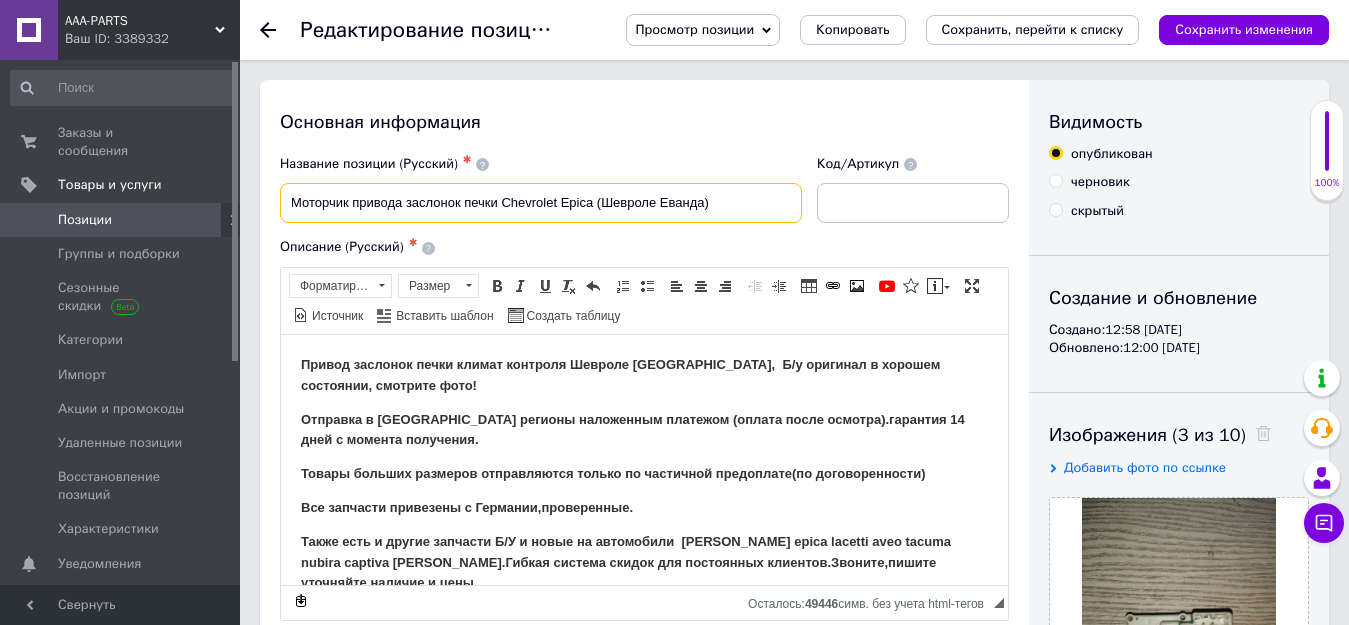 click on "Моторчик привода заслонок печки Chevrolet Epica (Шевроле Еванда)" at bounding box center [541, 203] 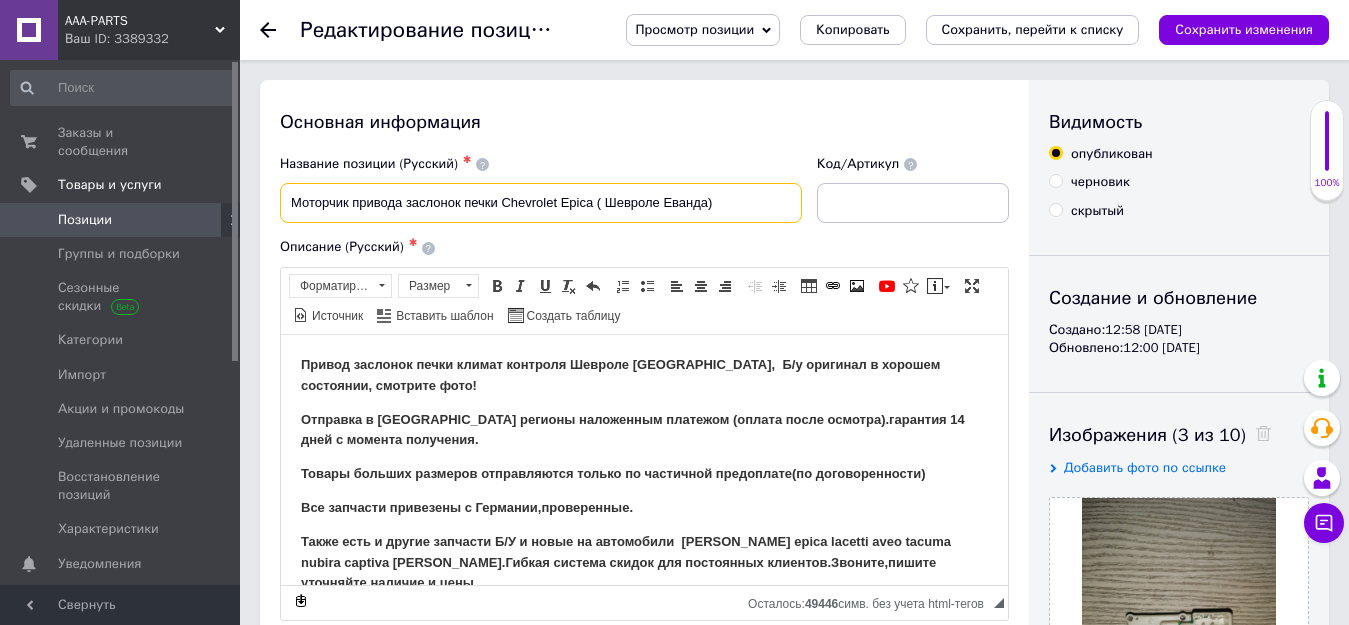 click on "Моторчик привода заслонок печки Chevrolet Epica ( Шевроле Еванда)" at bounding box center [541, 203] 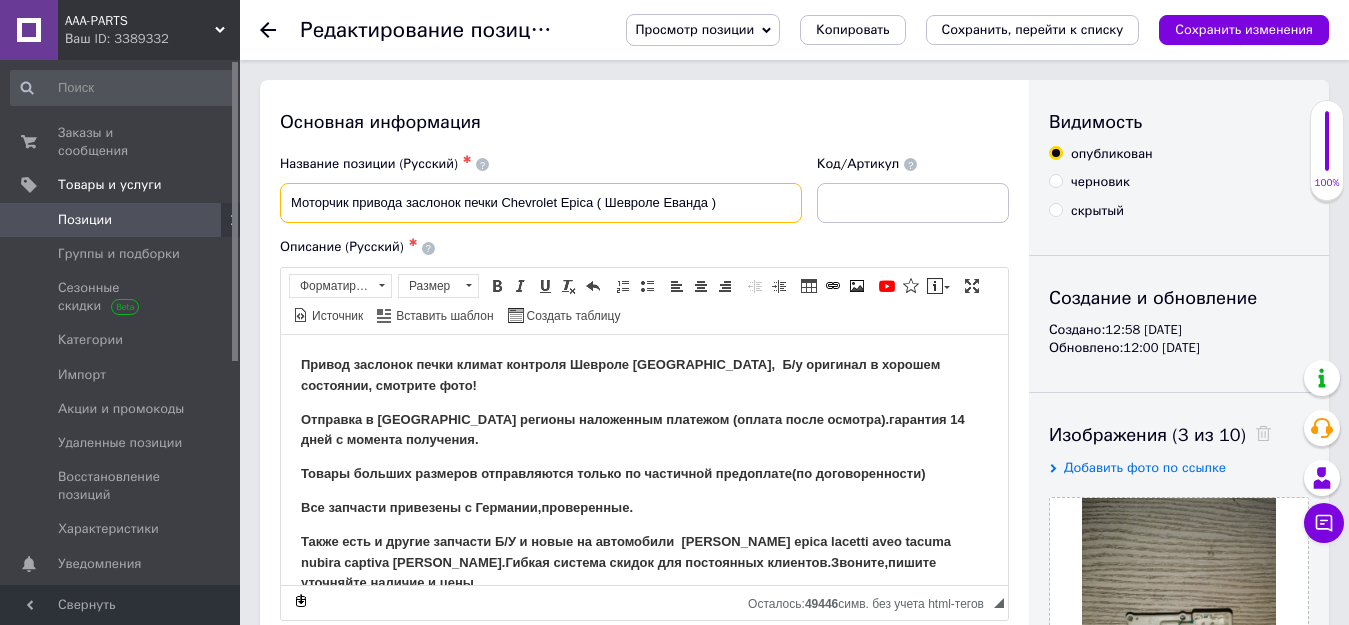 click on "Моторчик привода заслонок печки Chevrolet Epica ( Шевроле Еванда )" at bounding box center [541, 203] 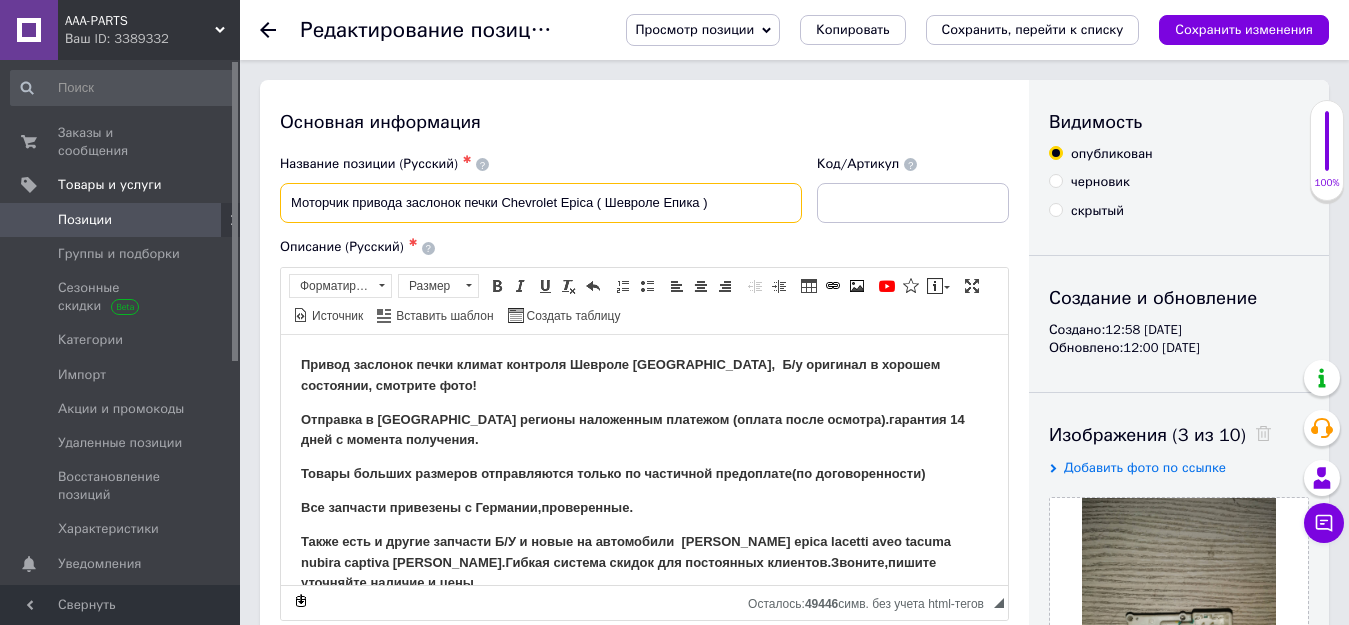 type on "Моторчик привода заслонок печки Chevrolet Epica ( Шевроле Епика )" 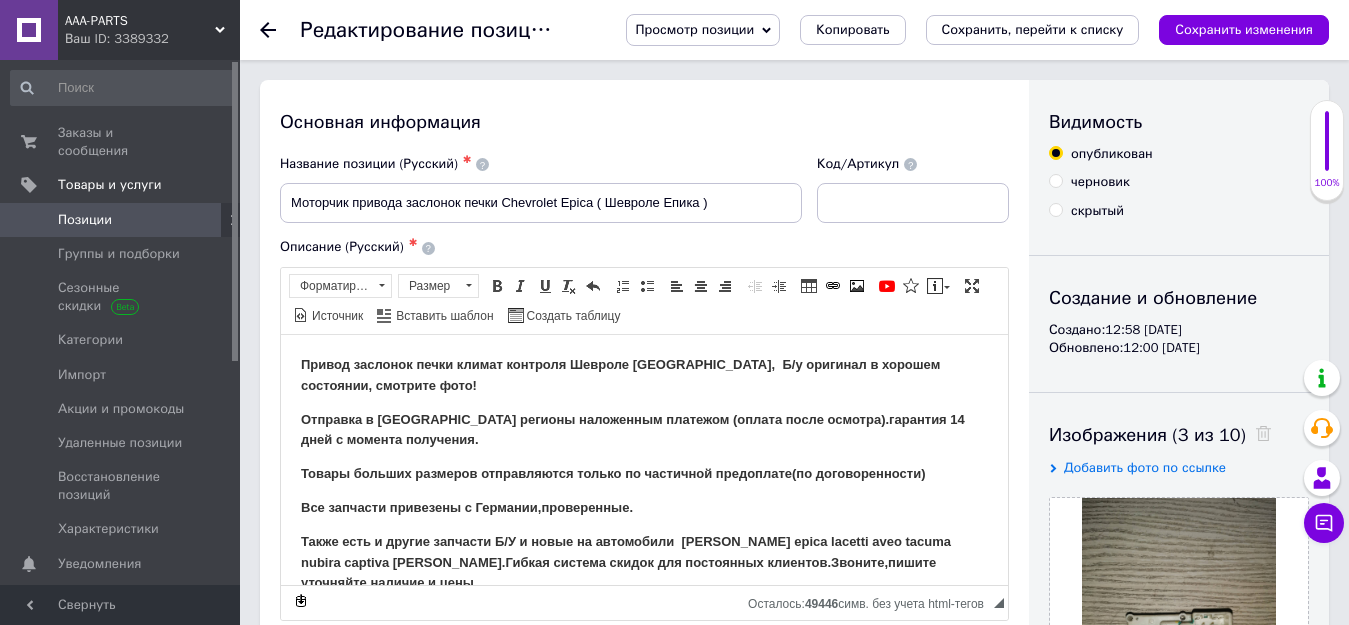 click on "Привод заслонок печки климат контроля Шевроле Еванда,  Б/у оригинал в хорошем состоянии, смотрите фото!" at bounding box center (620, 374) 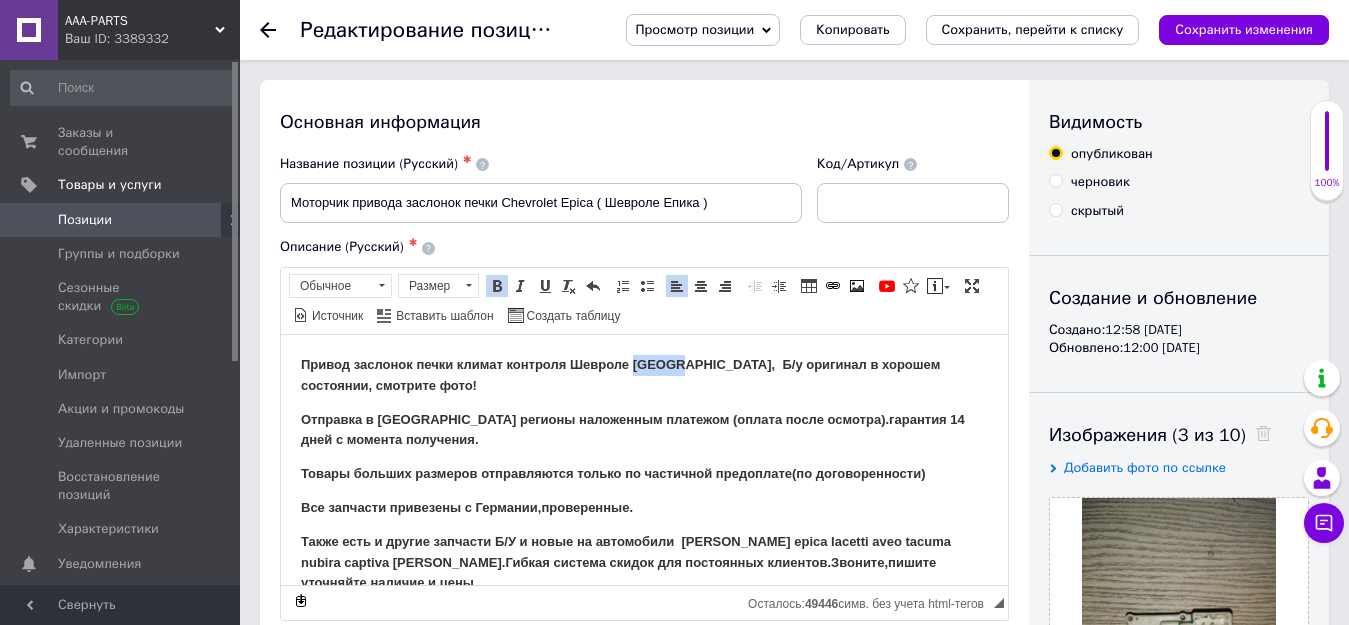 click on "Привод заслонок печки климат контроля Шевроле Еванда,  Б/у оригинал в хорошем состоянии, смотрите фото!" at bounding box center [620, 374] 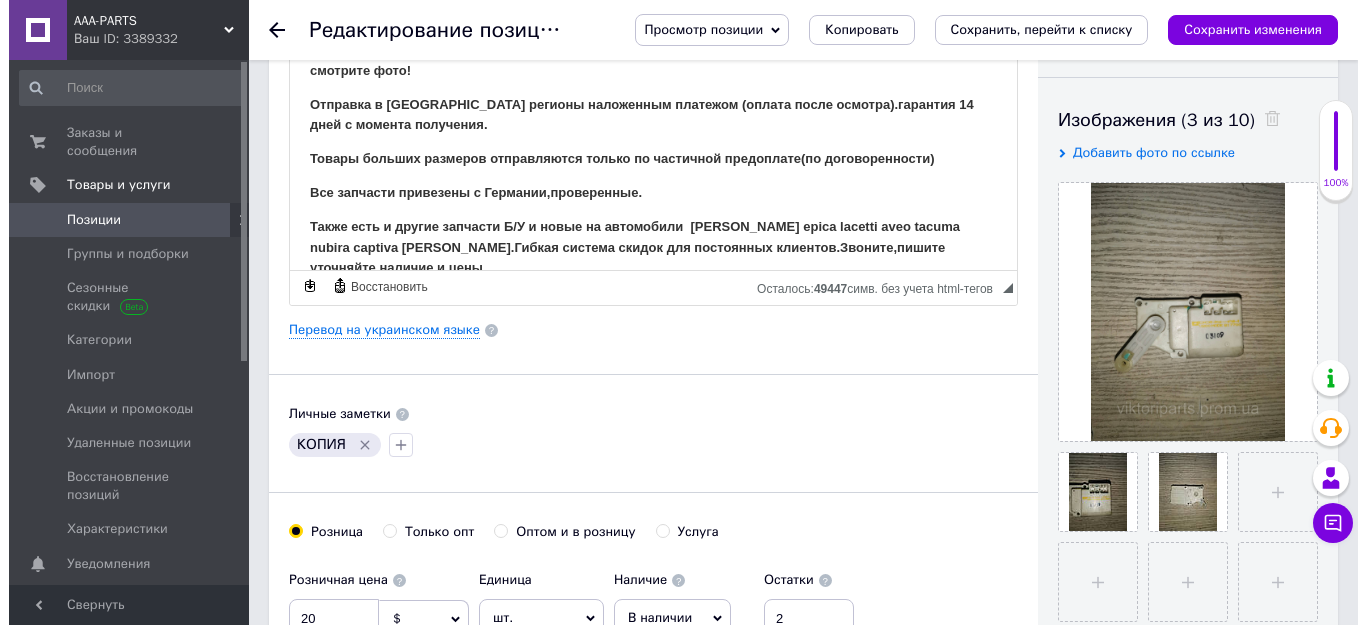 scroll, scrollTop: 400, scrollLeft: 0, axis: vertical 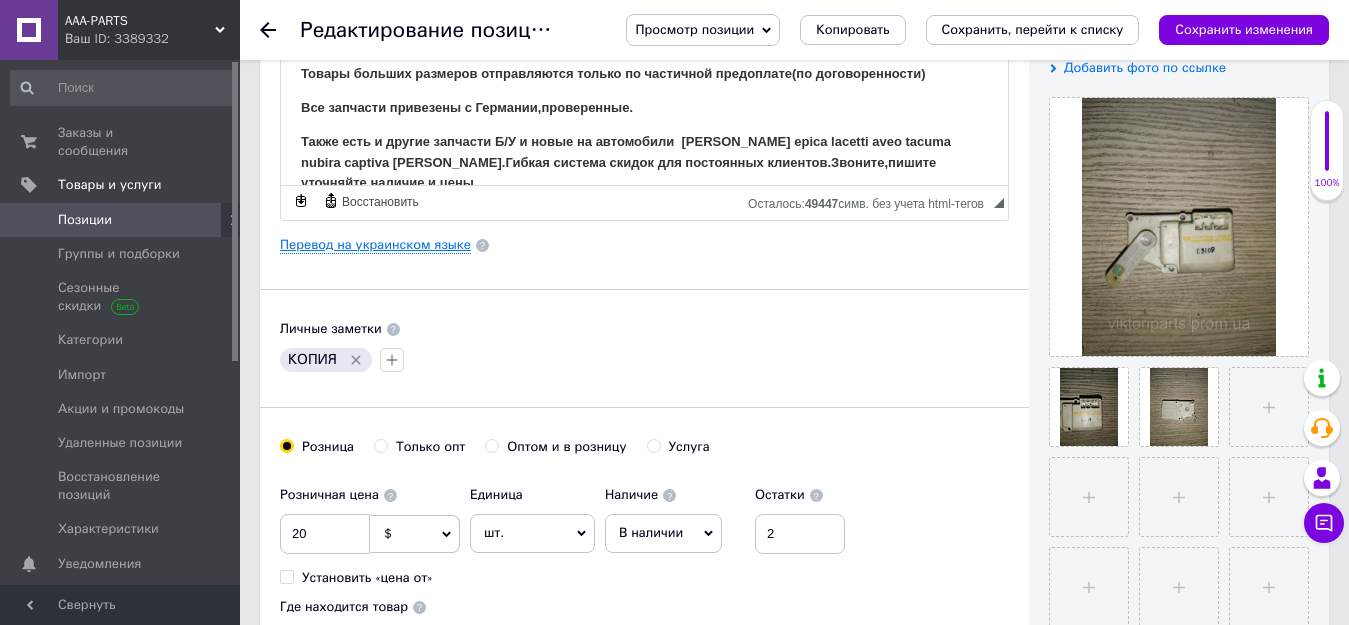click on "Перевод на украинском языке" at bounding box center [375, 245] 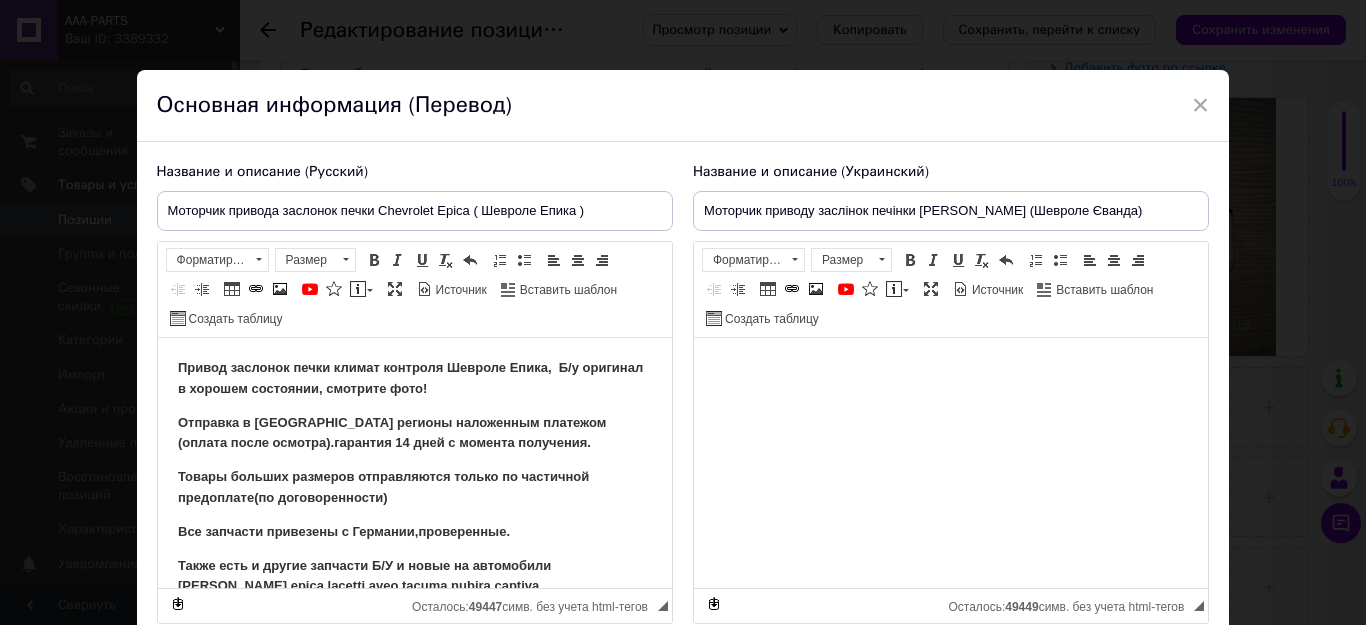 scroll, scrollTop: 0, scrollLeft: 0, axis: both 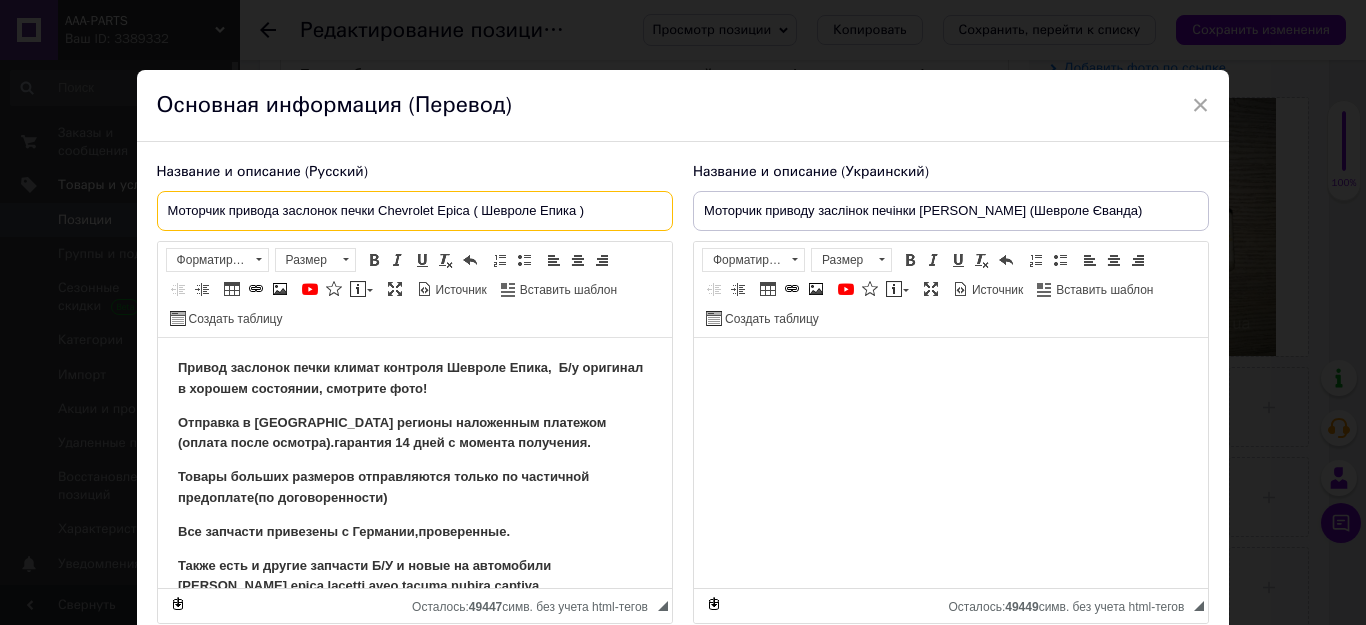 click on "Моторчик привода заслонок печки Chevrolet Epica ( Шевроле Епика )" at bounding box center [415, 211] 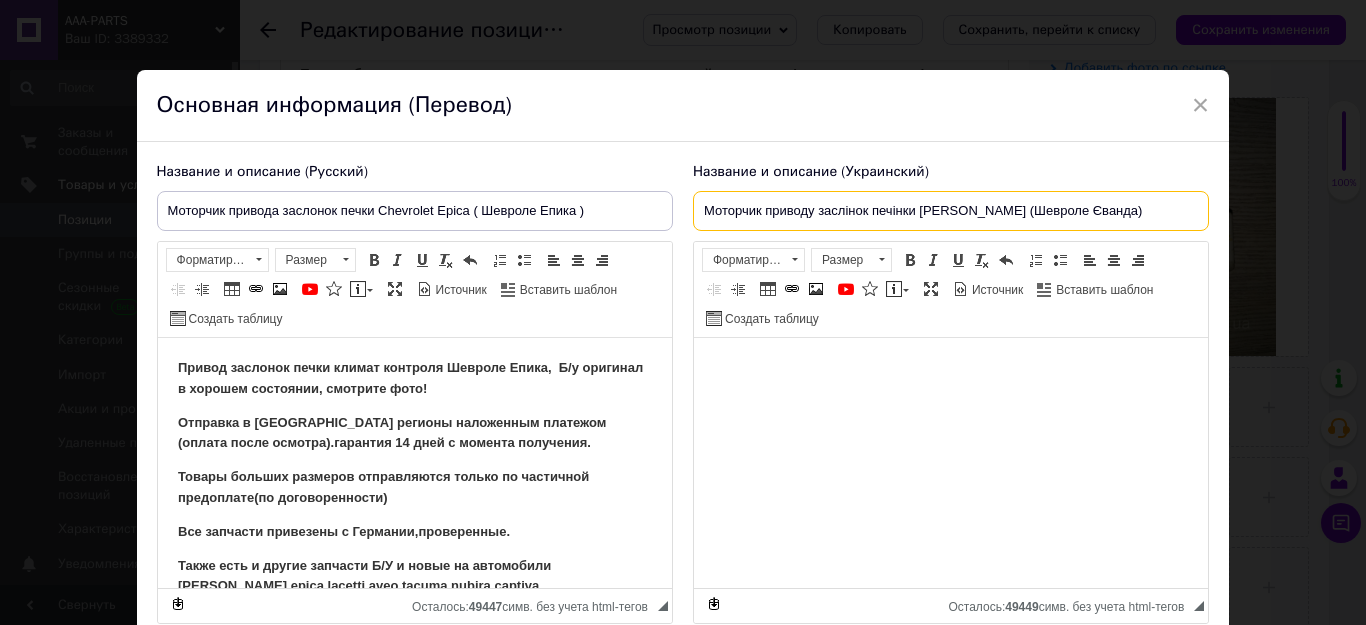 click on "Моторчик приводу заслінок печінки Chevrolet Evanda (Шевроле Єванда)" at bounding box center [951, 211] 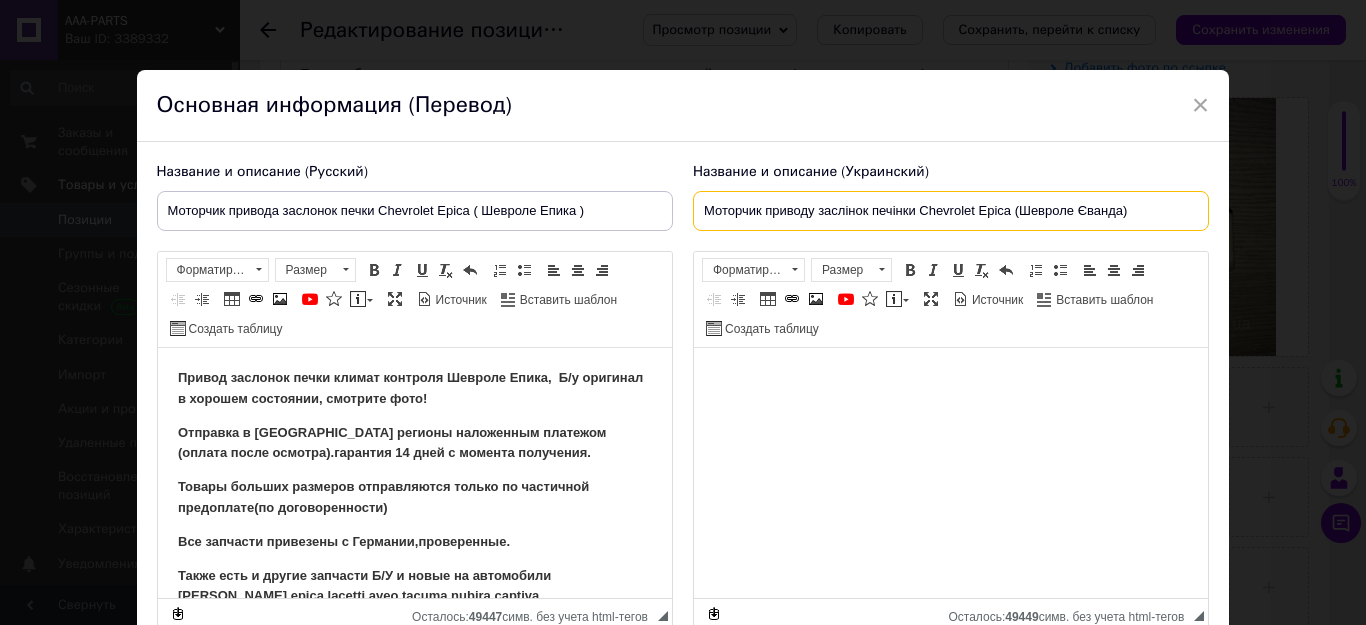 click on "Моторчик приводу заслінок печінки Chevrolet Epica (Шевроле Єванда)" at bounding box center [951, 211] 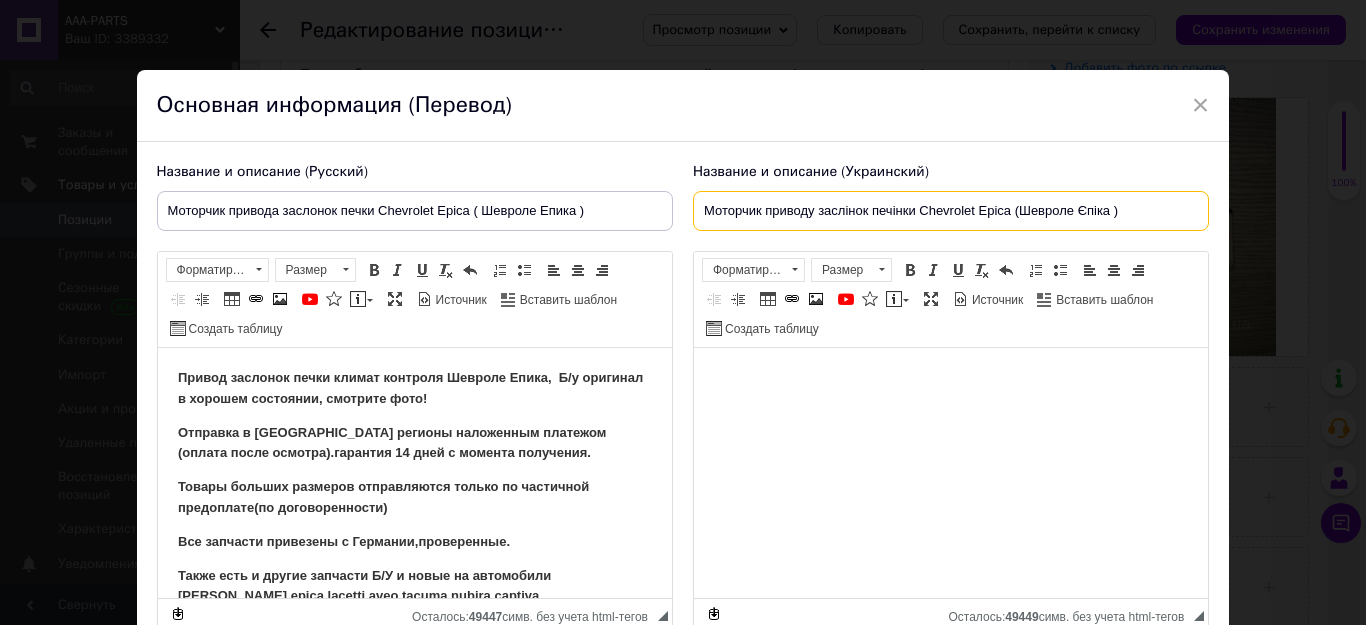 click on "Моторчик приводу заслінок печінки Chevrolet Epica (Шевроле Єпіка )" at bounding box center [951, 211] 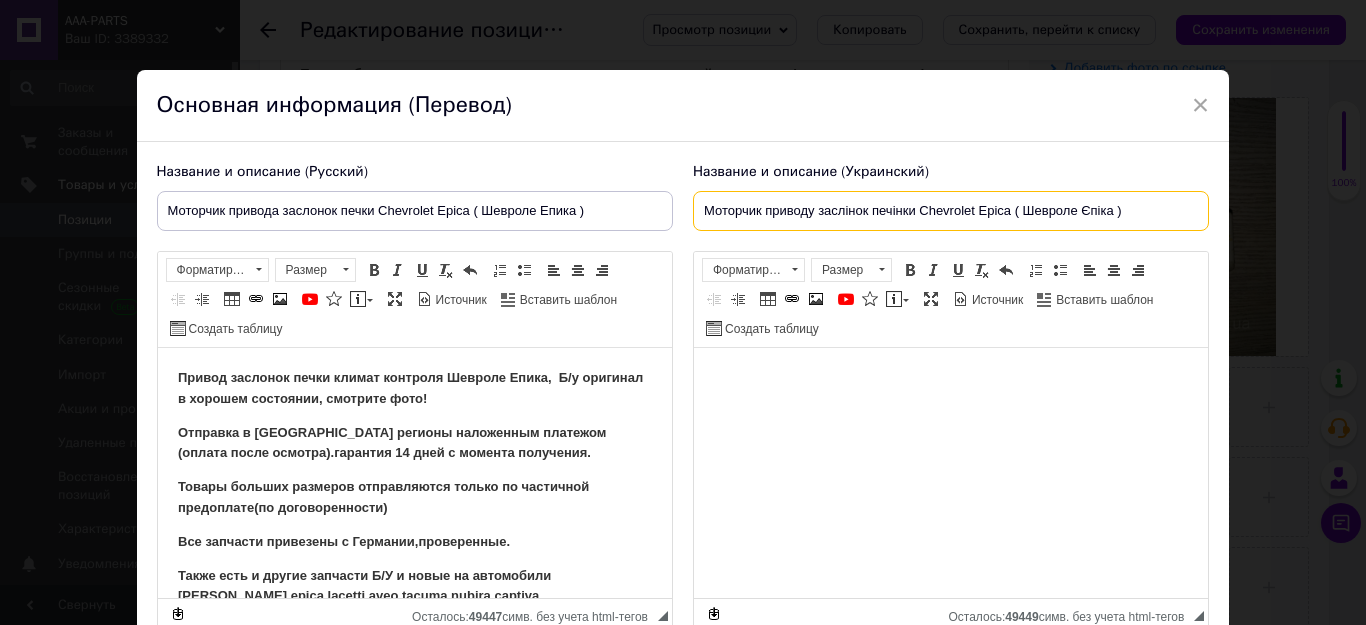 type on "Моторчик приводу заслінок печінки Chevrolet Epica ( Шевроле Єпіка )" 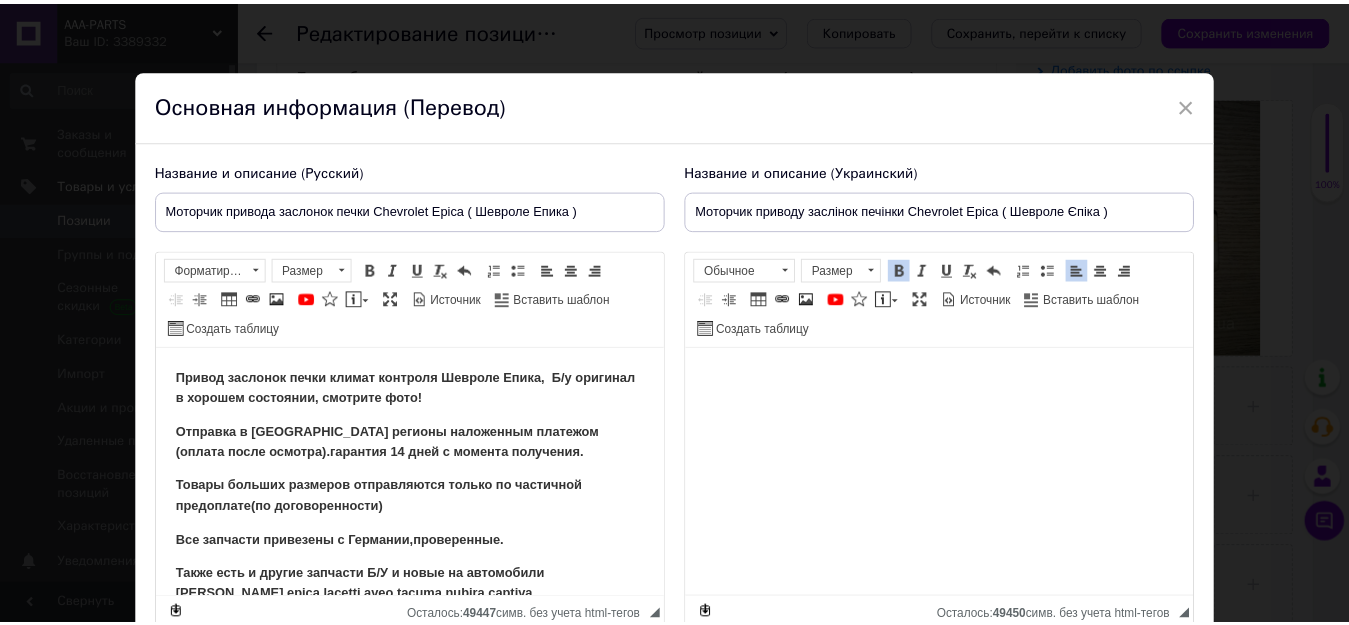 scroll, scrollTop: 100, scrollLeft: 0, axis: vertical 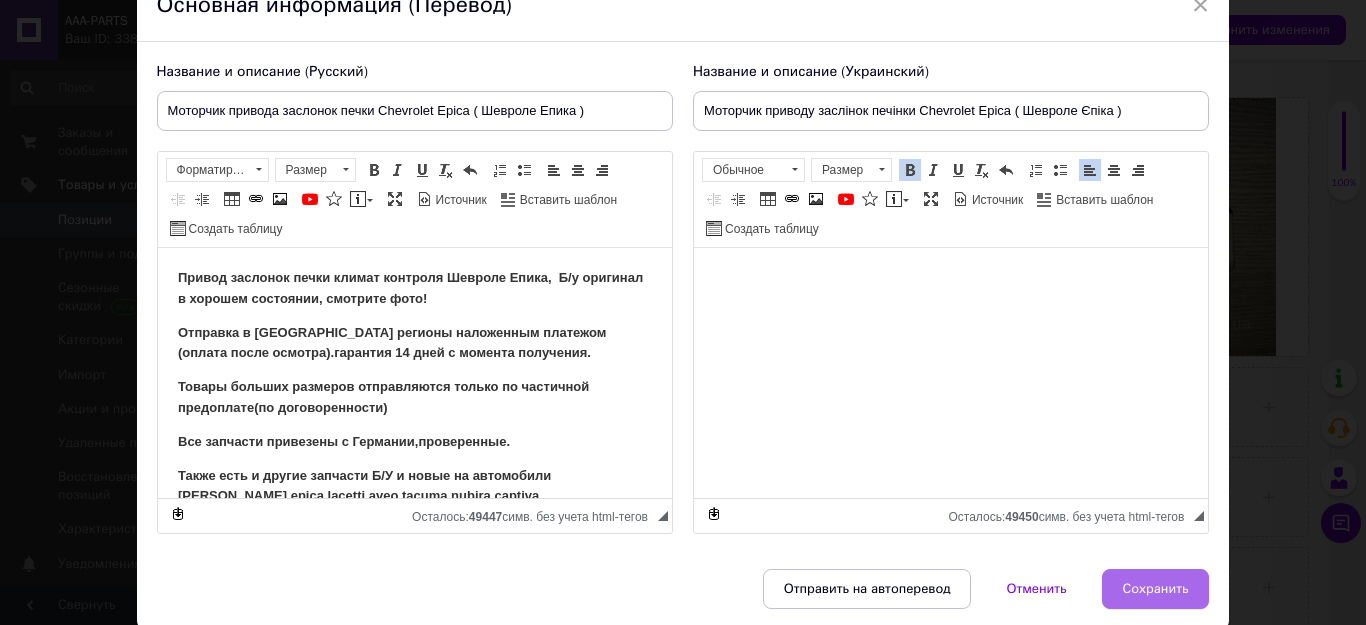 click on "Сохранить" at bounding box center [1156, 589] 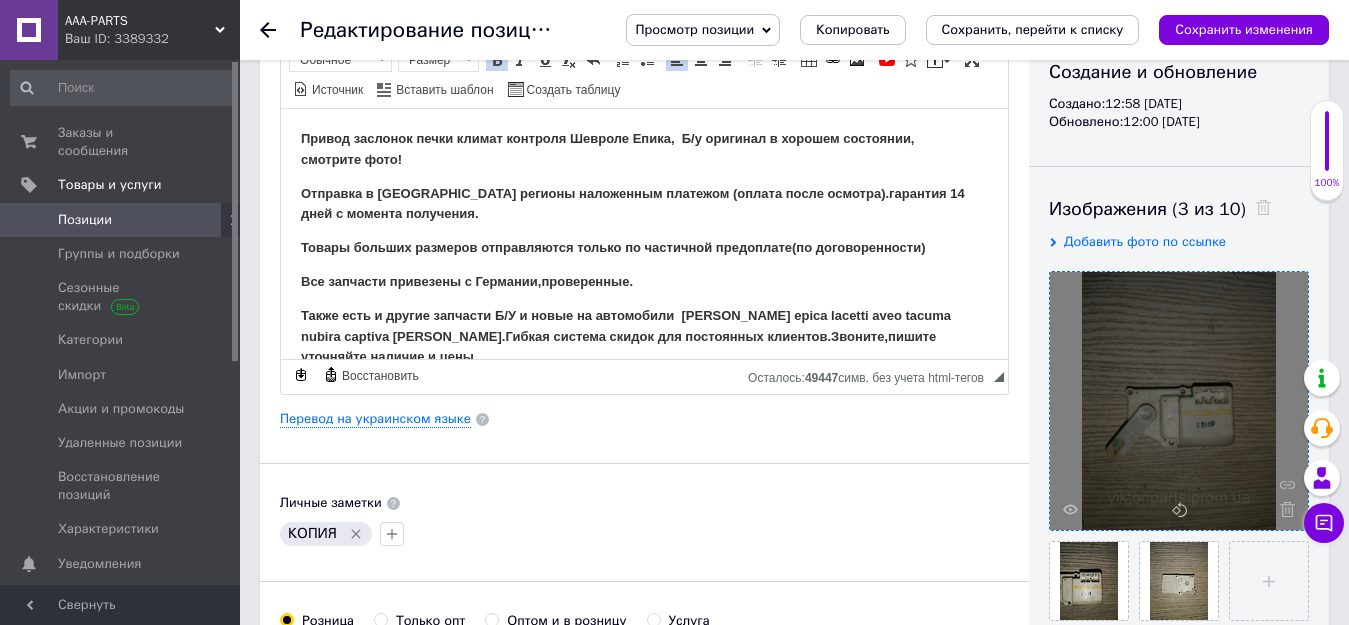 scroll, scrollTop: 200, scrollLeft: 0, axis: vertical 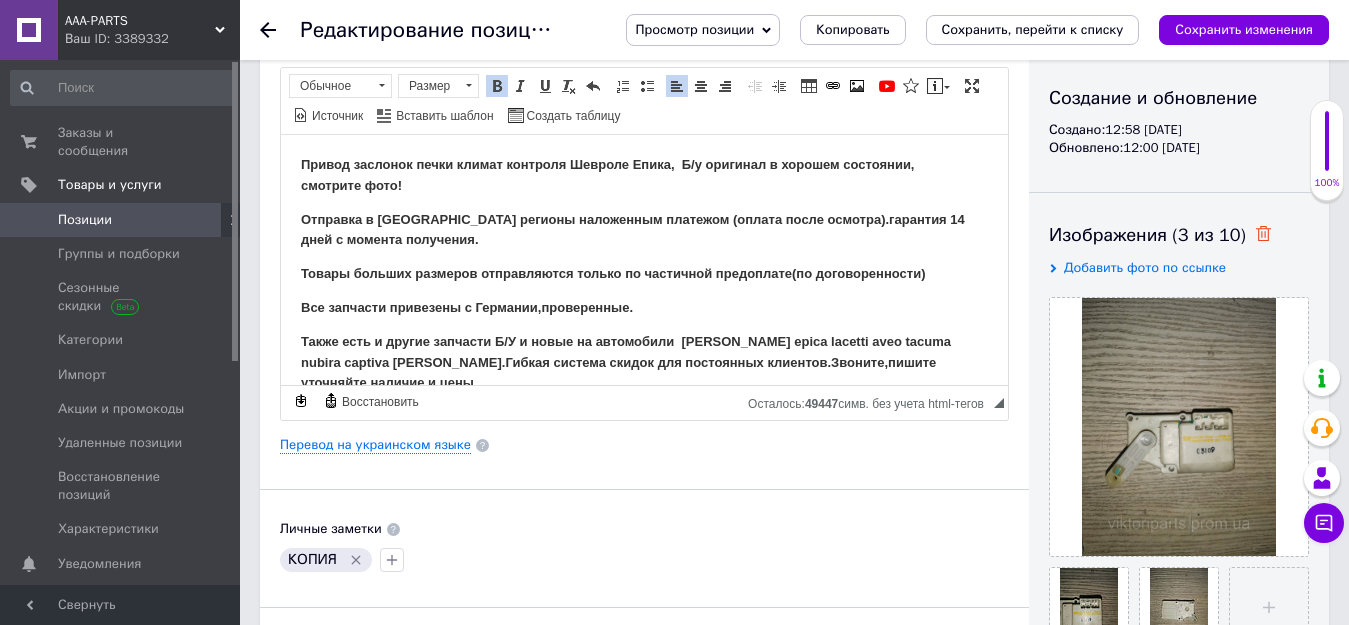 click 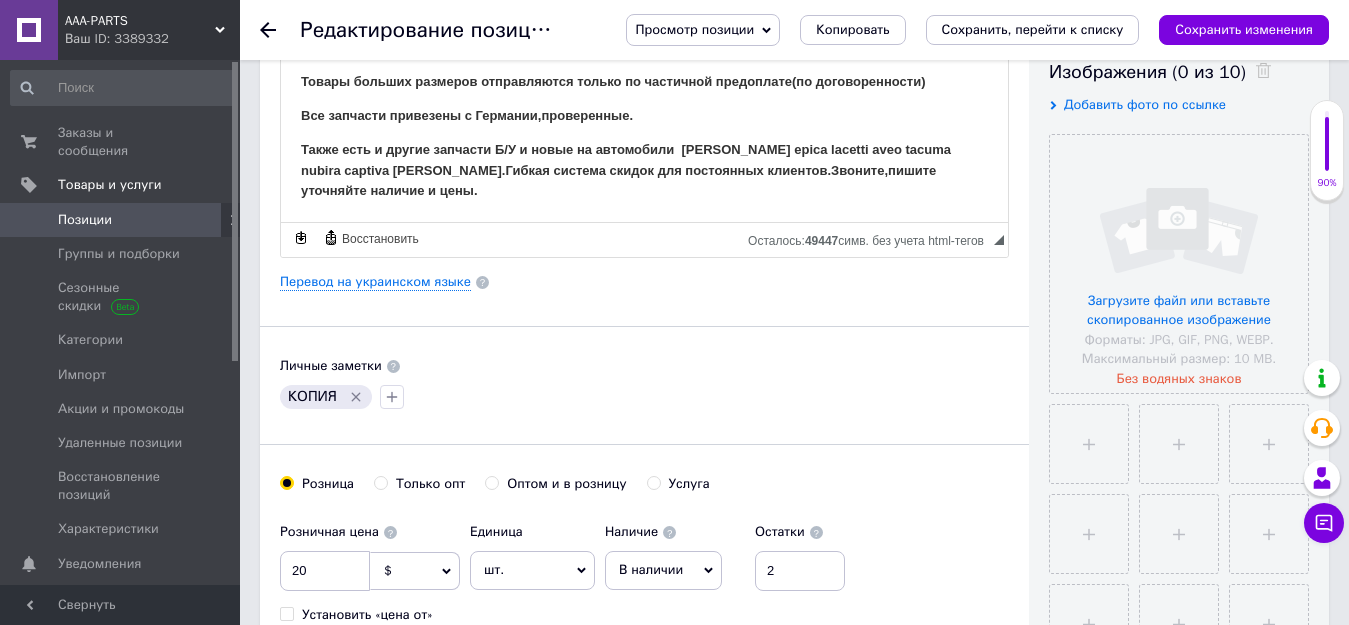 scroll, scrollTop: 400, scrollLeft: 0, axis: vertical 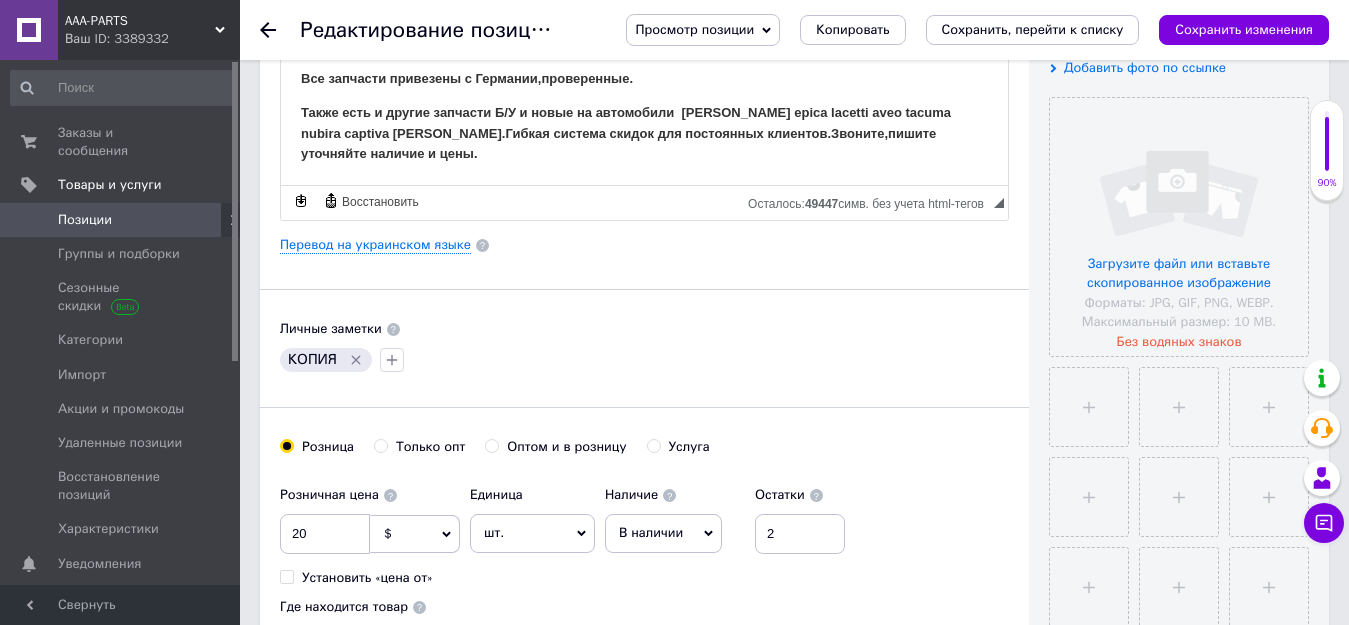click 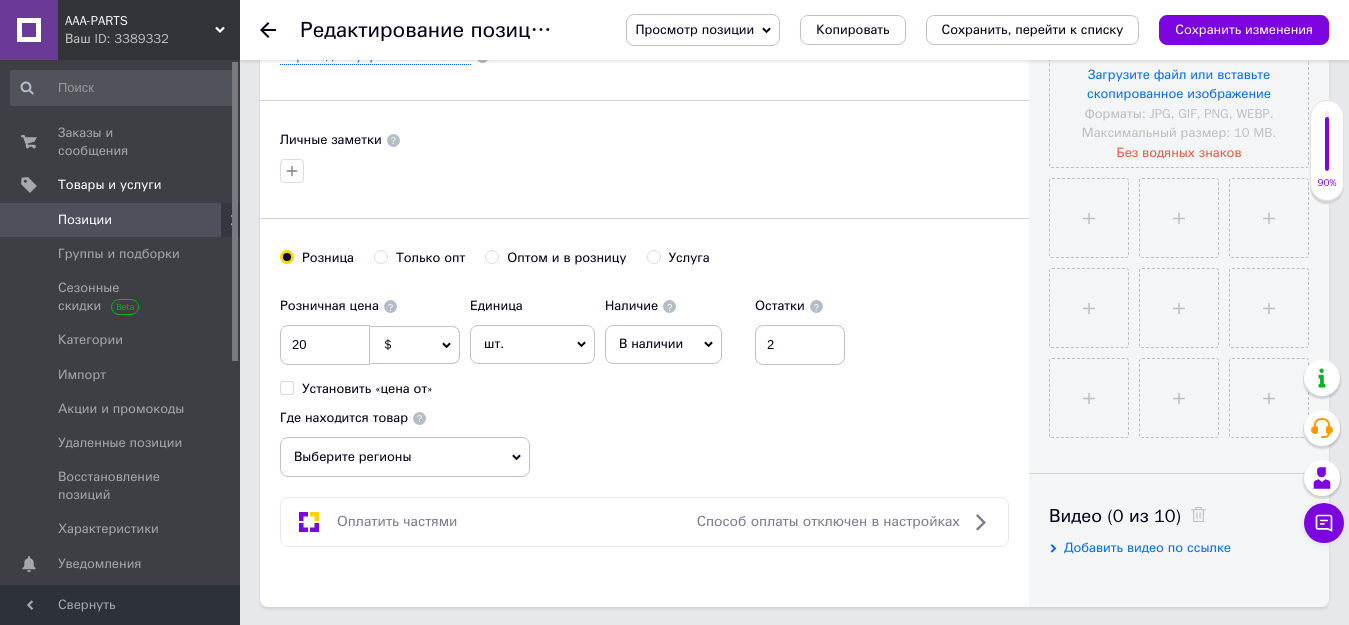 scroll, scrollTop: 600, scrollLeft: 0, axis: vertical 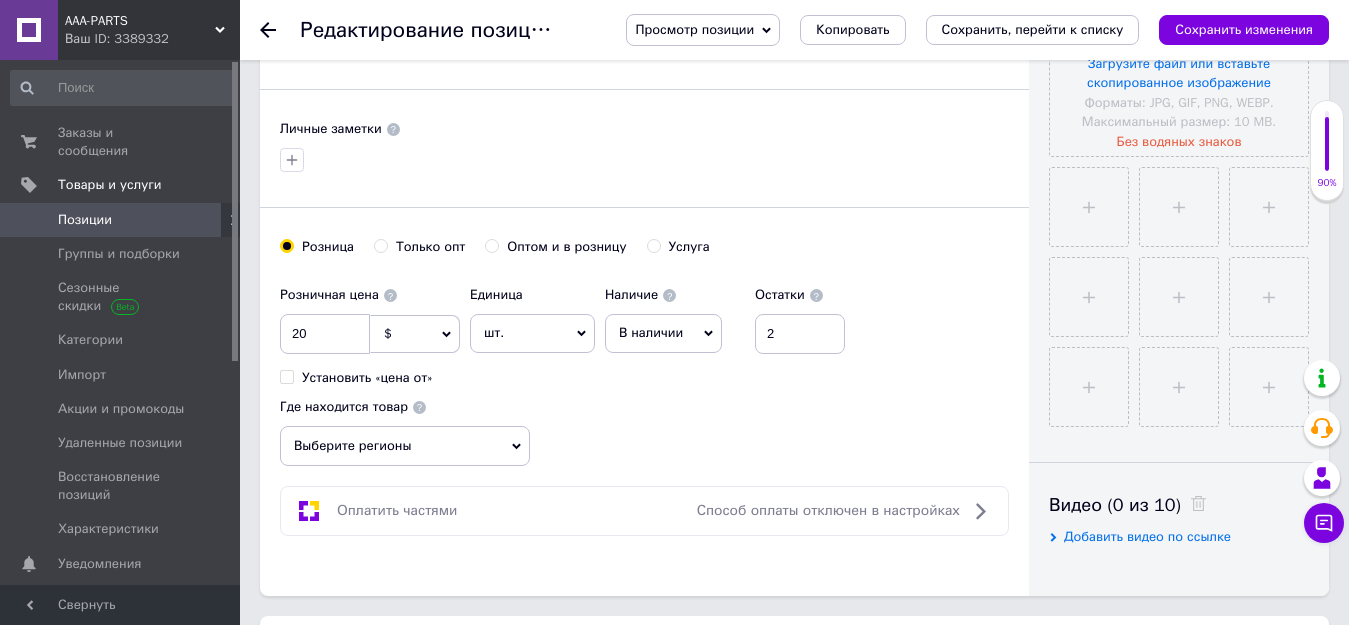 click on "В наличии" at bounding box center [663, 333] 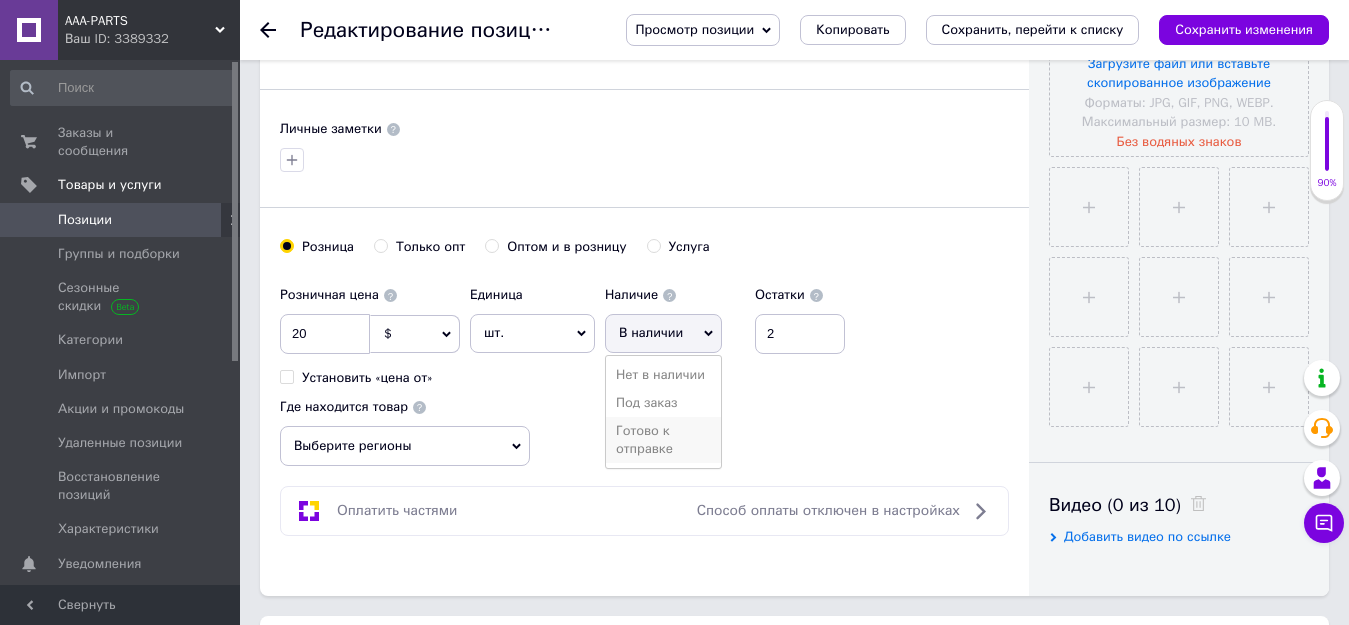 click on "Готово к отправке" at bounding box center (663, 440) 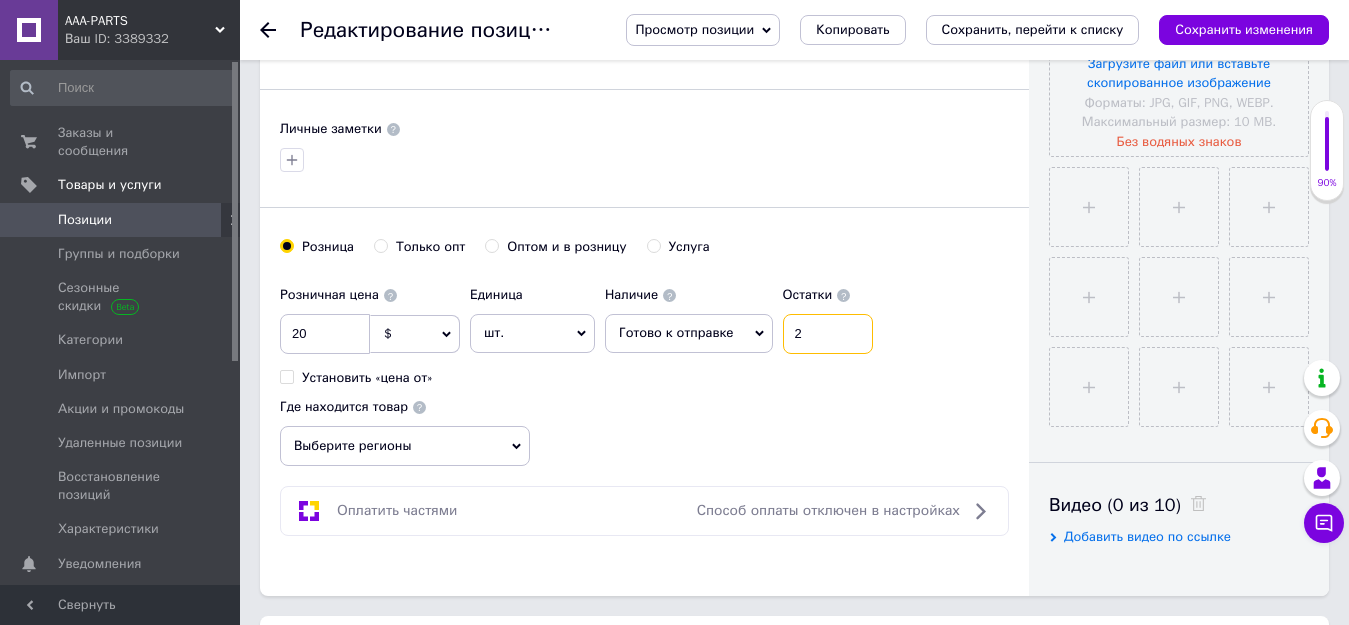 click on "2" at bounding box center (828, 334) 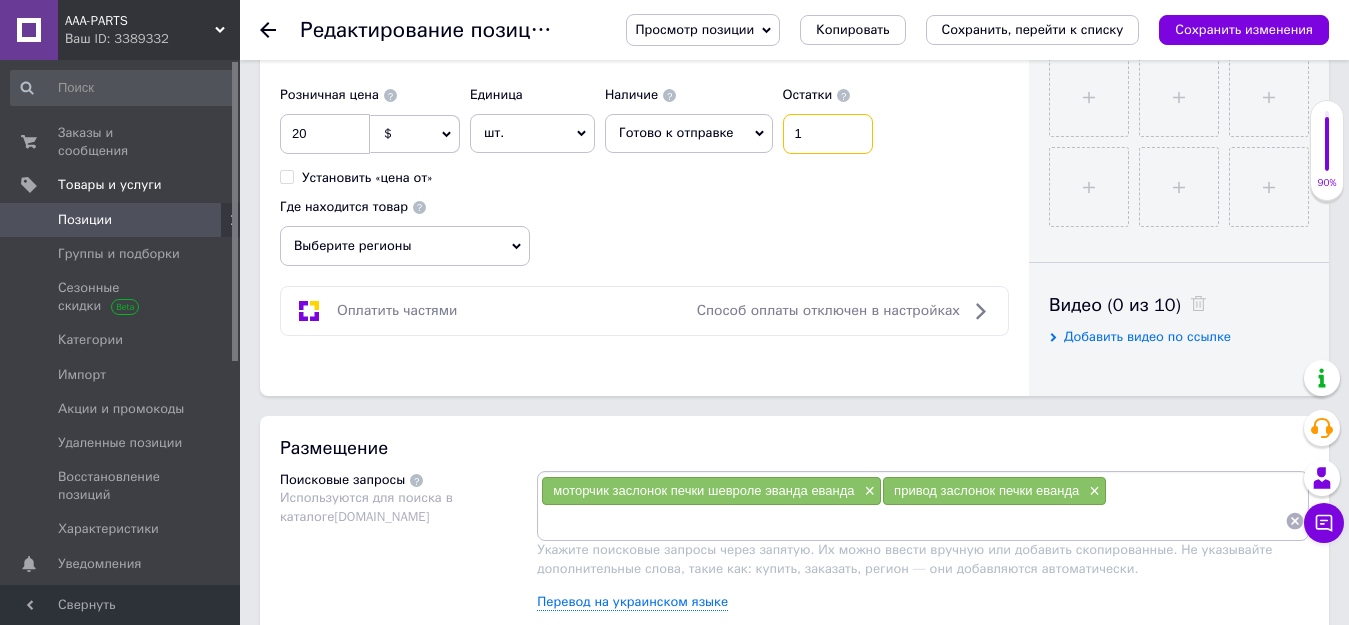scroll, scrollTop: 1000, scrollLeft: 0, axis: vertical 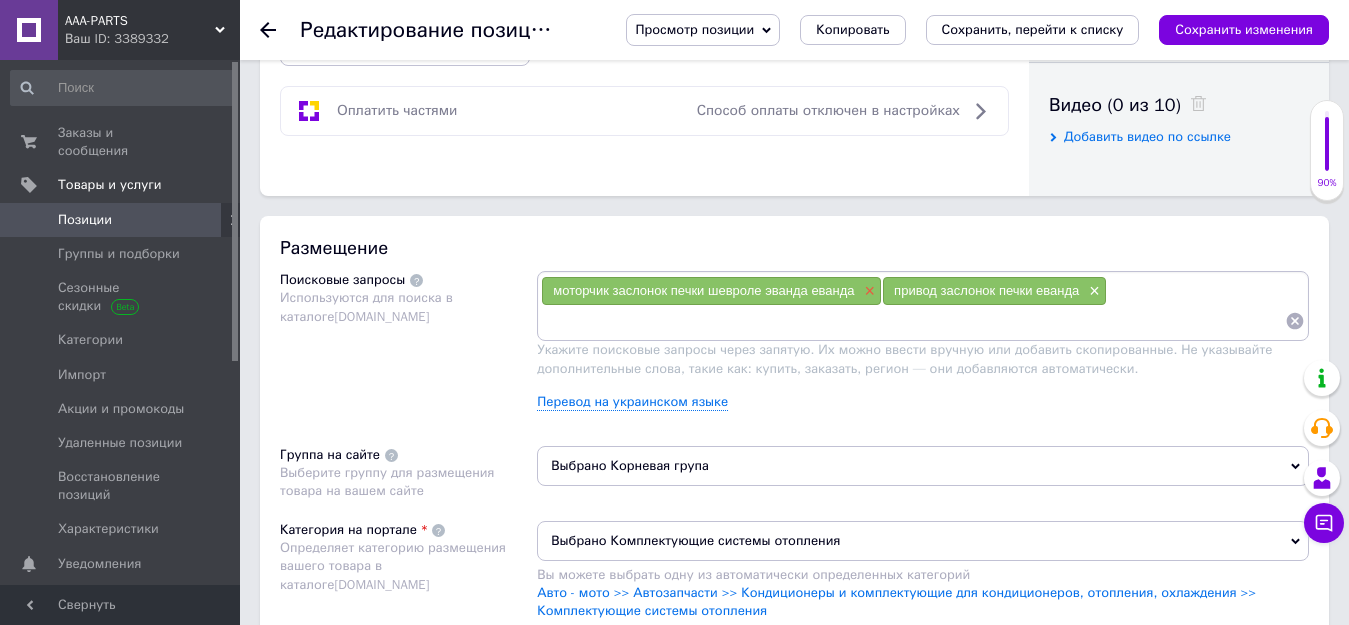 type on "1" 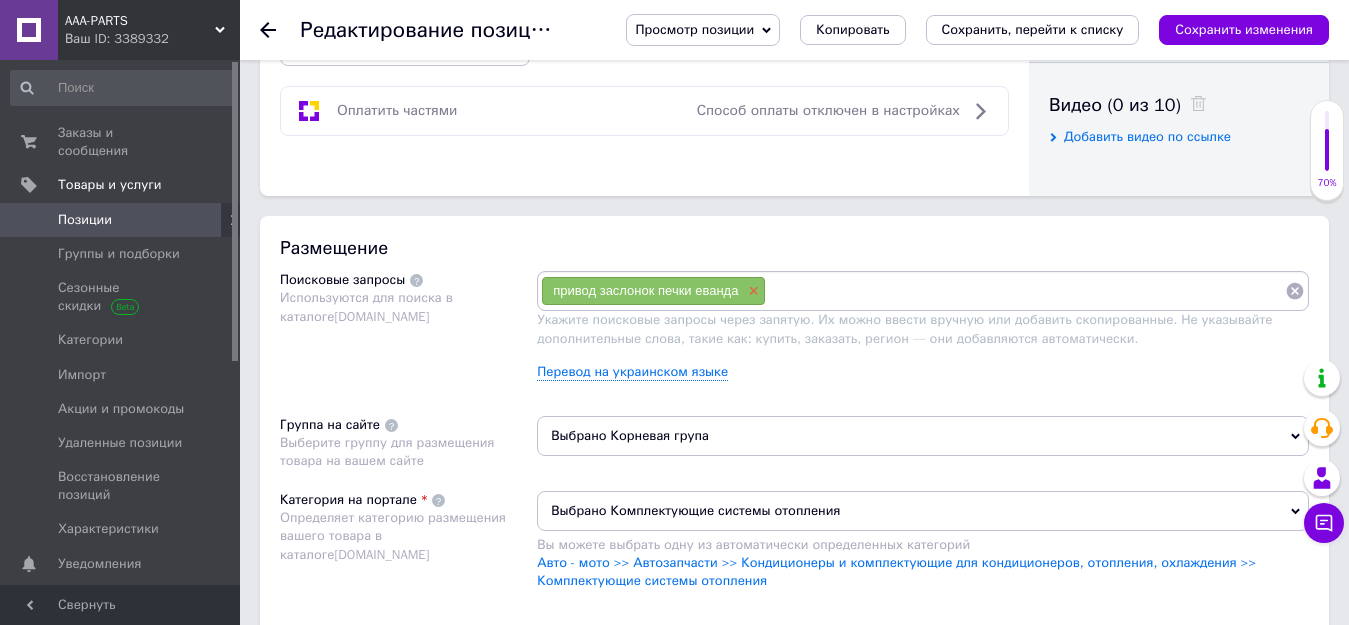 click on "×" at bounding box center [751, 291] 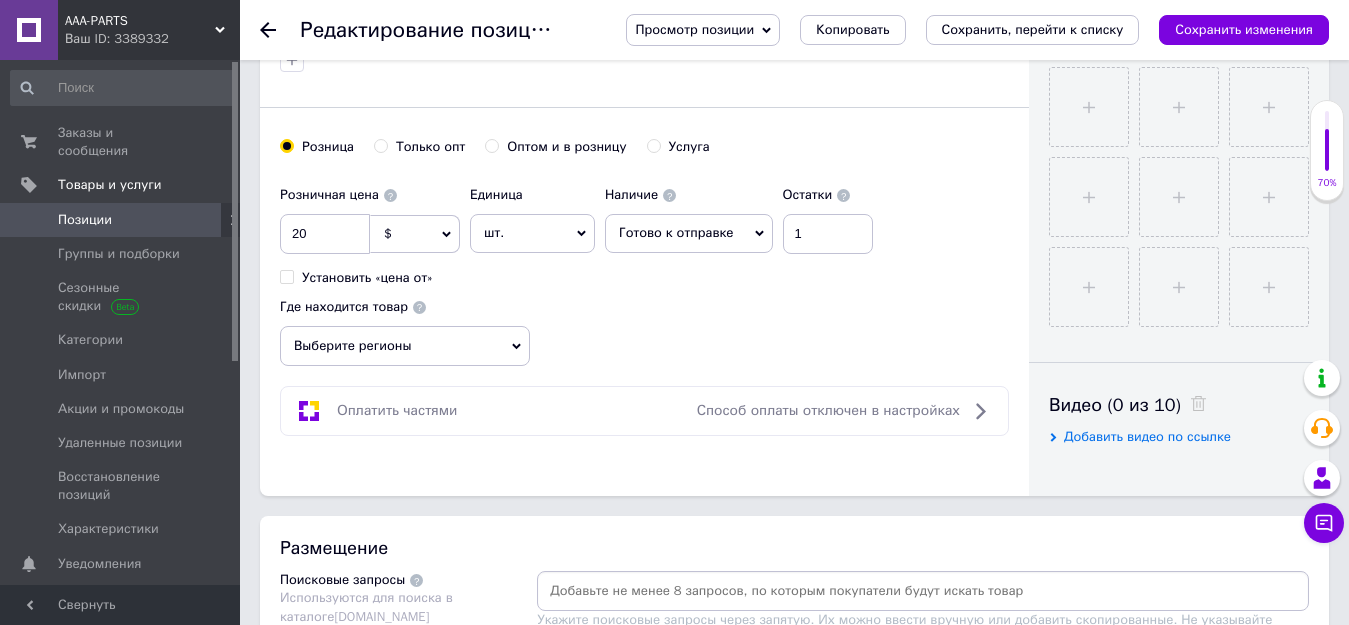 scroll, scrollTop: 1100, scrollLeft: 0, axis: vertical 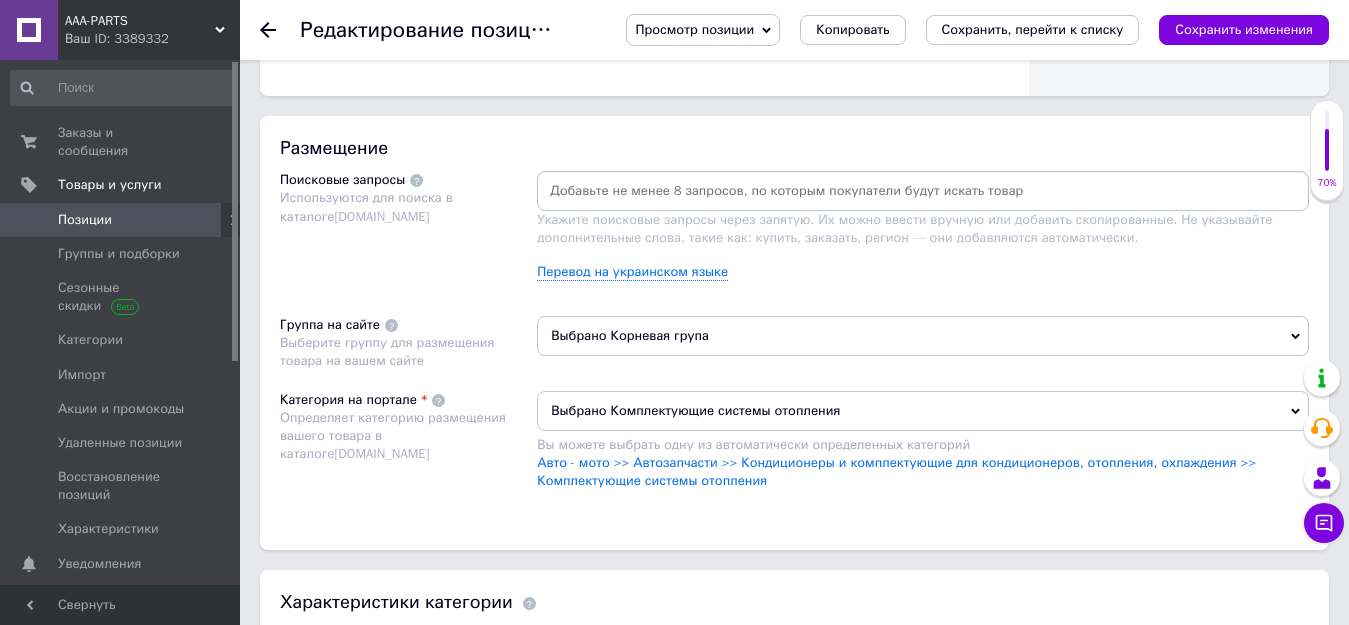 click at bounding box center [923, 191] 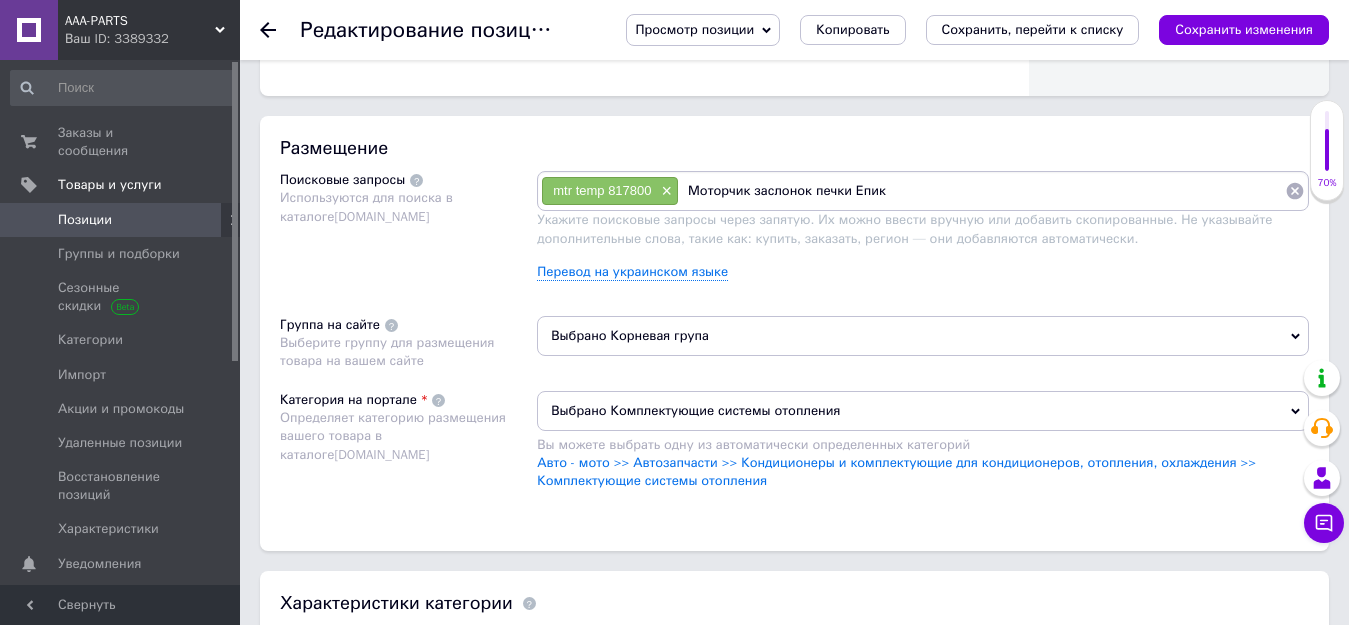 type on "Моторчик заслонок печки Епика" 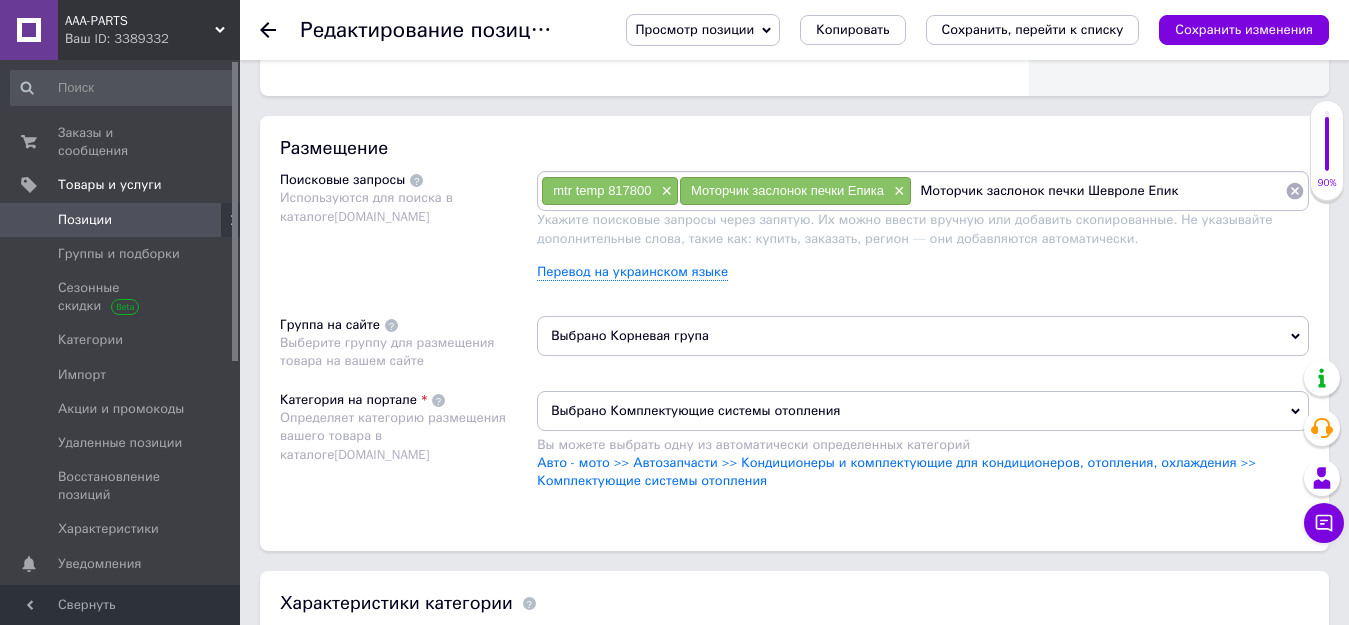type on "Моторчик заслонок печки Шевроле Епика" 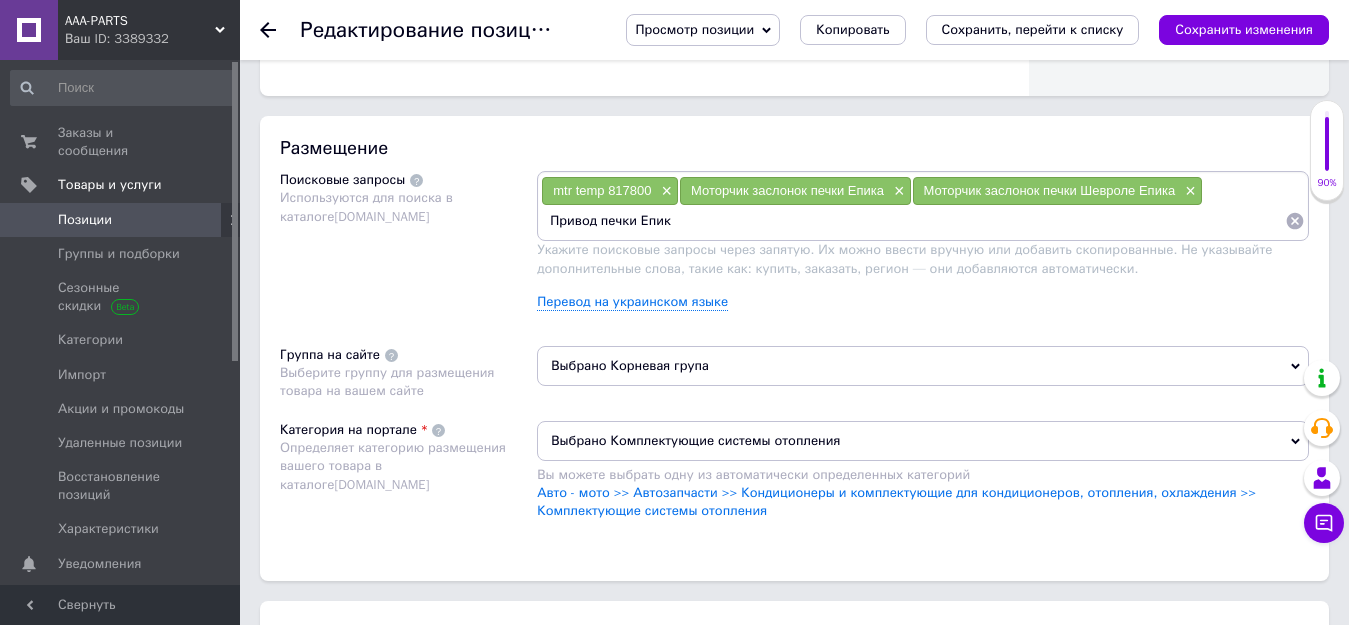 type on "Привод печки Епика" 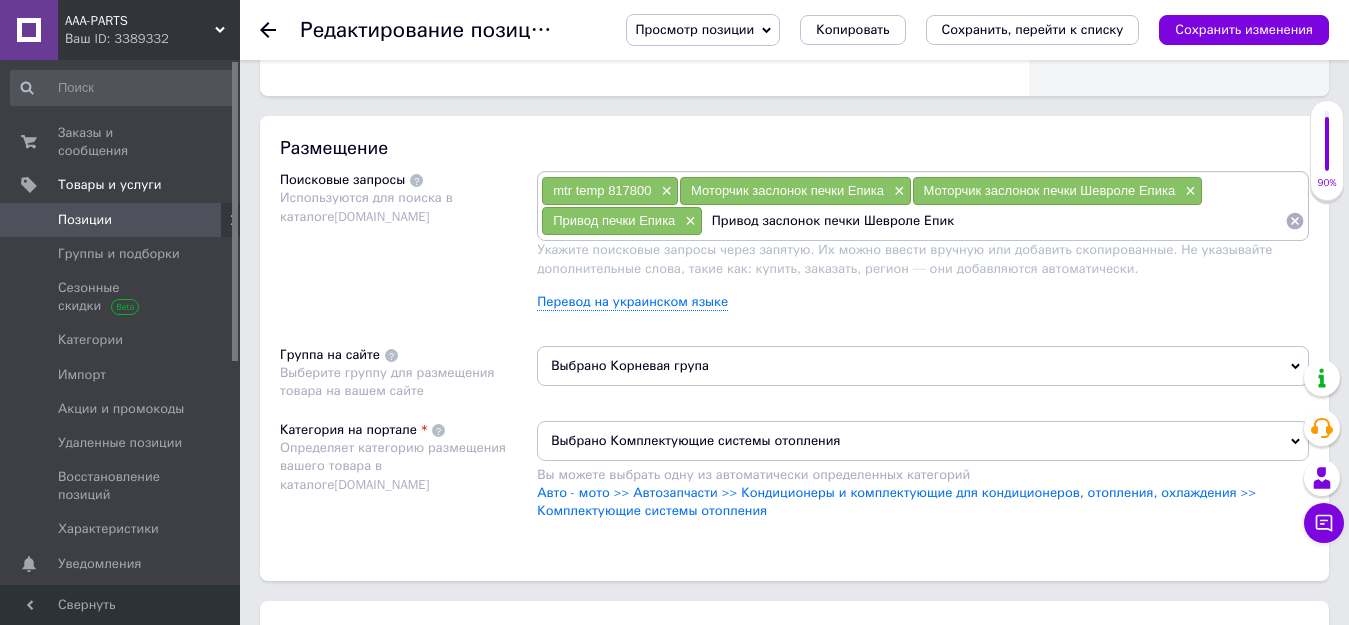 type on "Привод заслонок печки Шевроле Епика" 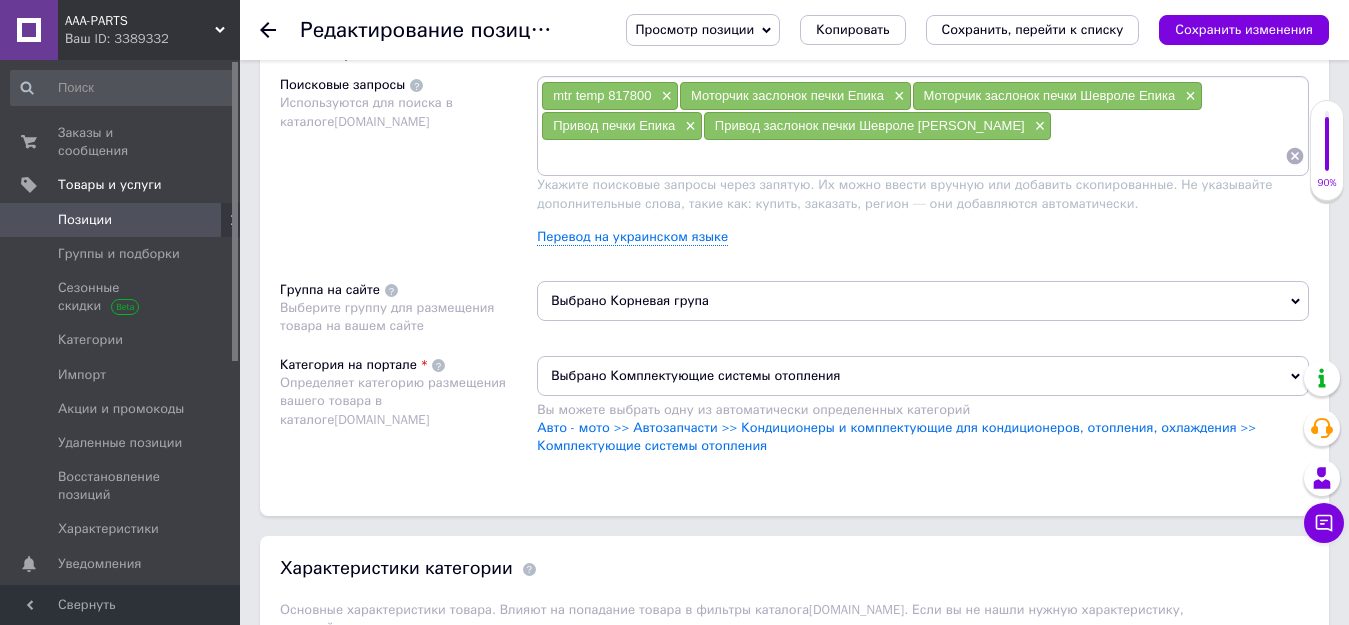 scroll, scrollTop: 1200, scrollLeft: 0, axis: vertical 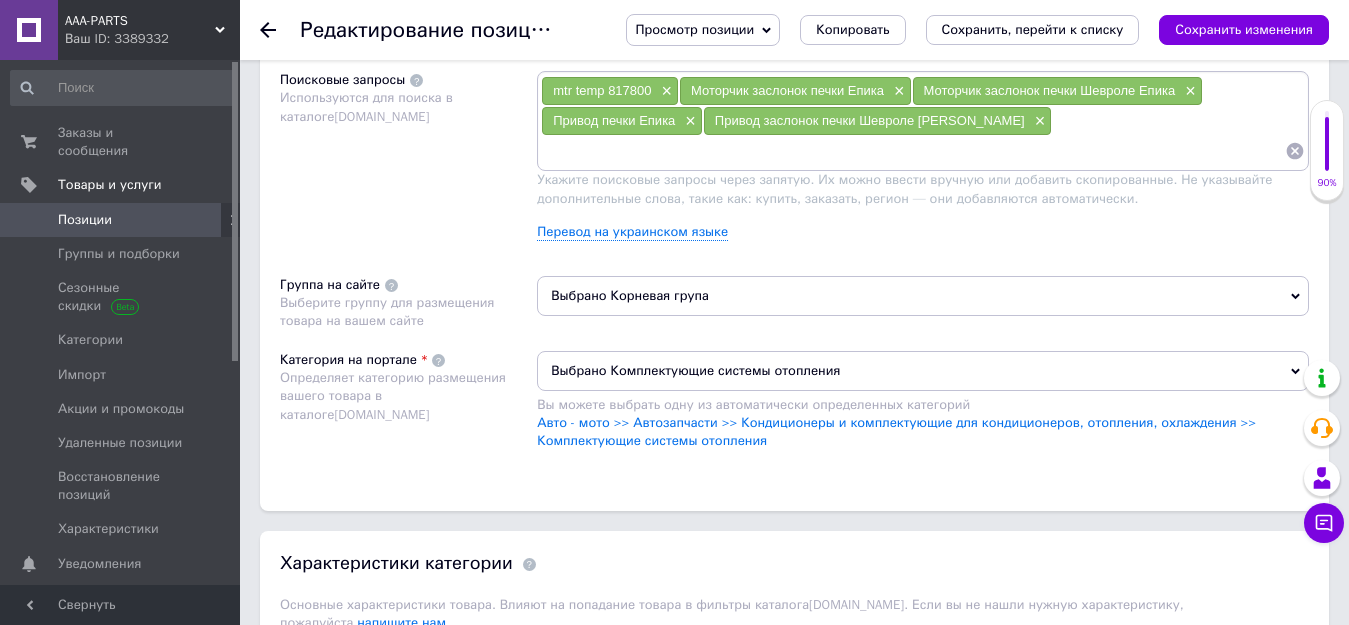 paste on "mtr temp 817800" 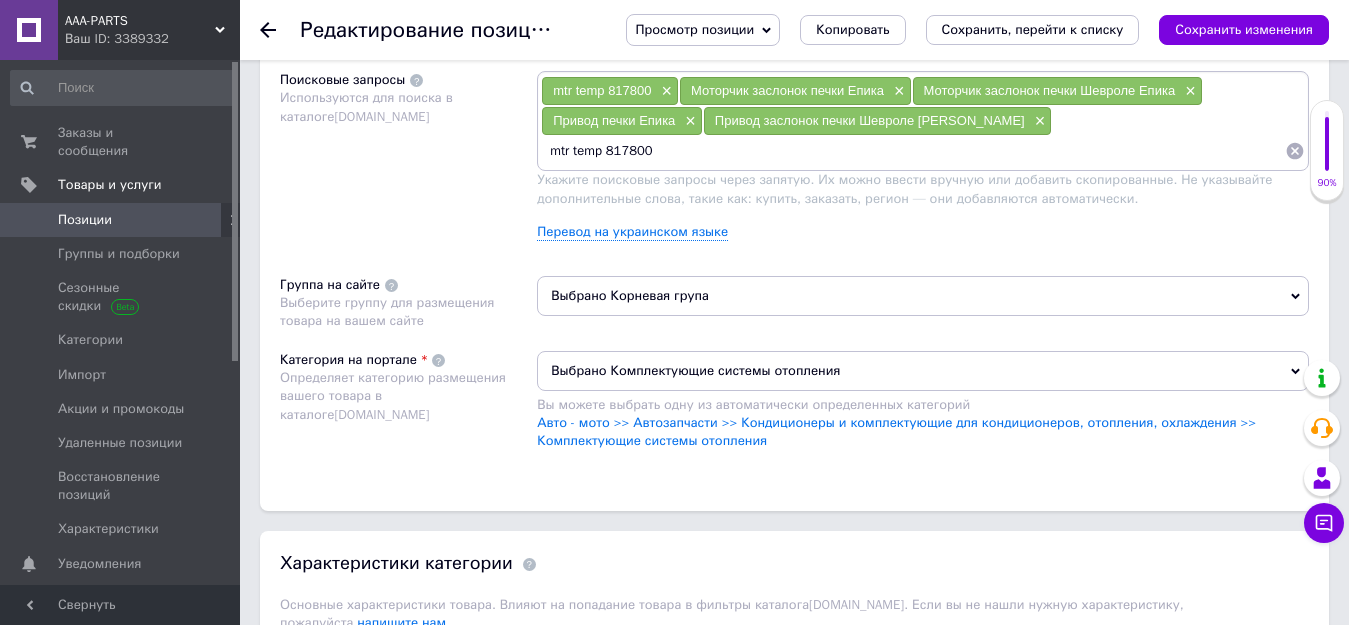 click on "mtr temp 817800" at bounding box center [913, 151] 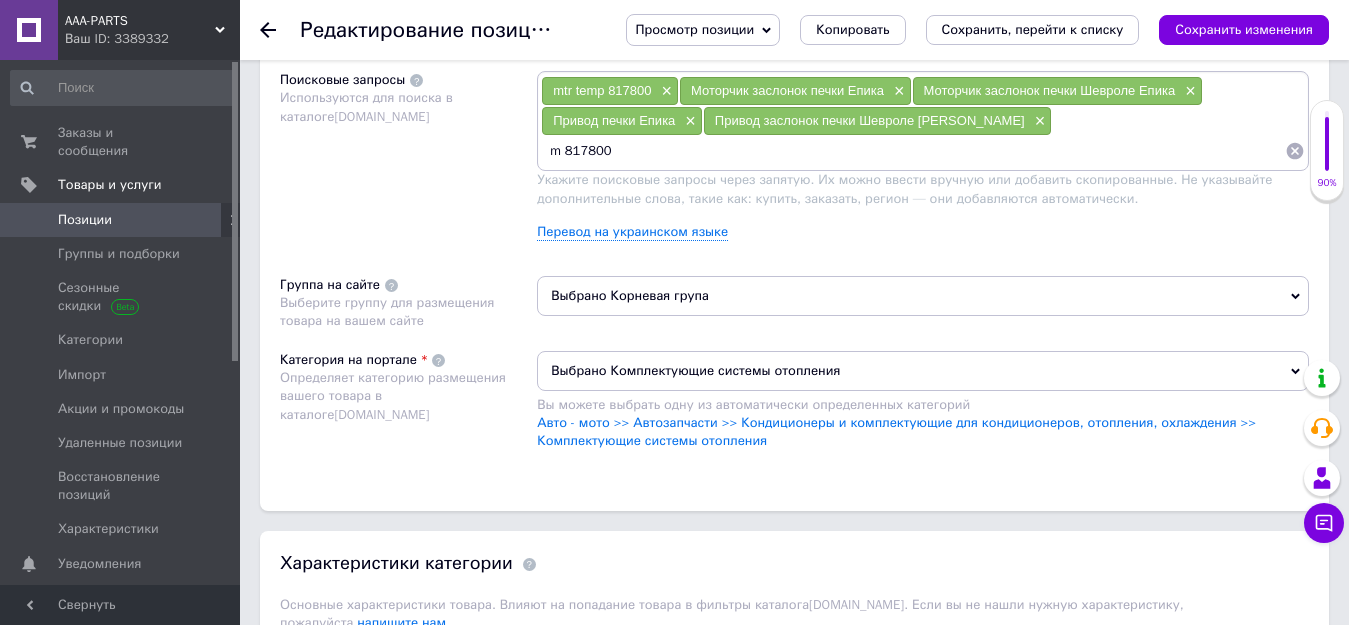 type on "817800" 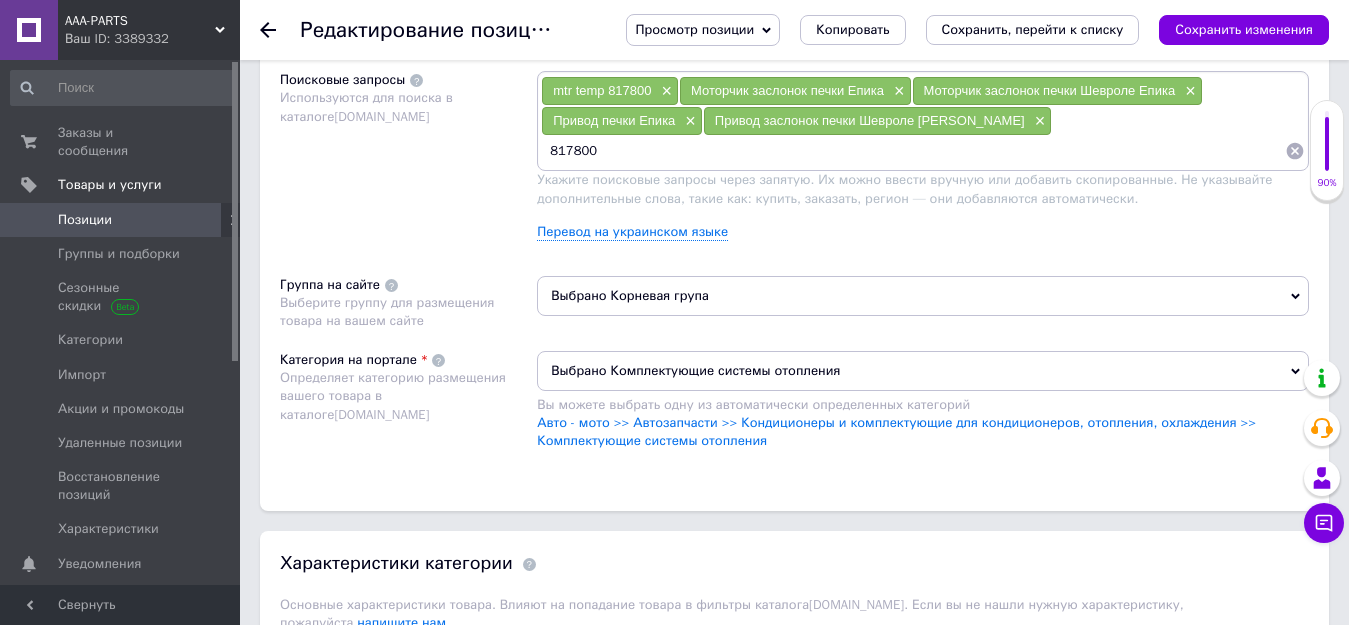 type 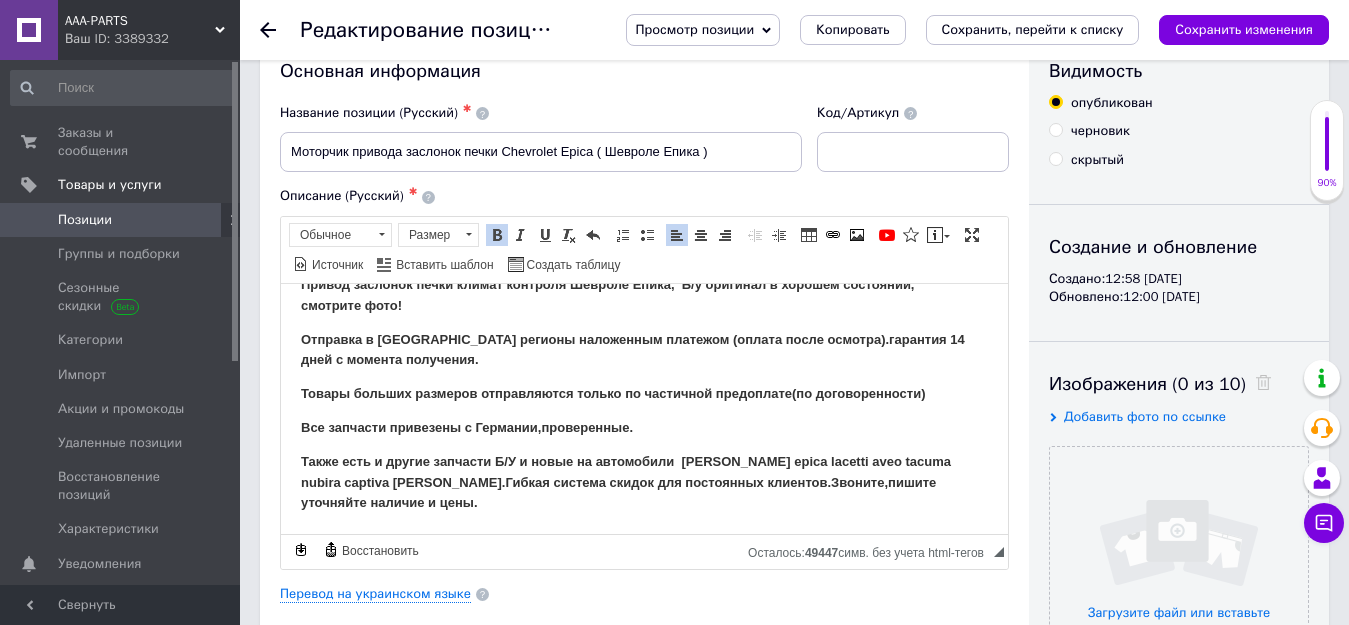 scroll, scrollTop: 0, scrollLeft: 0, axis: both 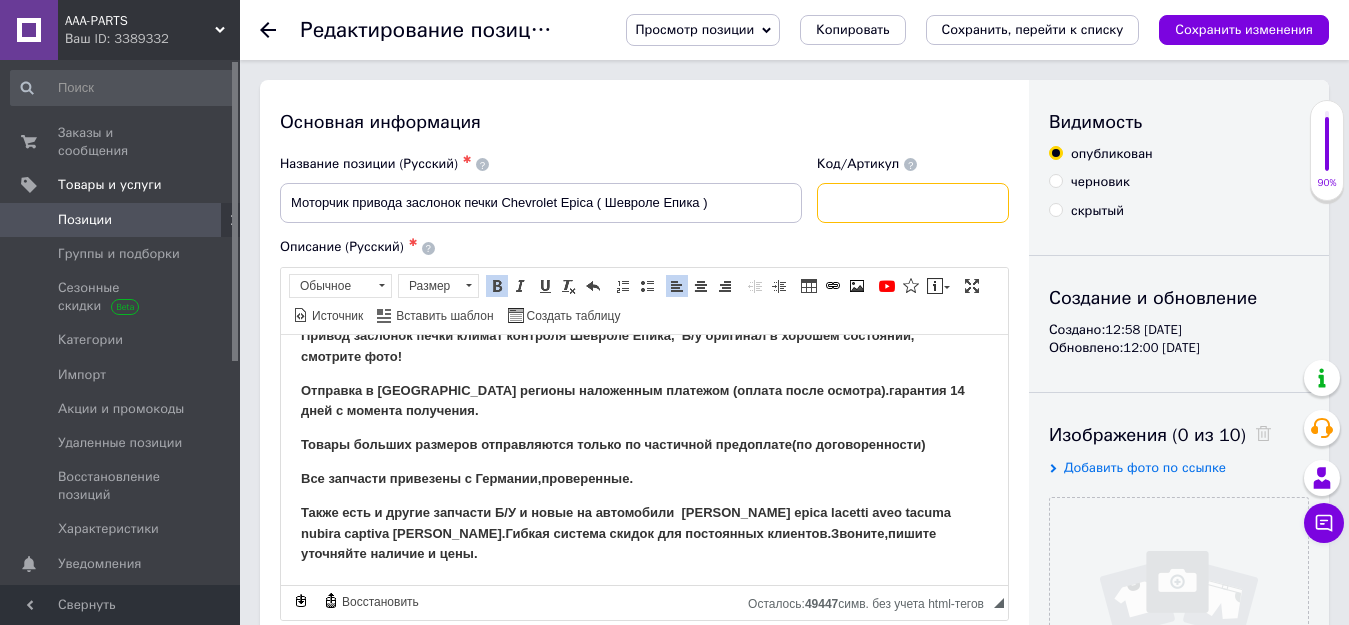 click at bounding box center [913, 203] 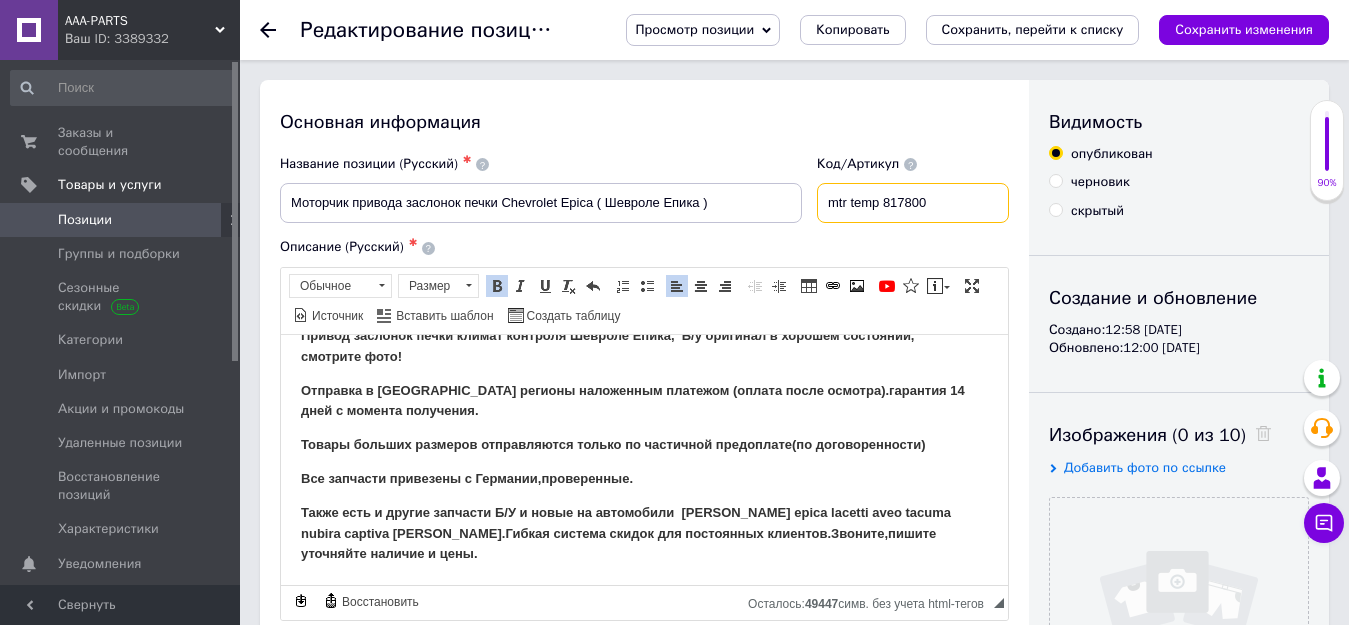 click on "mtr temp 817800" at bounding box center [913, 203] 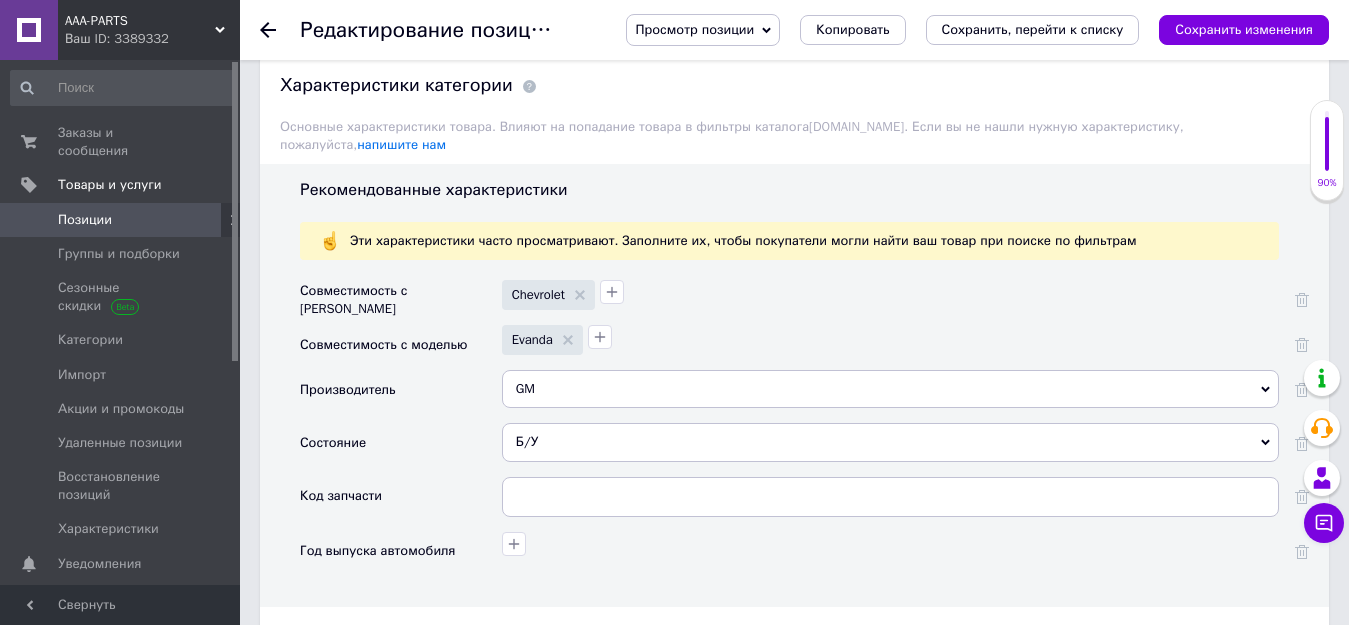 scroll, scrollTop: 1900, scrollLeft: 0, axis: vertical 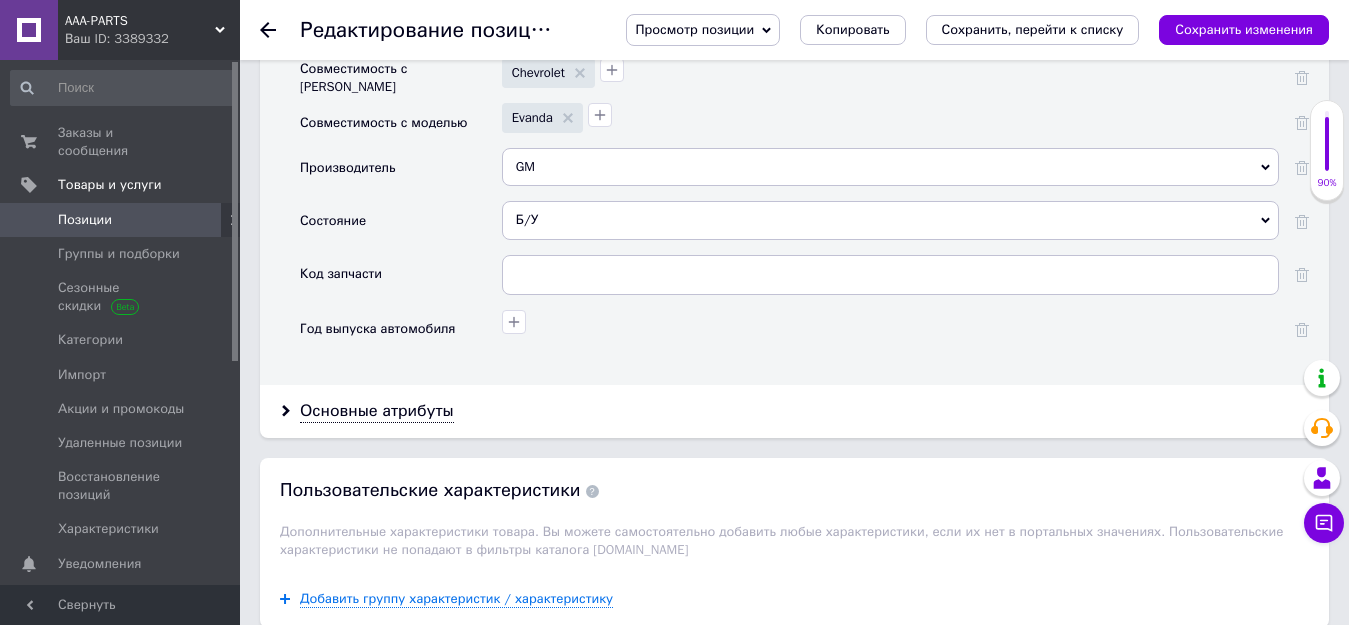 type on "817800" 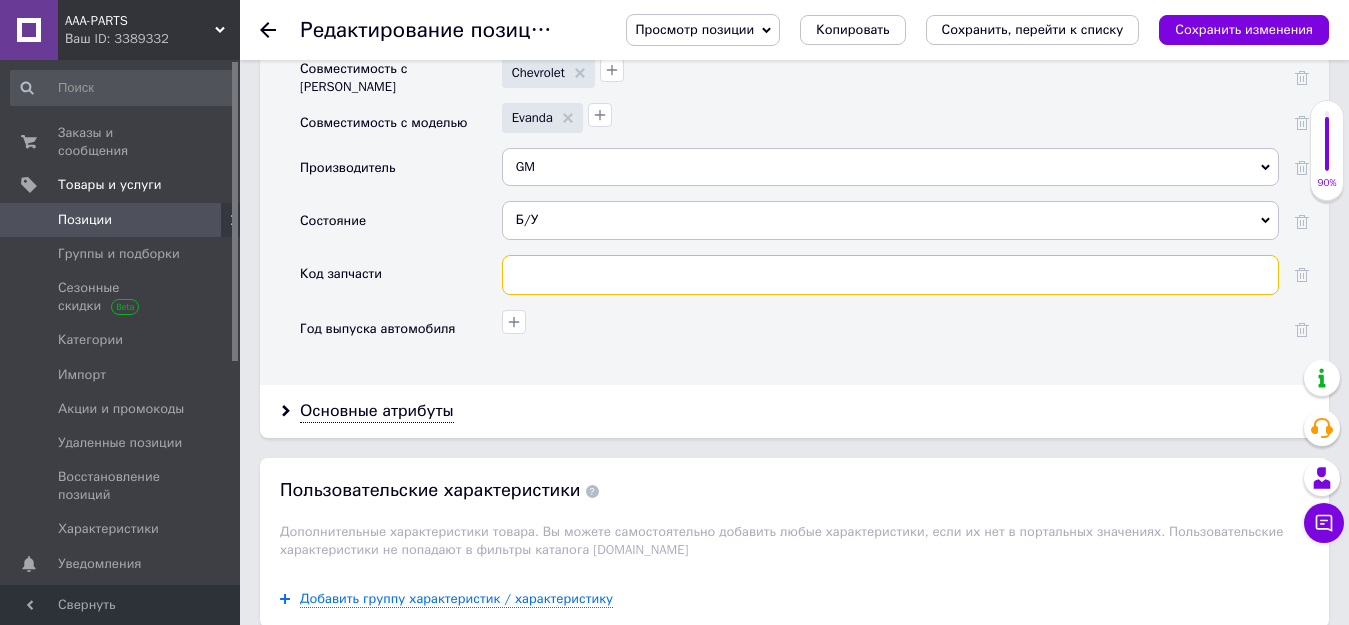 click at bounding box center [890, 275] 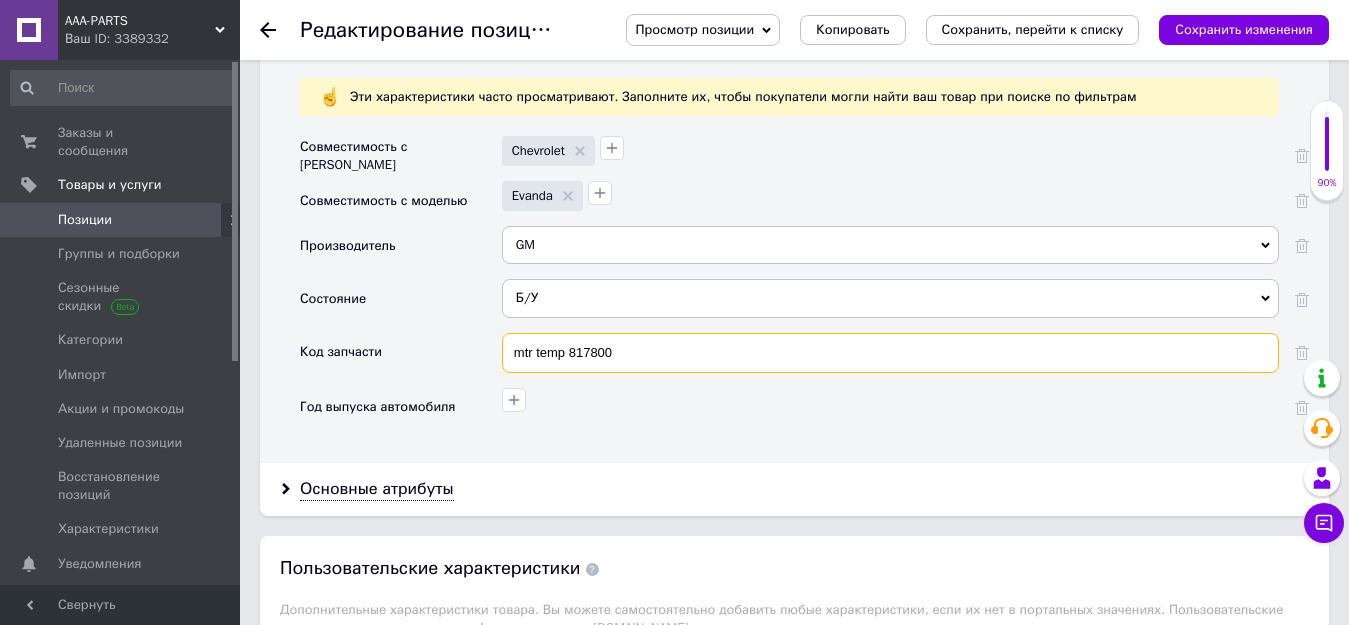 scroll, scrollTop: 1800, scrollLeft: 0, axis: vertical 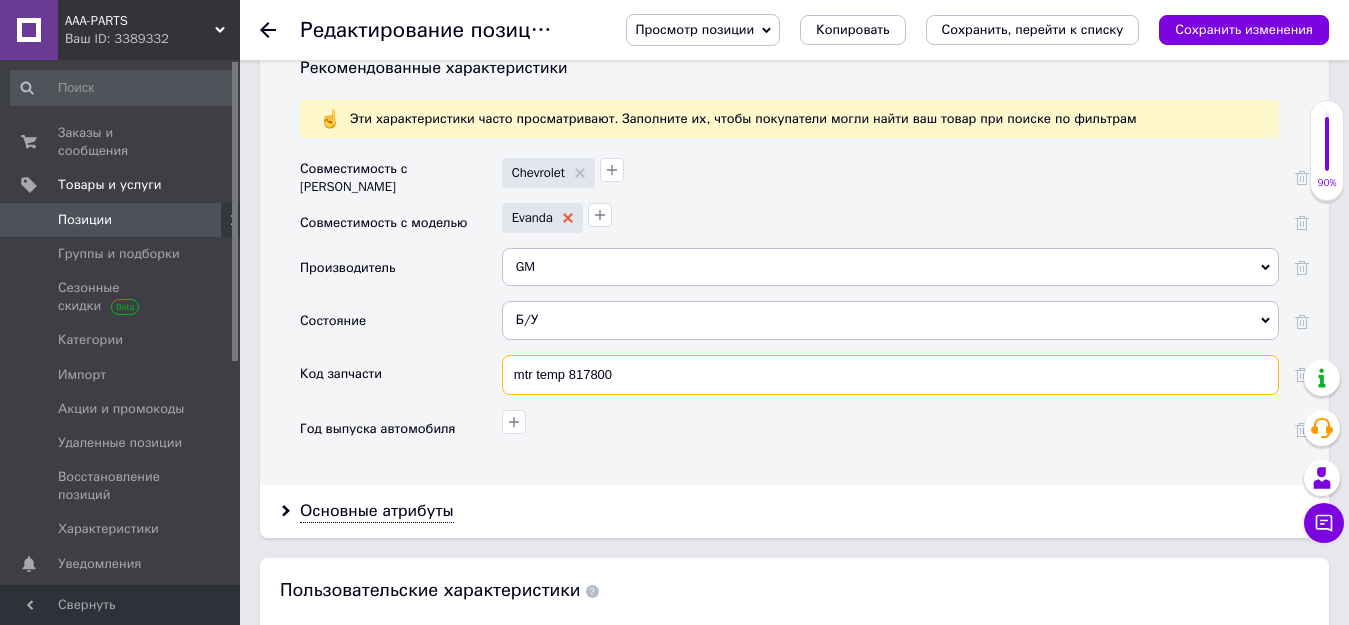 type on "mtr temp 817800" 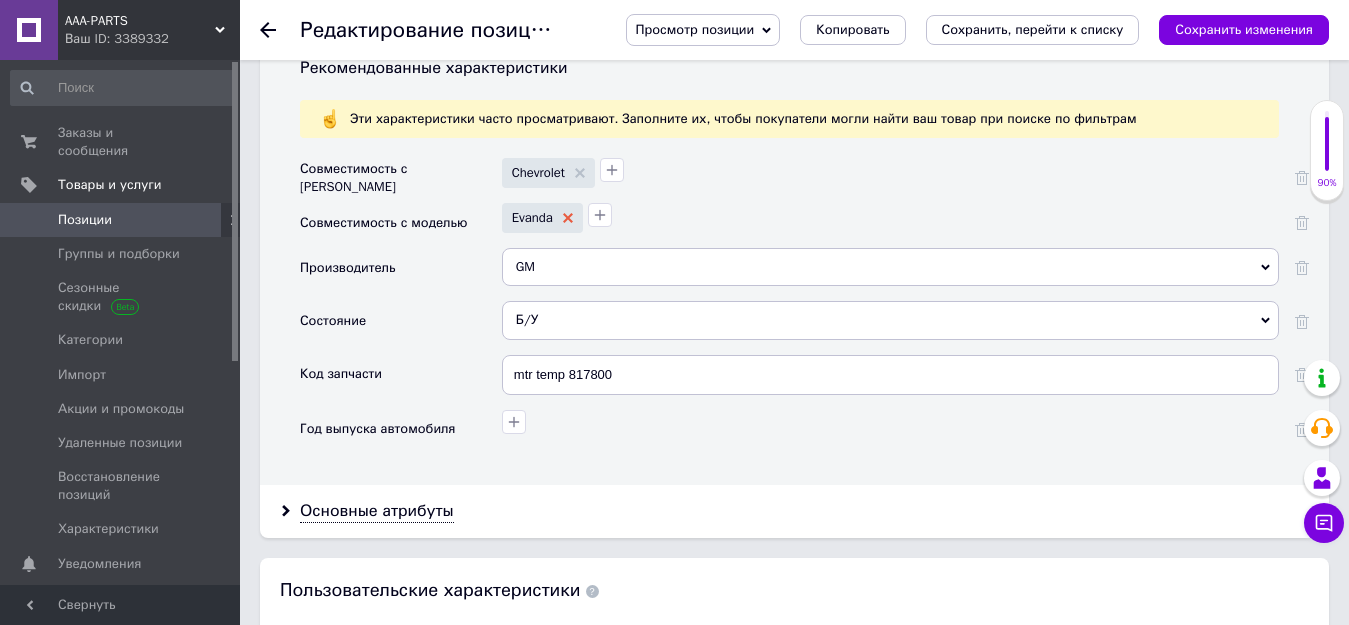 click 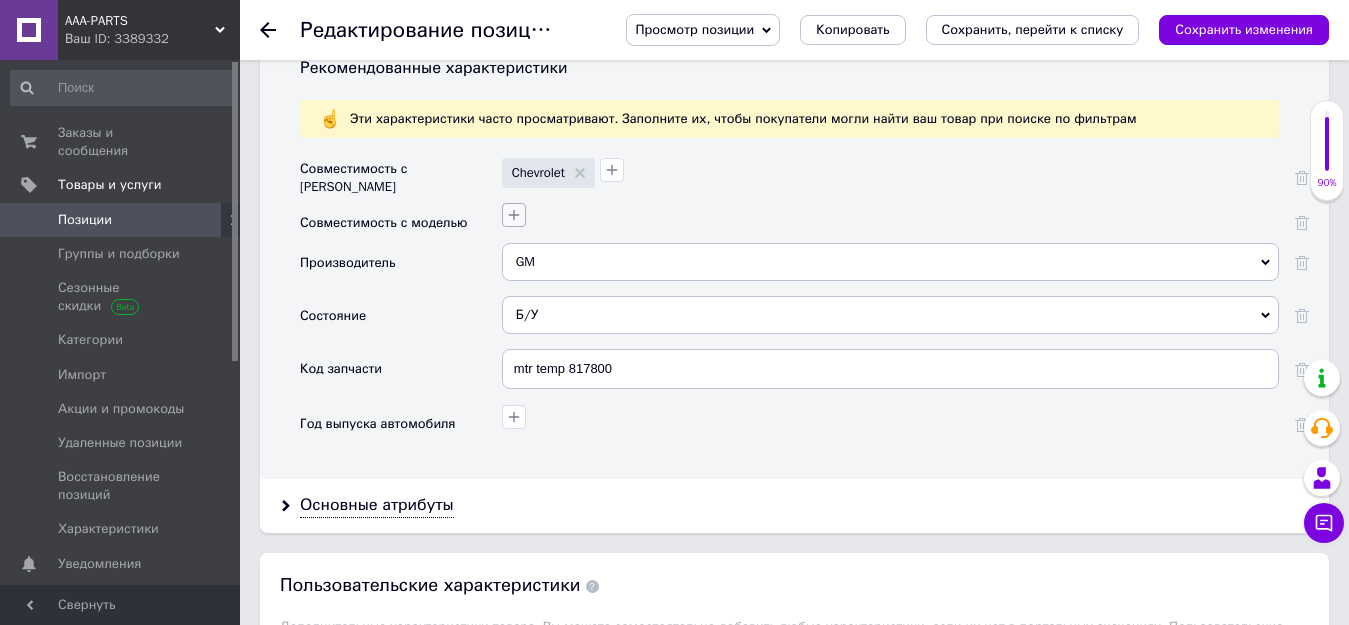 click 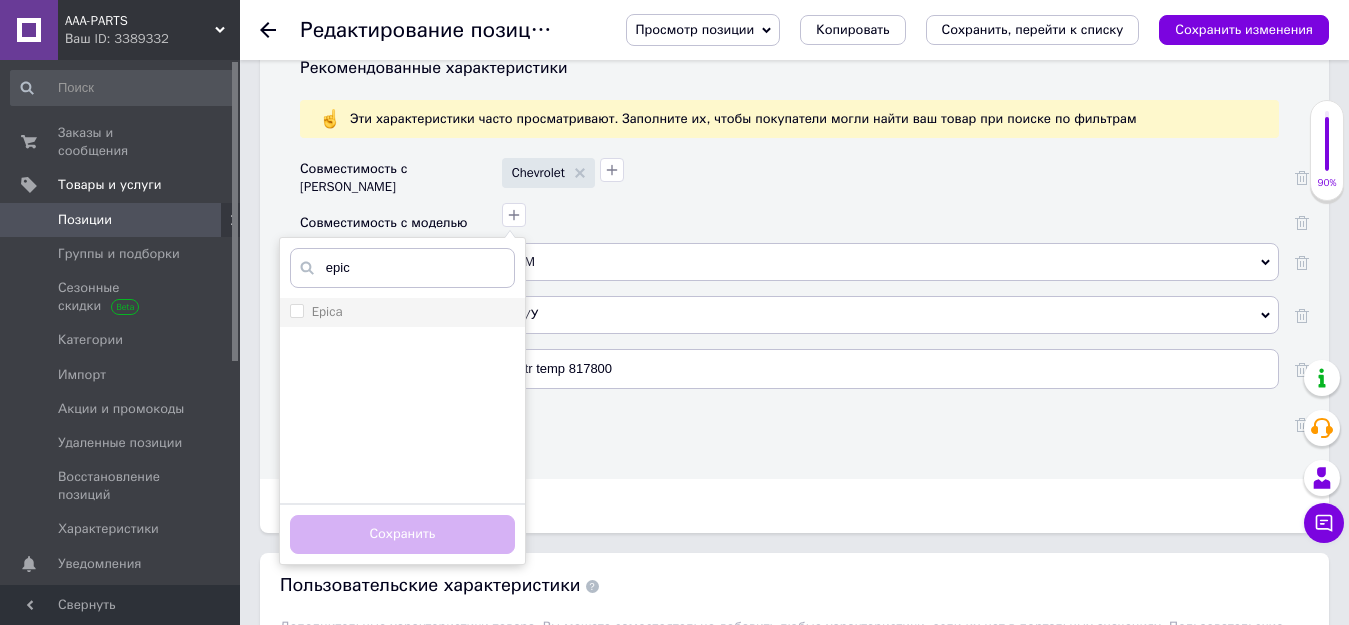 type on "epic" 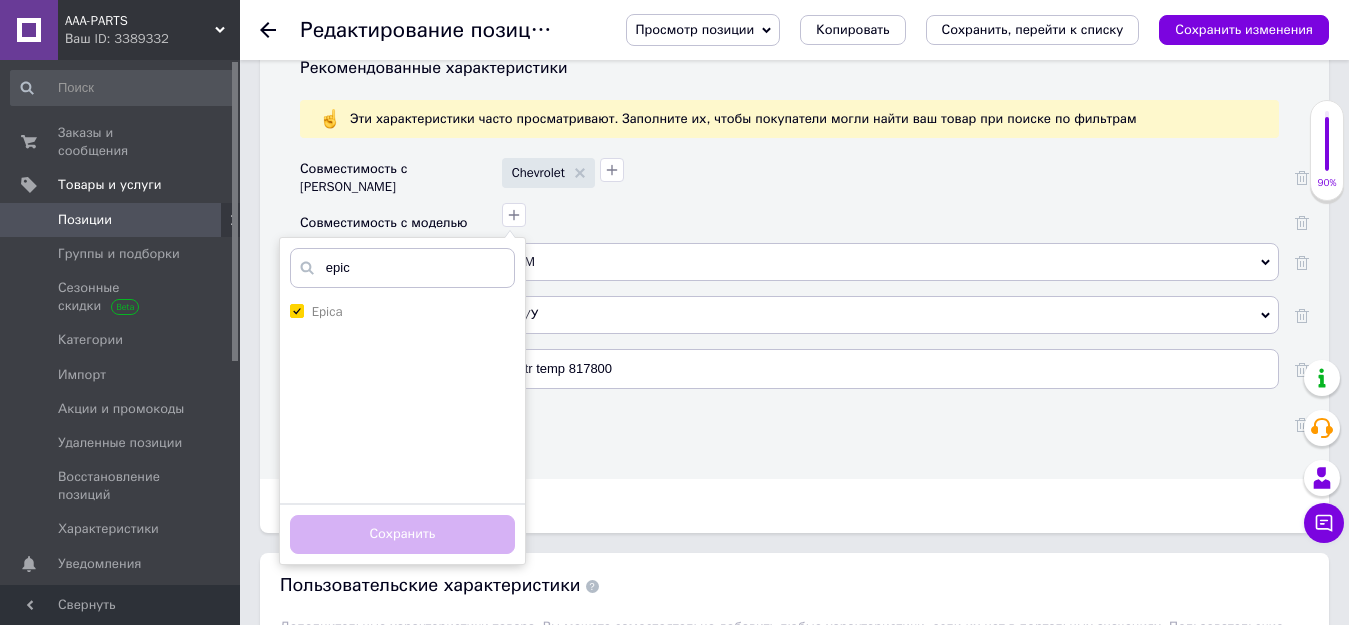 checkbox on "true" 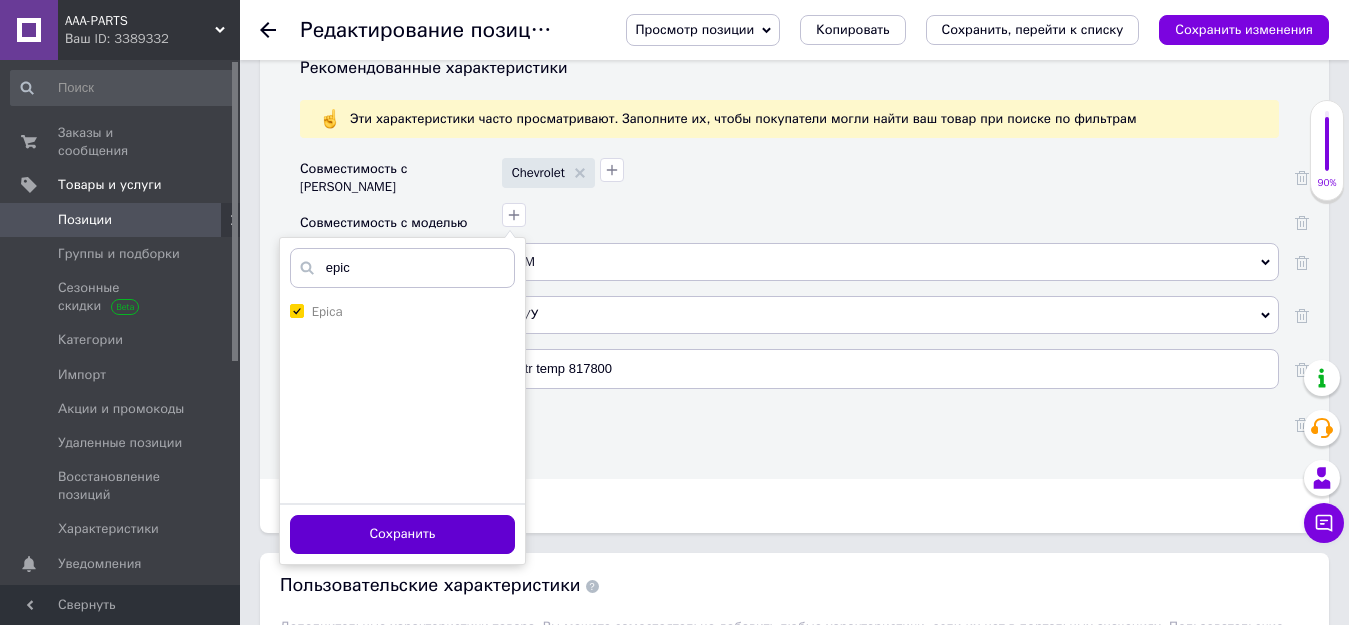 click on "Сохранить" at bounding box center (402, 534) 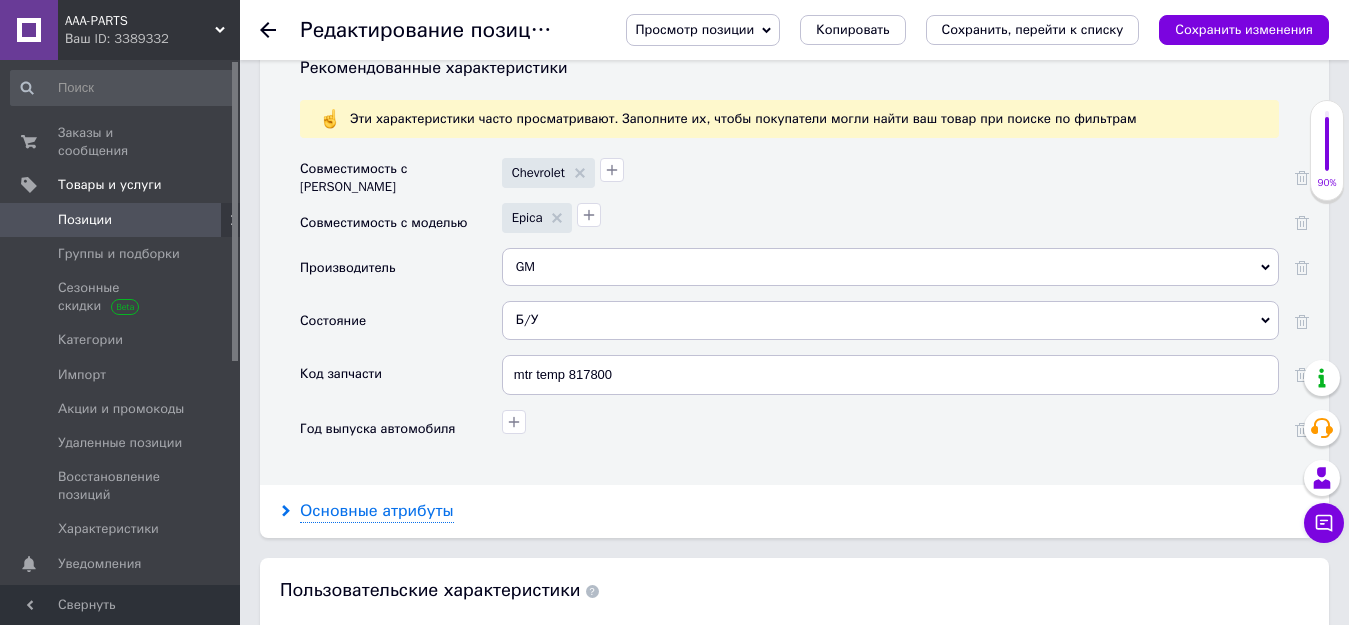 click on "Основные атрибуты" at bounding box center (377, 511) 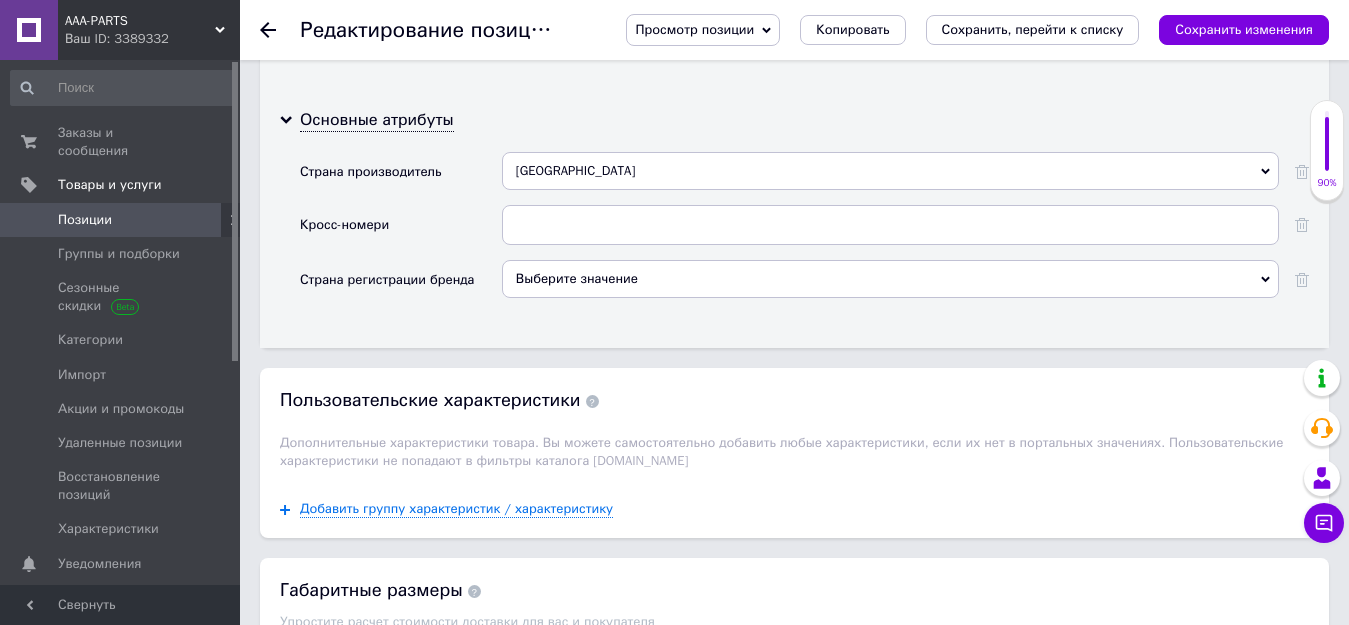 scroll, scrollTop: 2200, scrollLeft: 0, axis: vertical 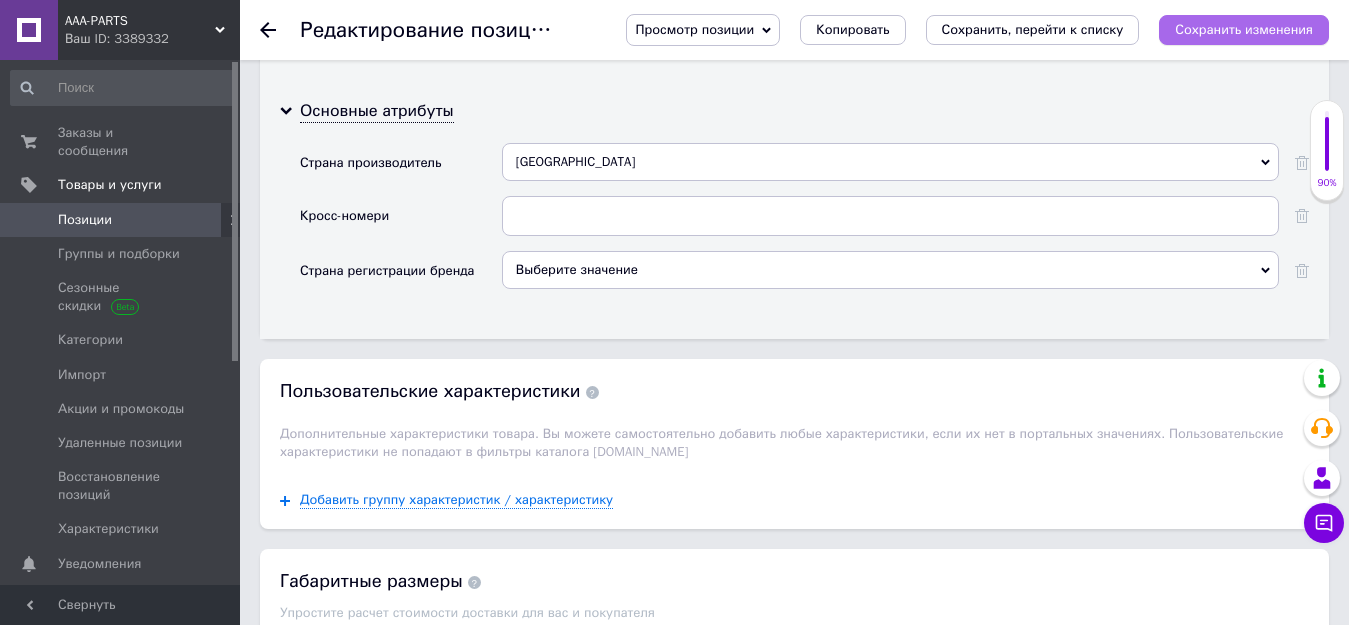 click on "Сохранить изменения" at bounding box center [1244, 29] 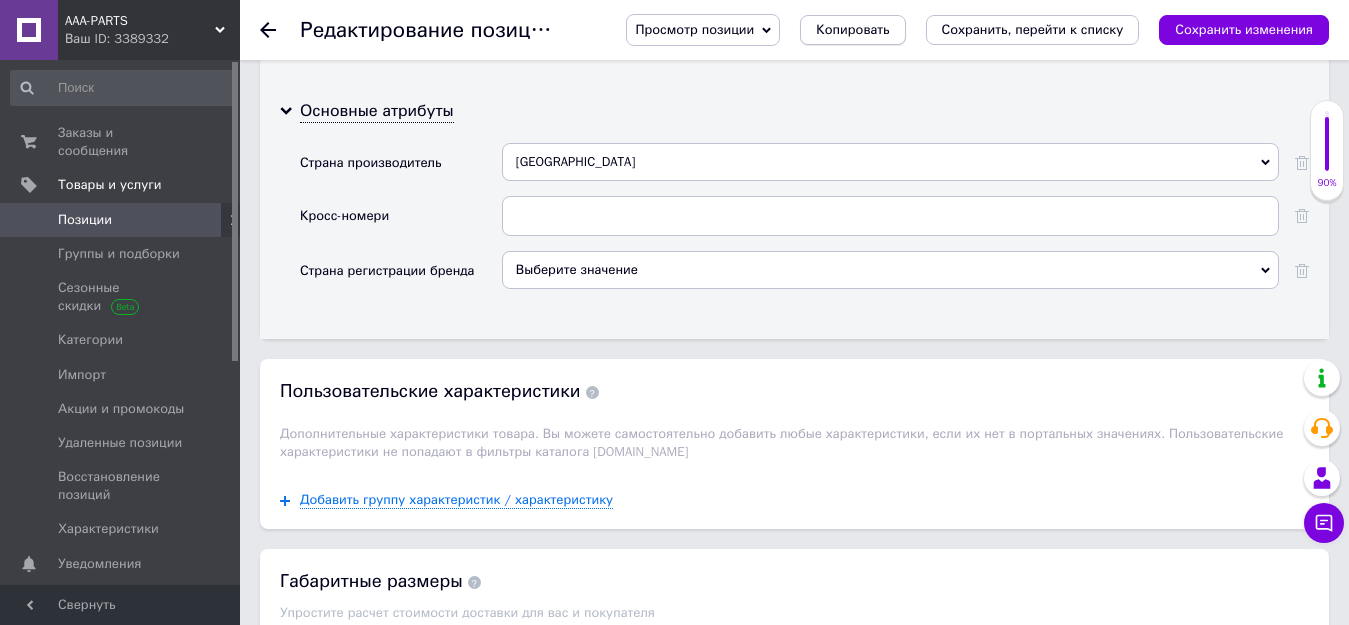 click on "Копировать" at bounding box center (852, 30) 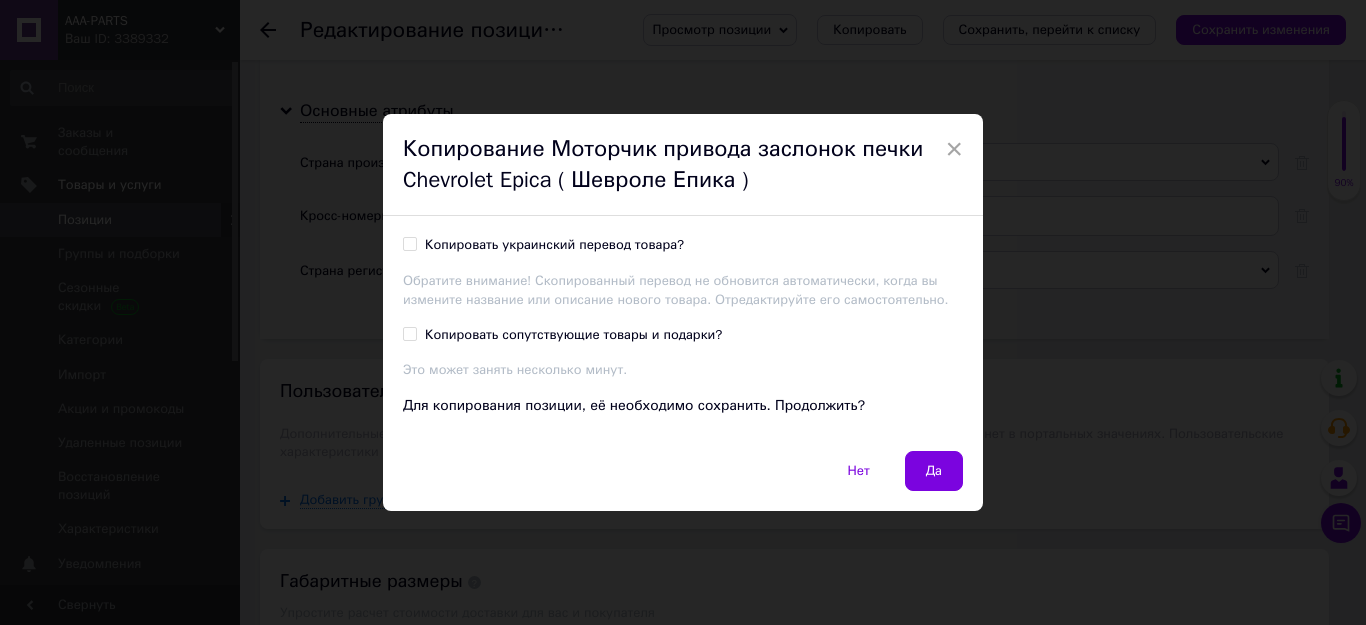 click on "Копировать украинский перевод товара?" at bounding box center [554, 245] 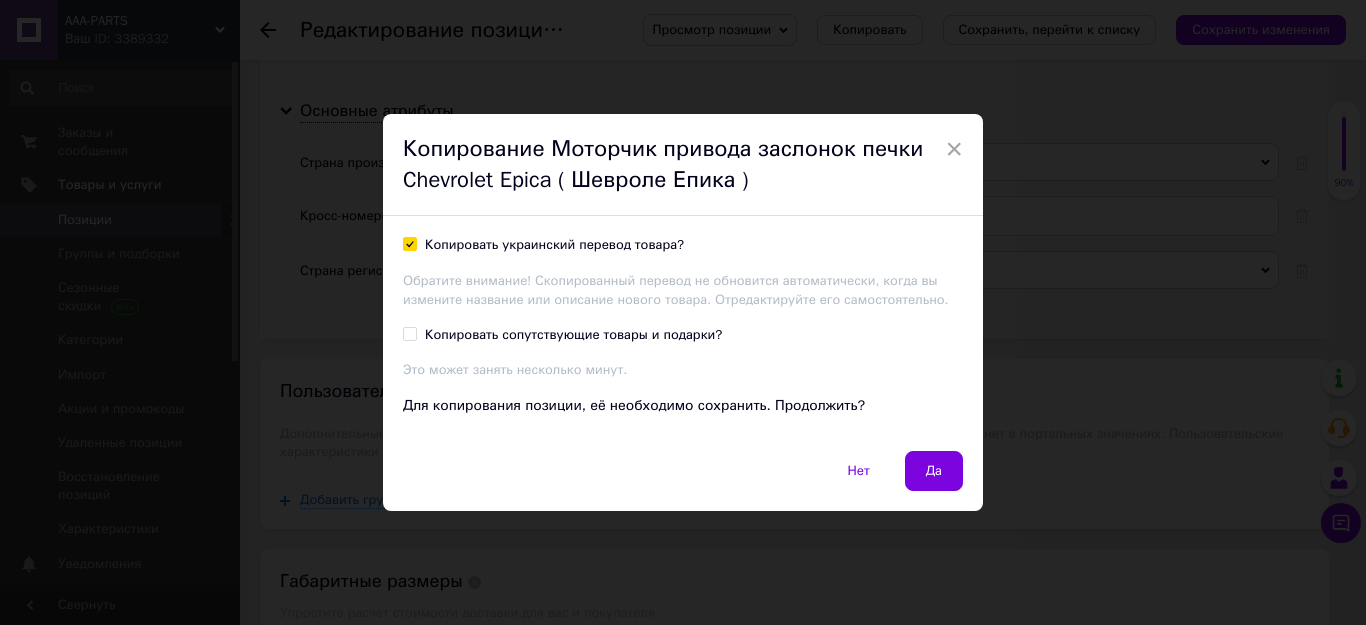checkbox on "true" 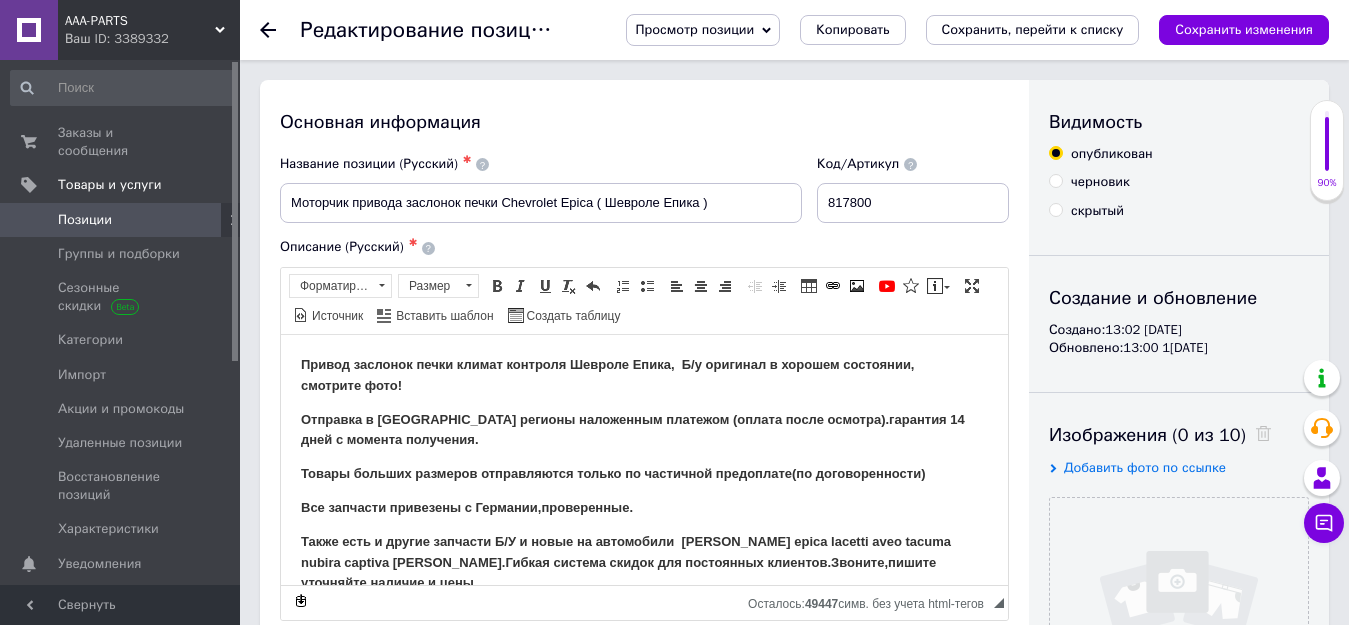 scroll, scrollTop: 0, scrollLeft: 0, axis: both 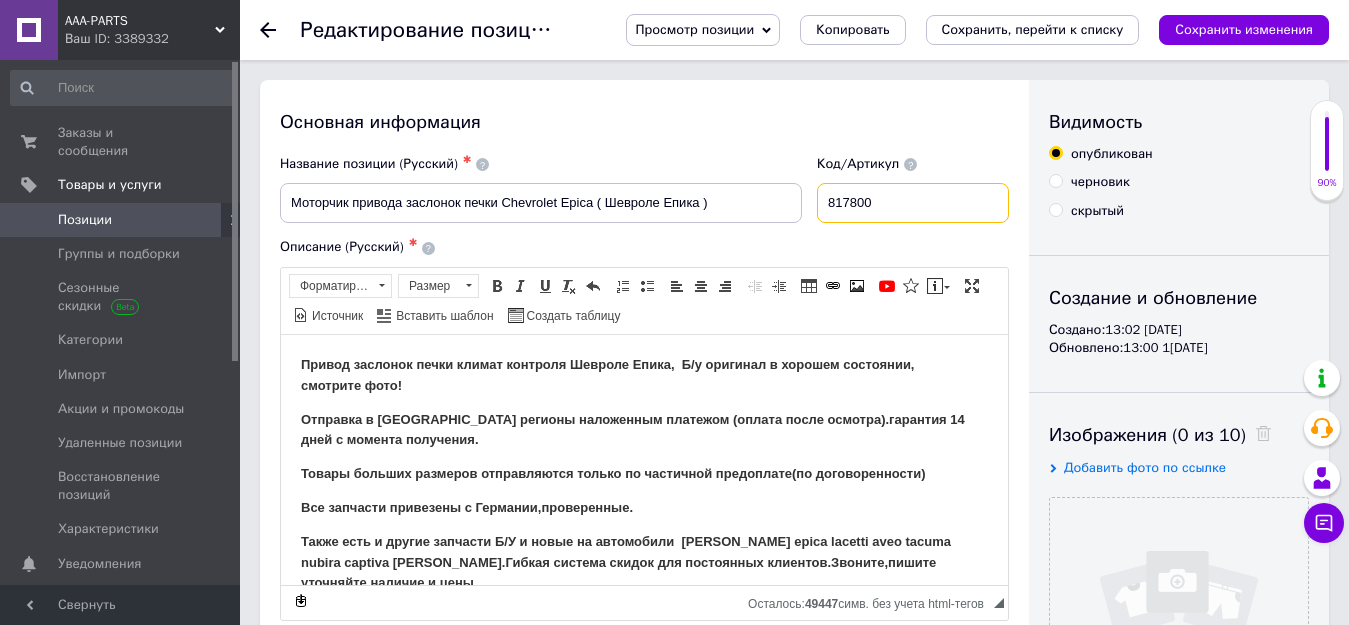 click on "817800" at bounding box center [913, 203] 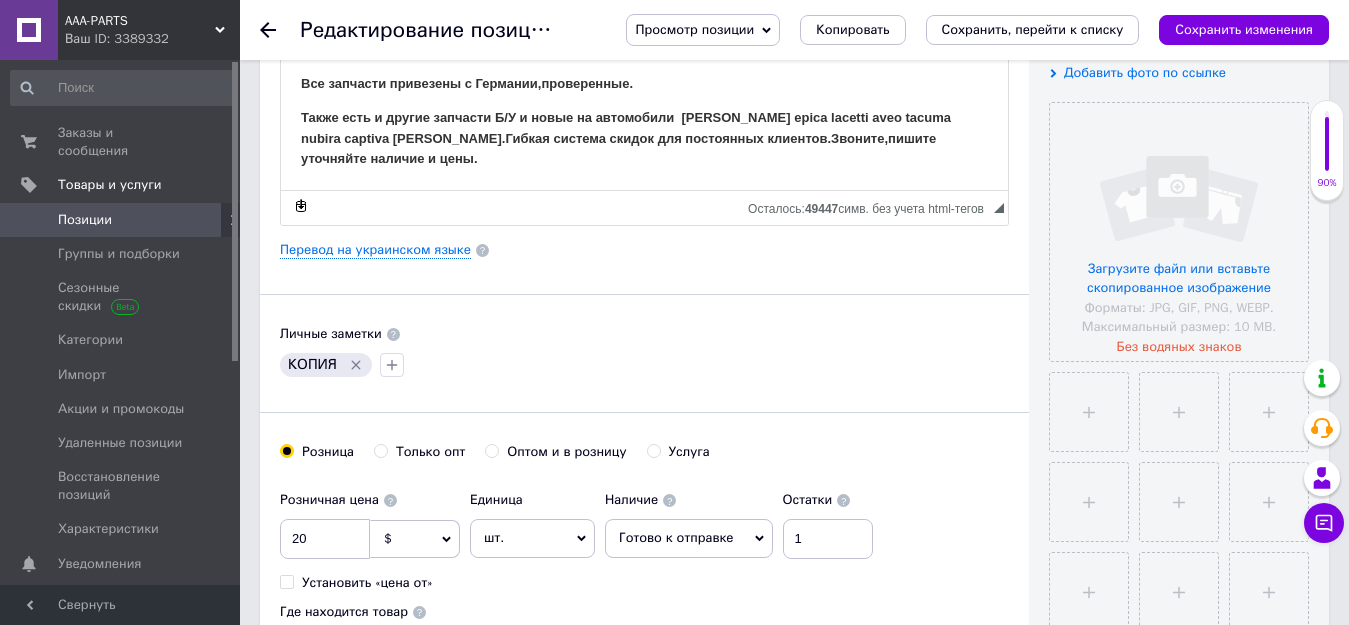scroll, scrollTop: 400, scrollLeft: 0, axis: vertical 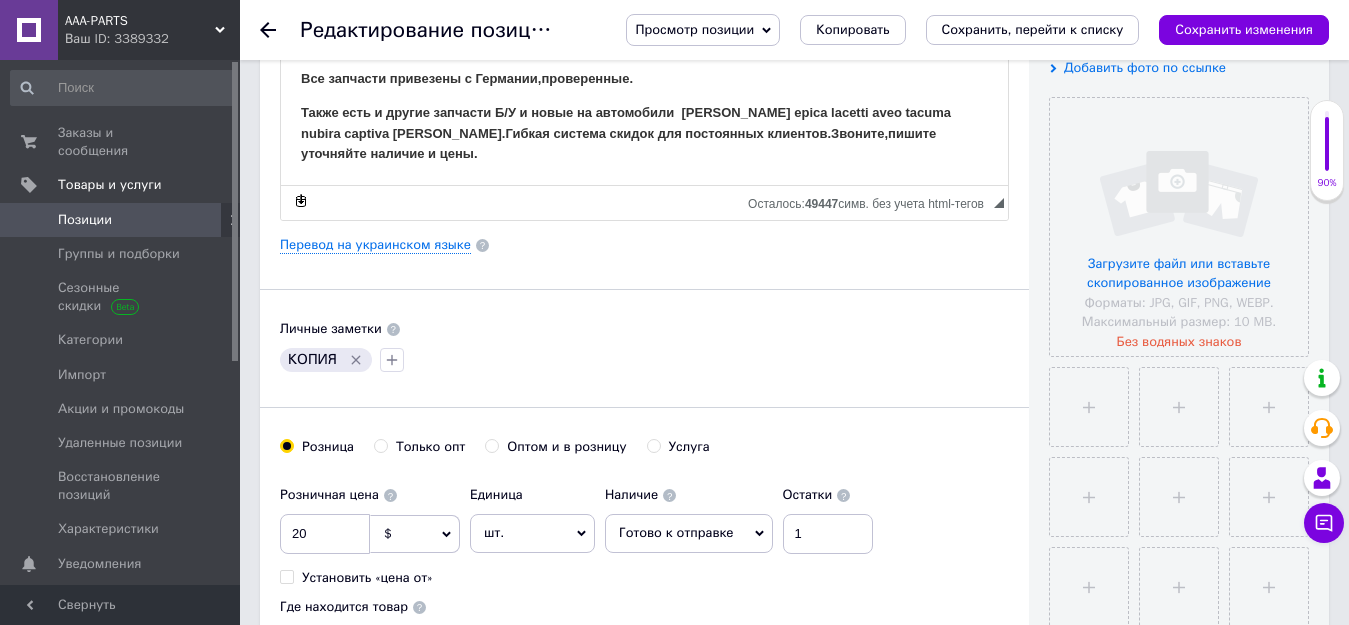 type on "817500" 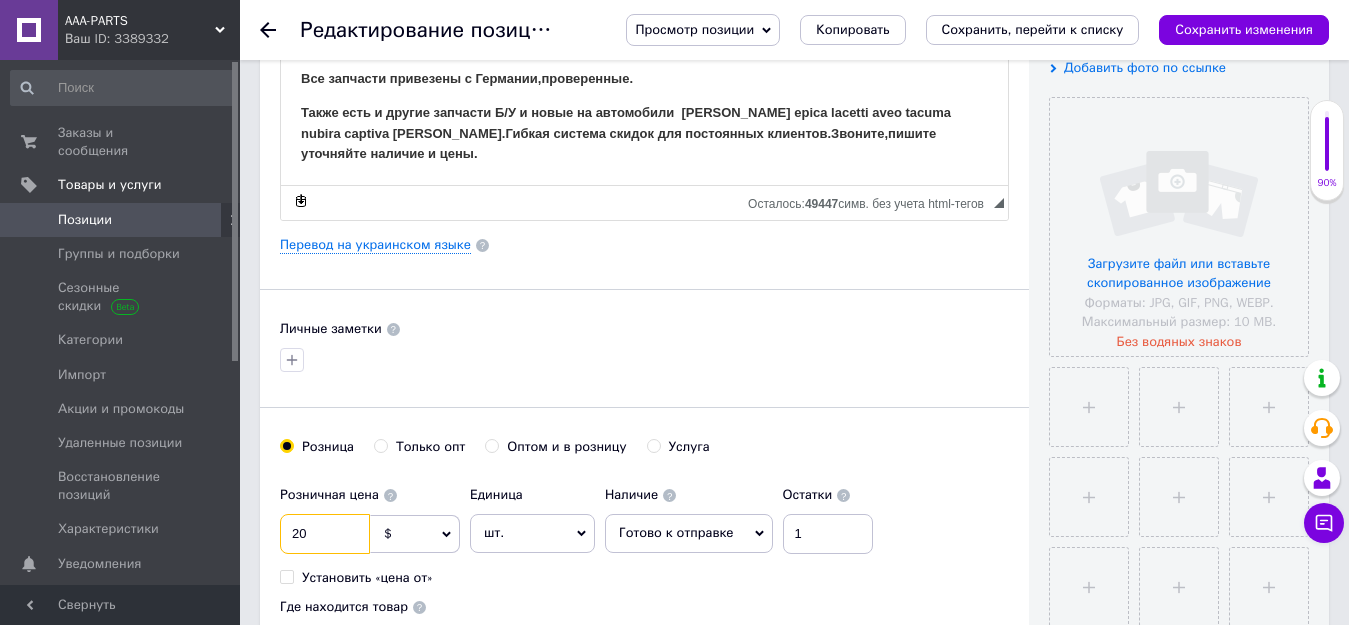 click on "20" at bounding box center [325, 534] 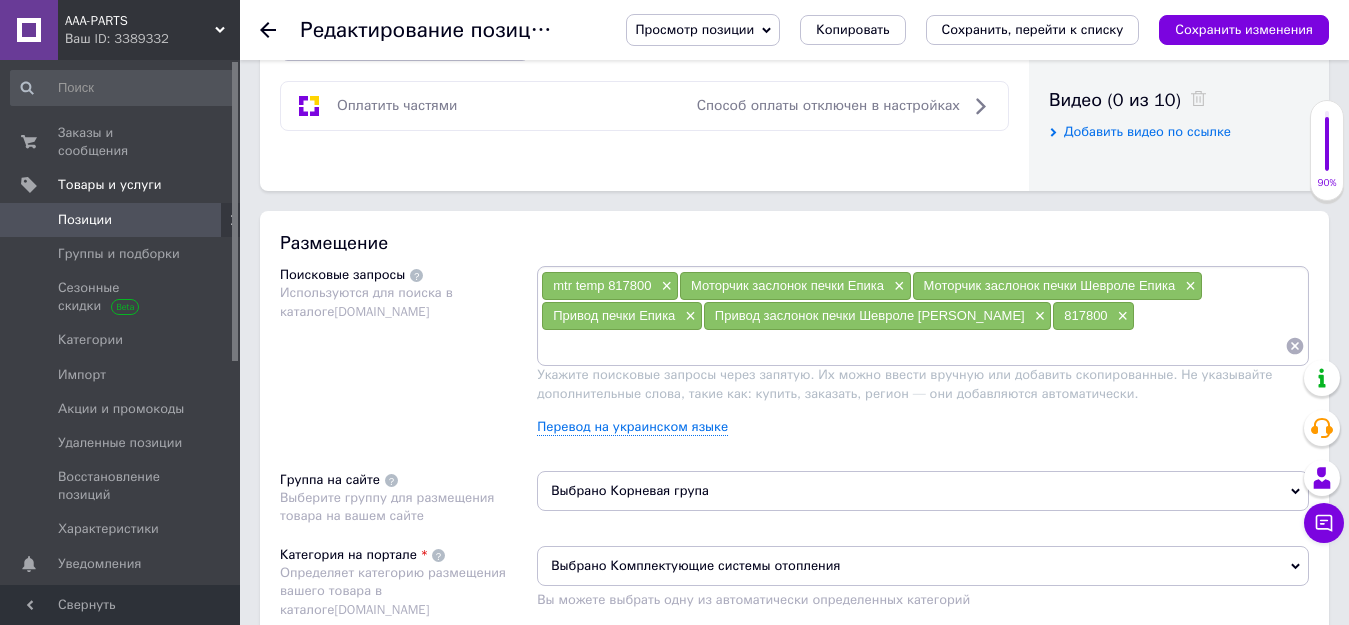 scroll, scrollTop: 1100, scrollLeft: 0, axis: vertical 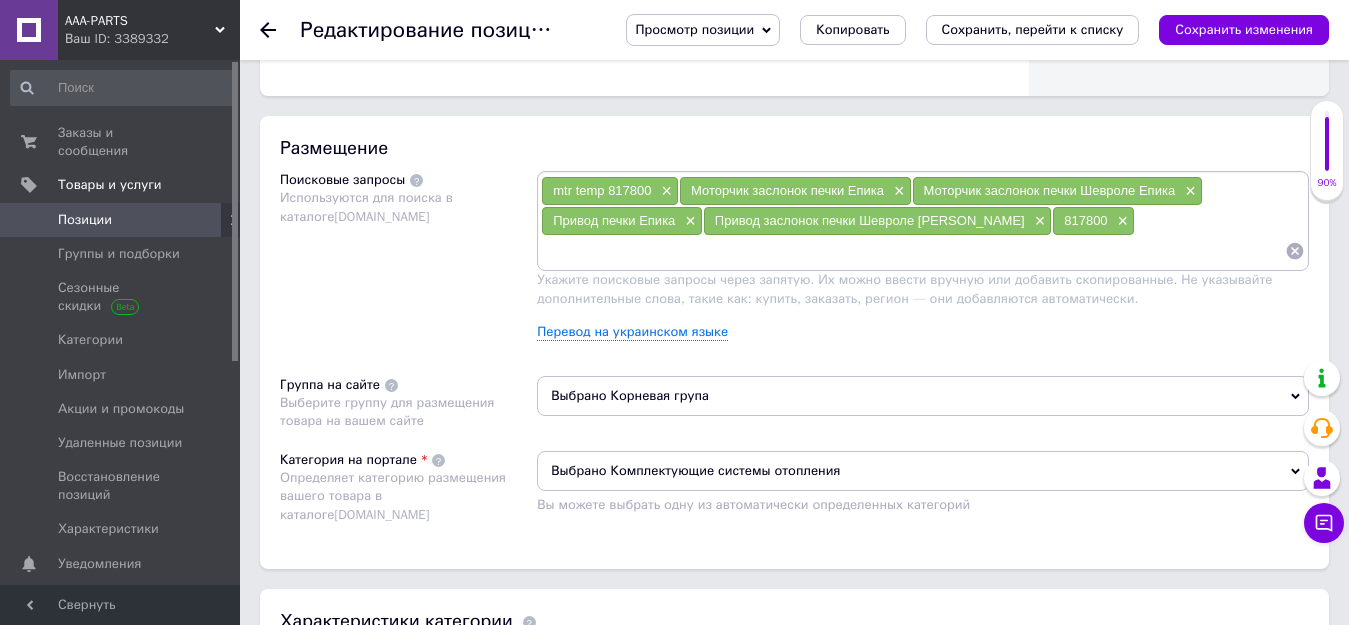 type on "15" 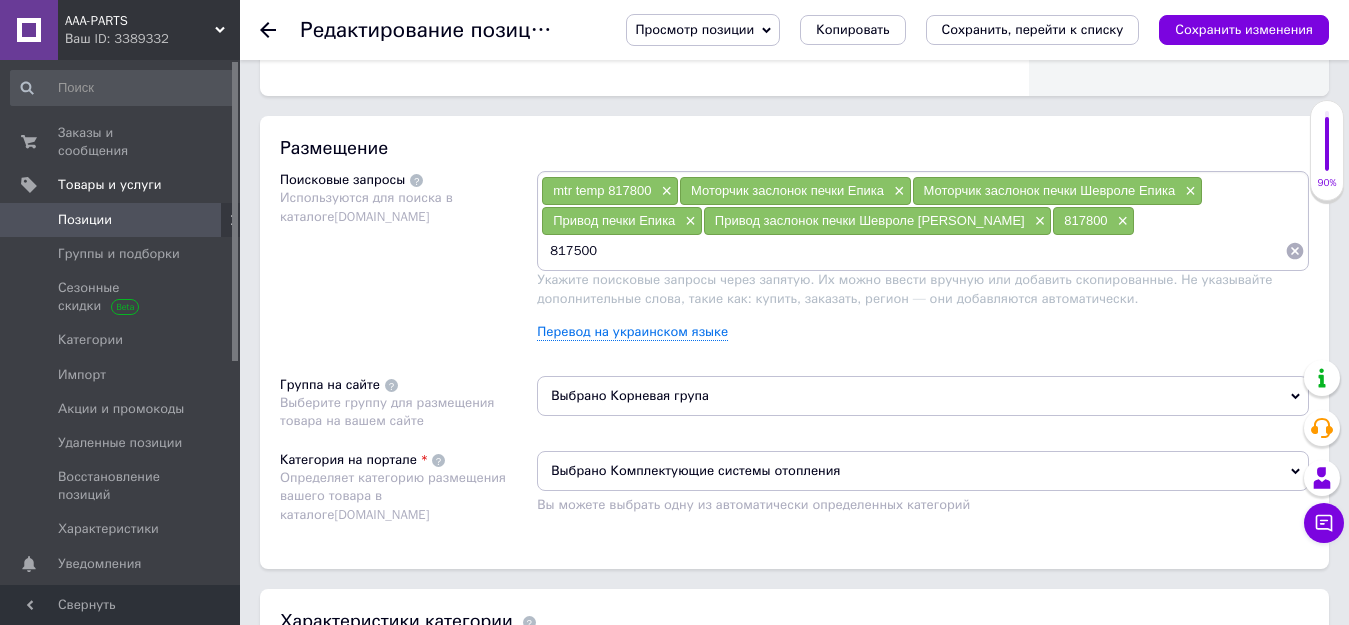 type 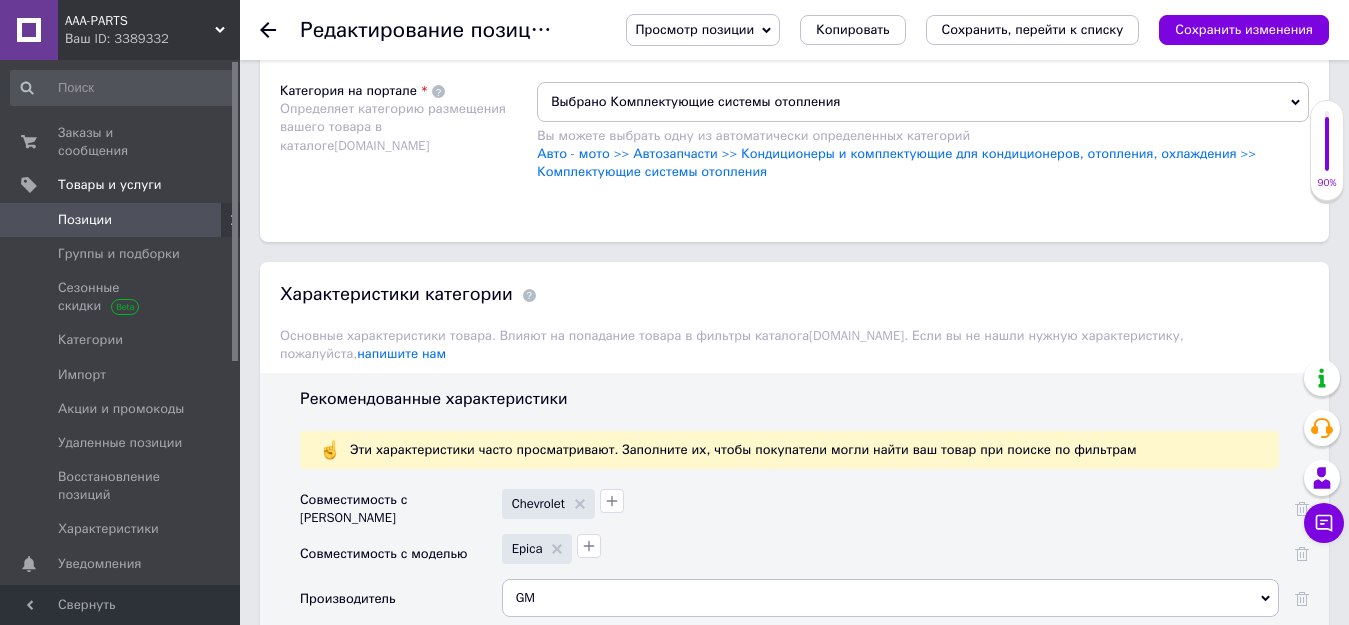scroll, scrollTop: 1800, scrollLeft: 0, axis: vertical 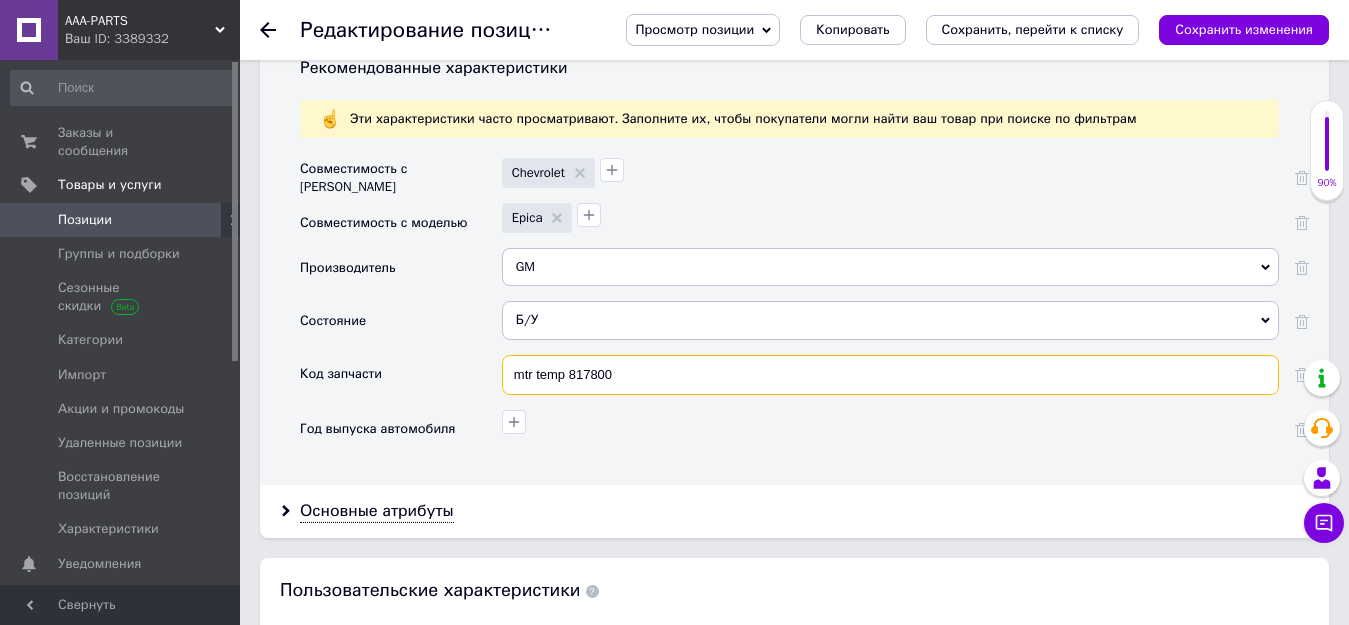 click on "mtr temp 817800" at bounding box center [890, 375] 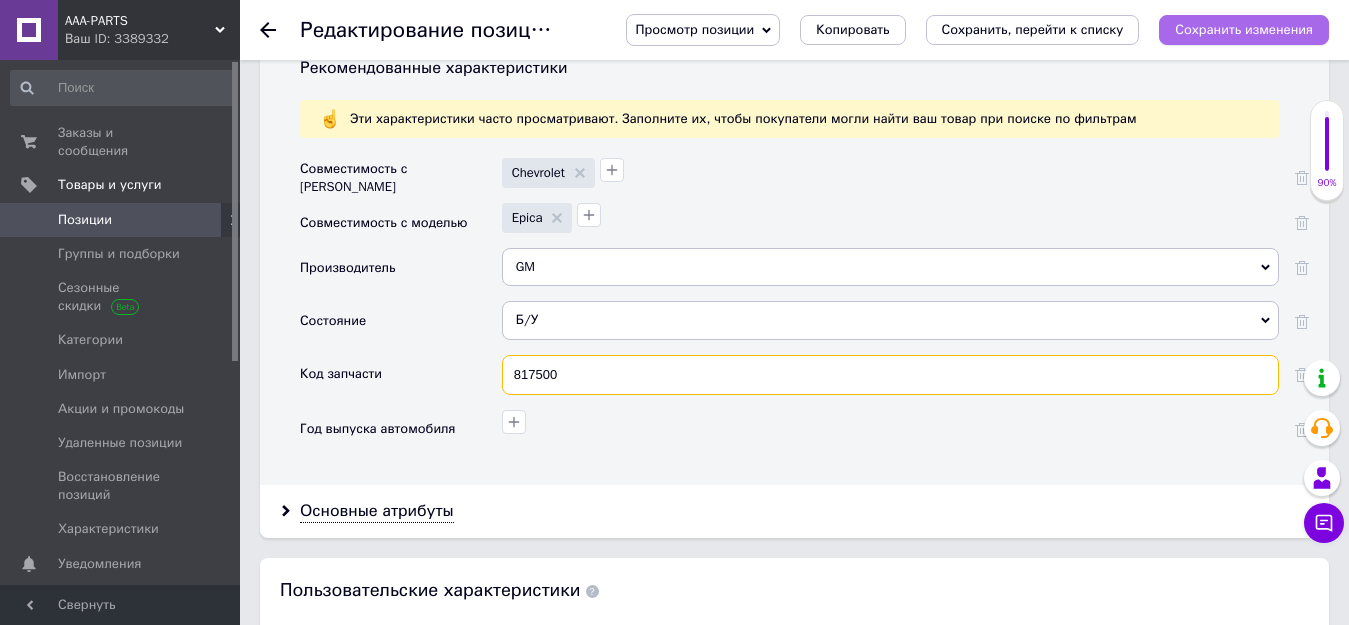 type on "817500" 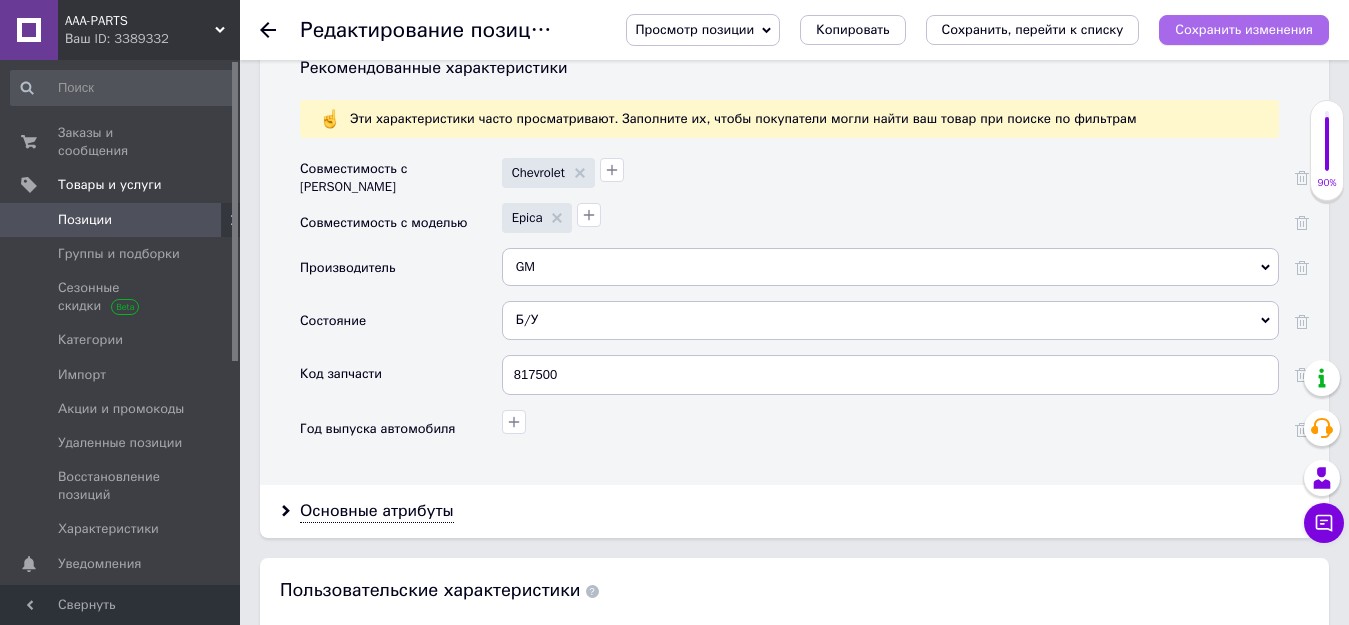 click on "Сохранить изменения" at bounding box center (1244, 29) 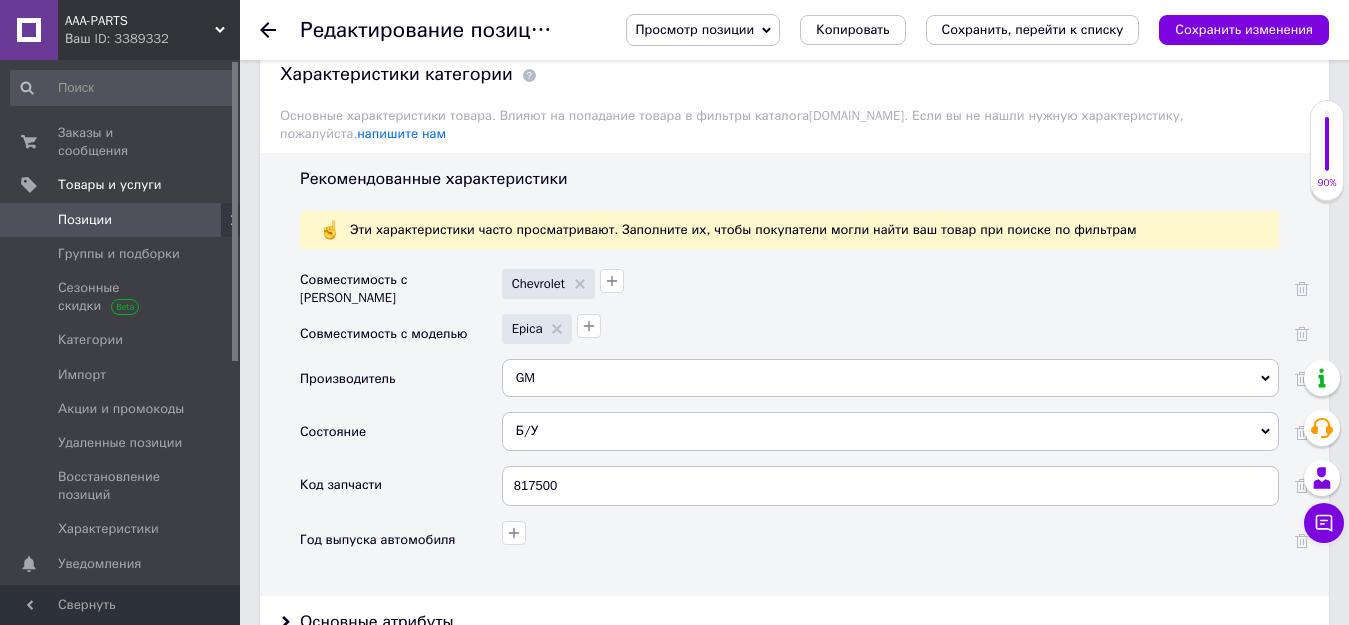 scroll, scrollTop: 1200, scrollLeft: 0, axis: vertical 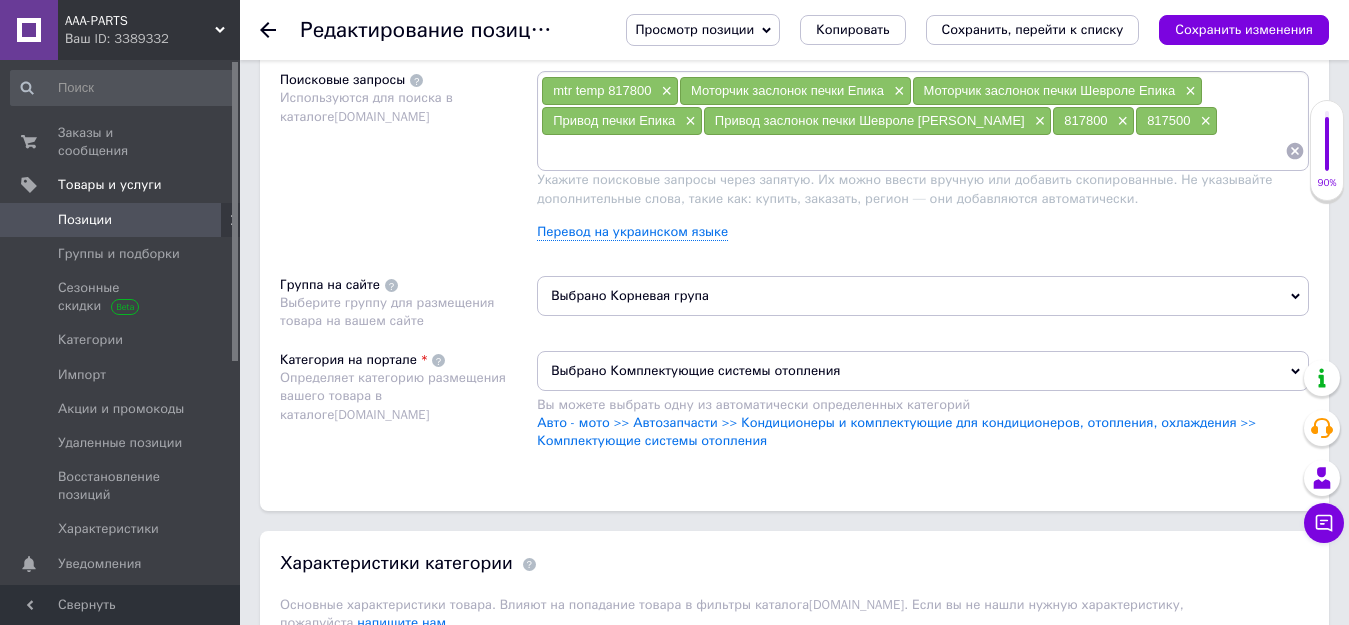 click on "Позиции" at bounding box center (121, 220) 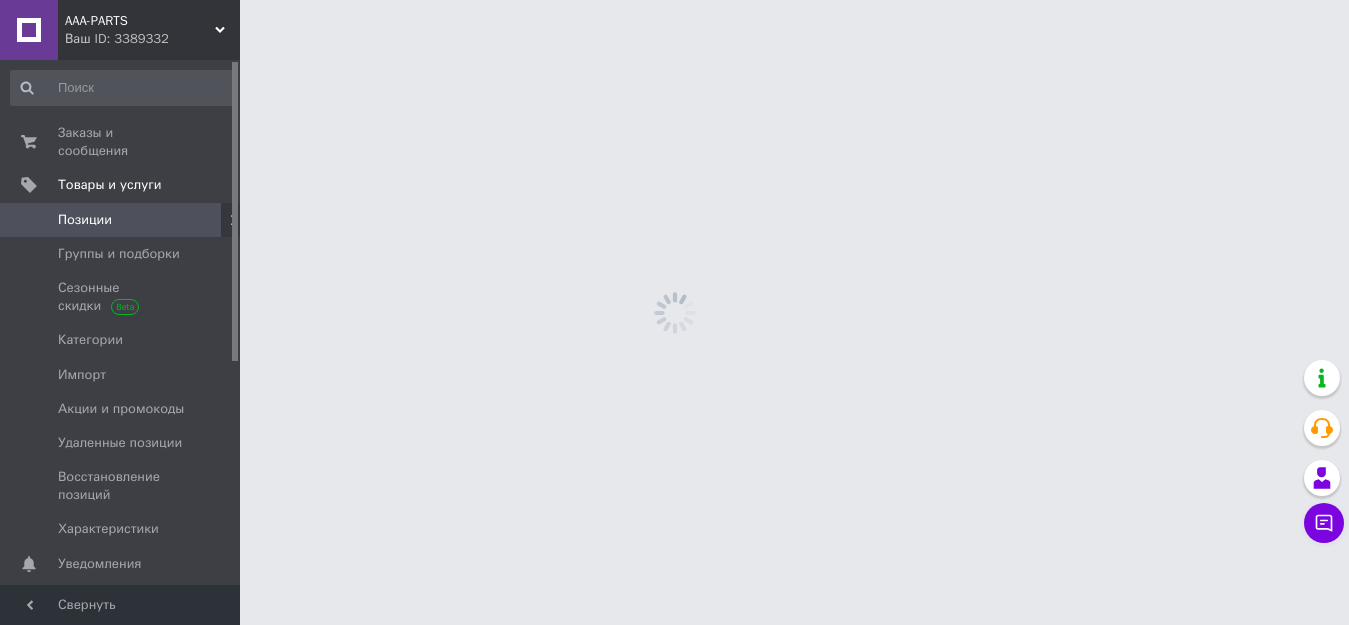 scroll, scrollTop: 0, scrollLeft: 0, axis: both 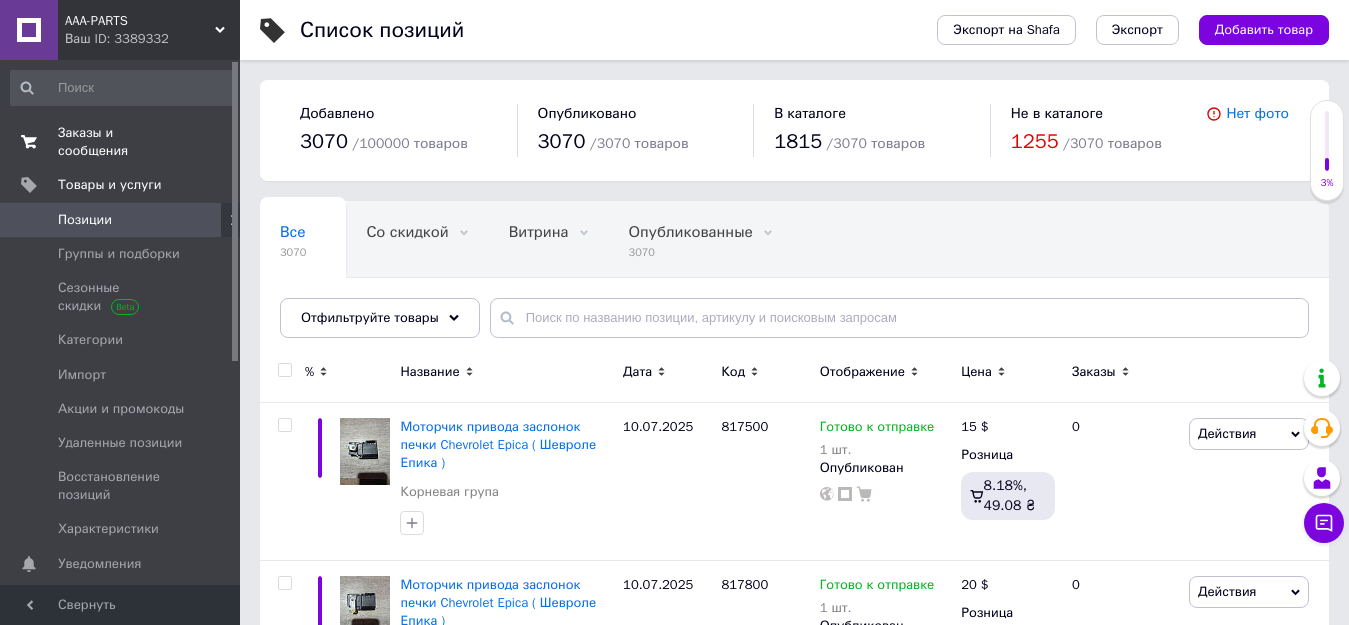 click on "Заказы и сообщения" at bounding box center [121, 142] 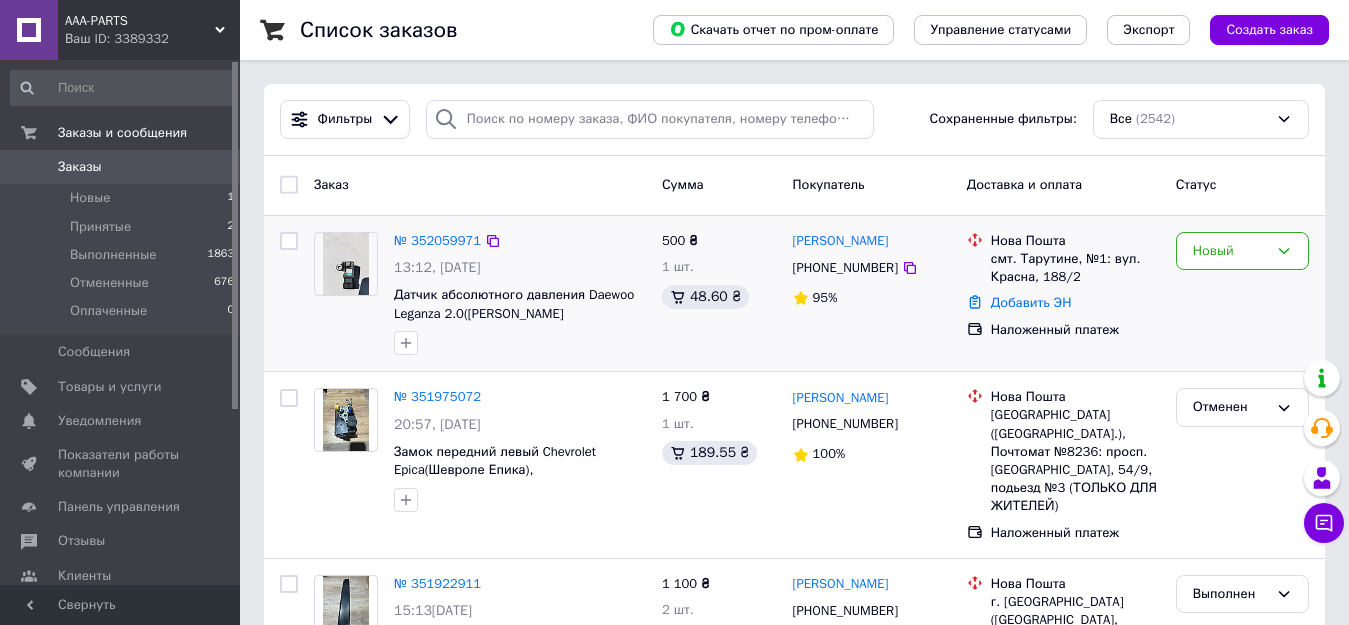 drag, startPoint x: 634, startPoint y: 241, endPoint x: 613, endPoint y: 253, distance: 24.186773 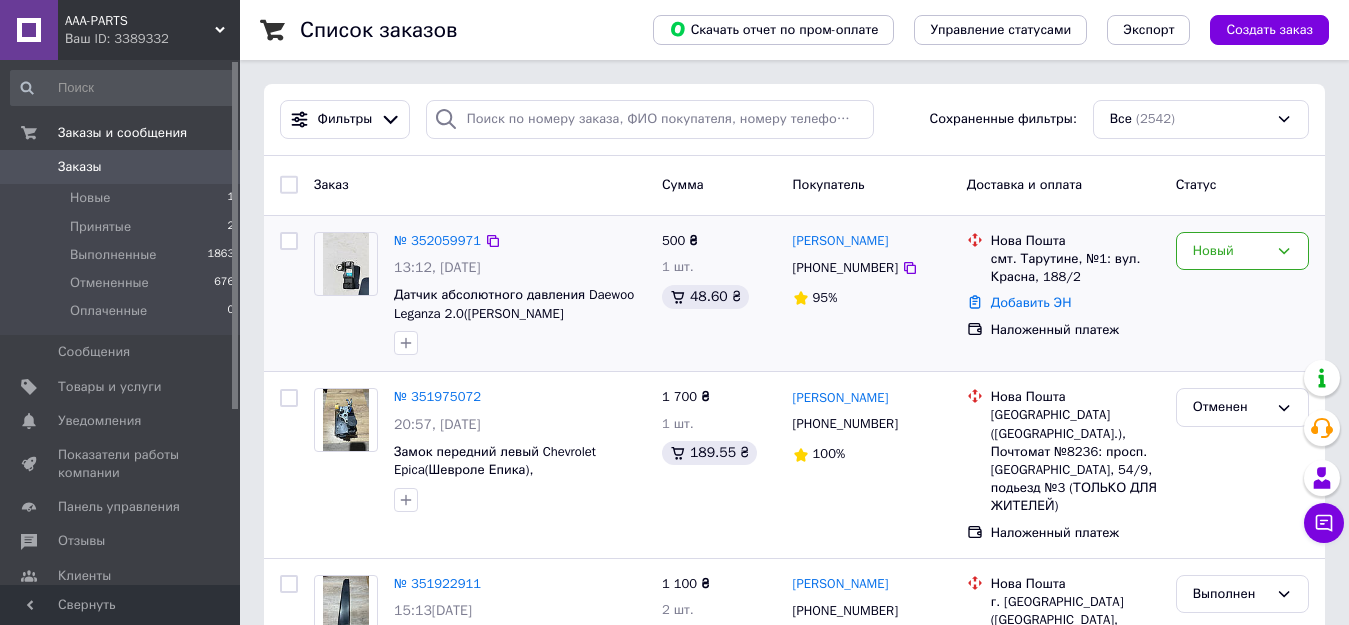 click on "13:12, 10.07.2025" at bounding box center [520, 268] 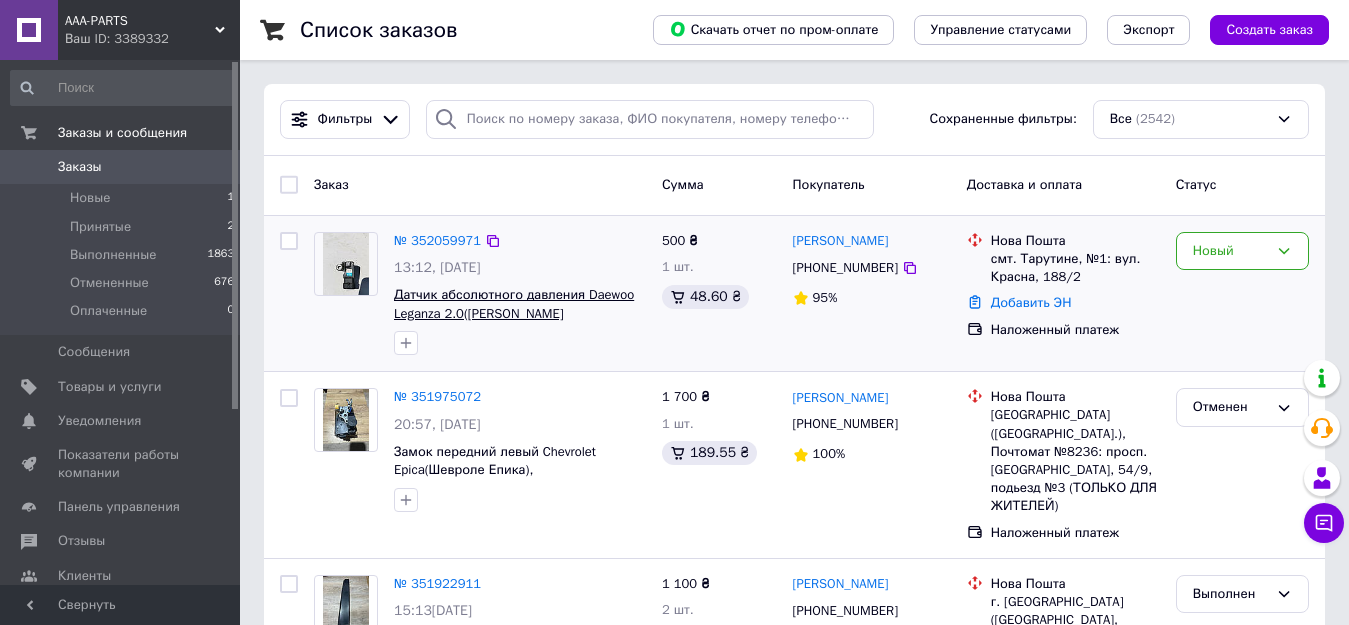 click on "Датчик абсолютного давления Daewoo Leganza 2.0(Деу Леганза 2.0)16212460" at bounding box center [514, 313] 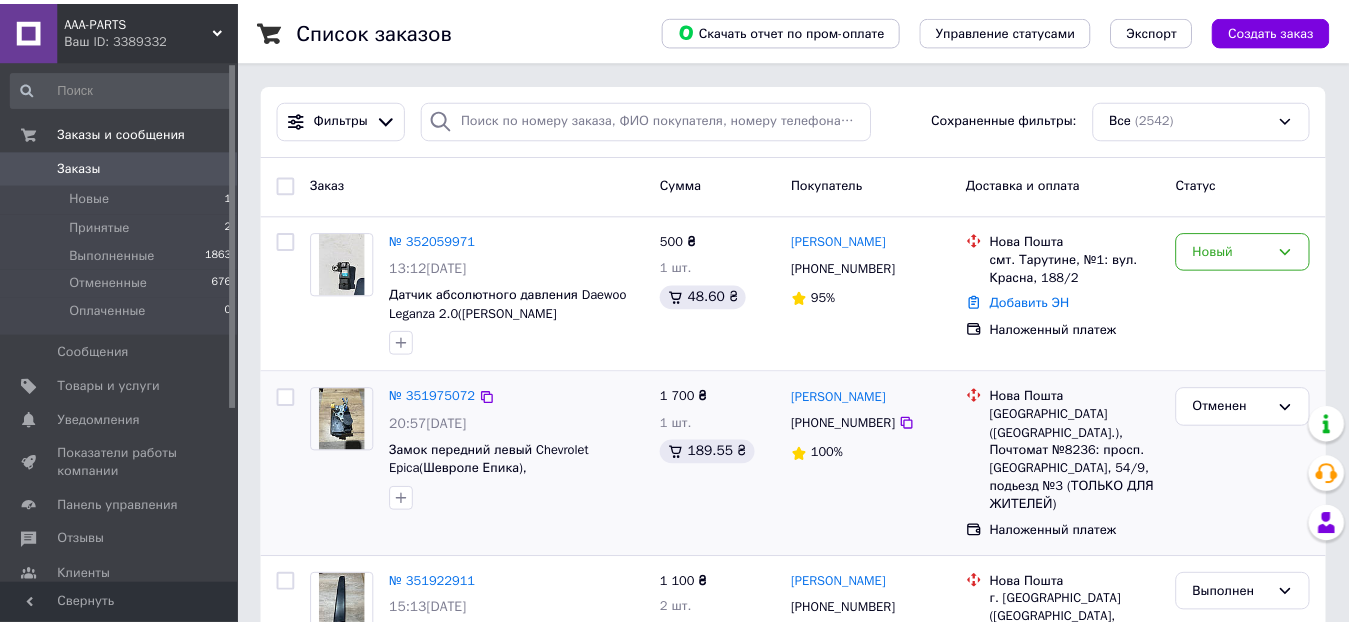scroll, scrollTop: 0, scrollLeft: 0, axis: both 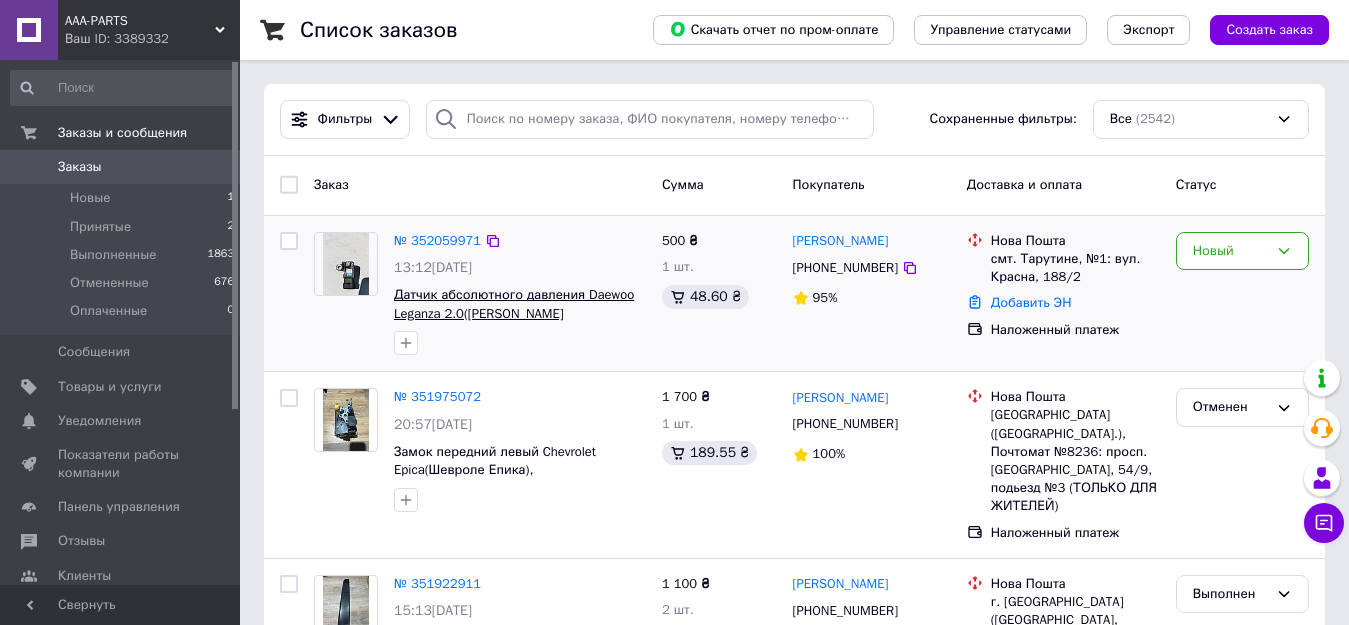 drag, startPoint x: 622, startPoint y: 321, endPoint x: 562, endPoint y: 314, distance: 60.40695 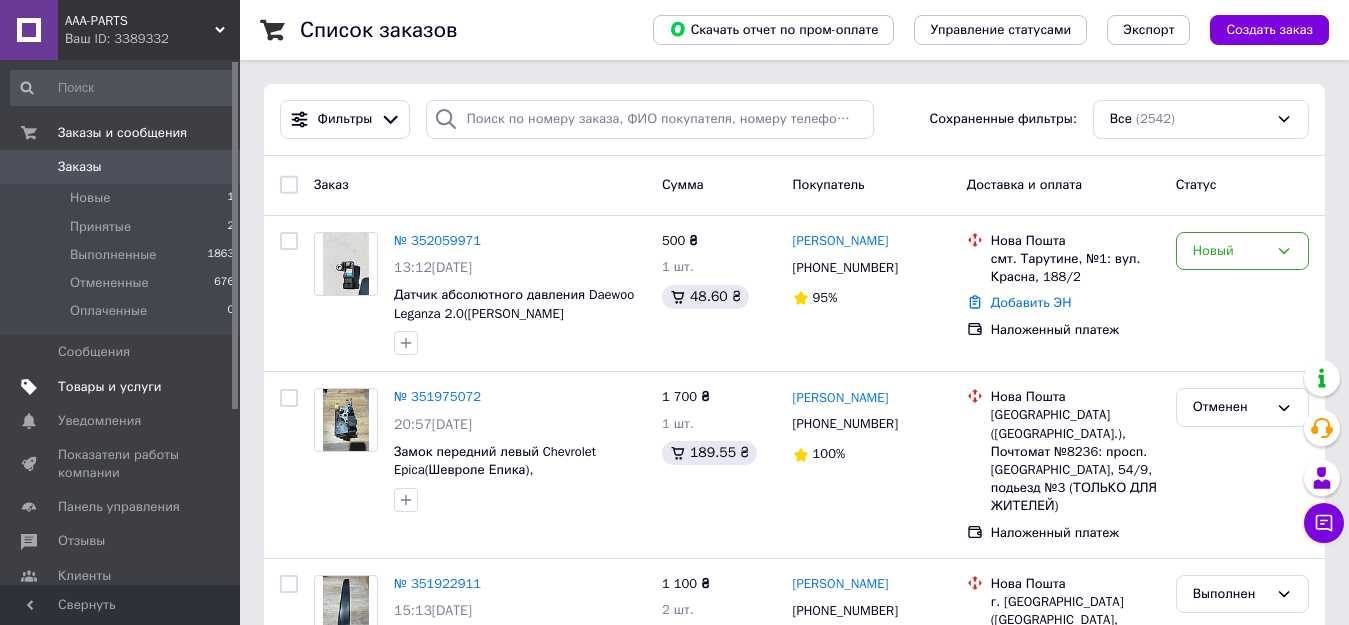 click on "Товары и услуги" at bounding box center (110, 387) 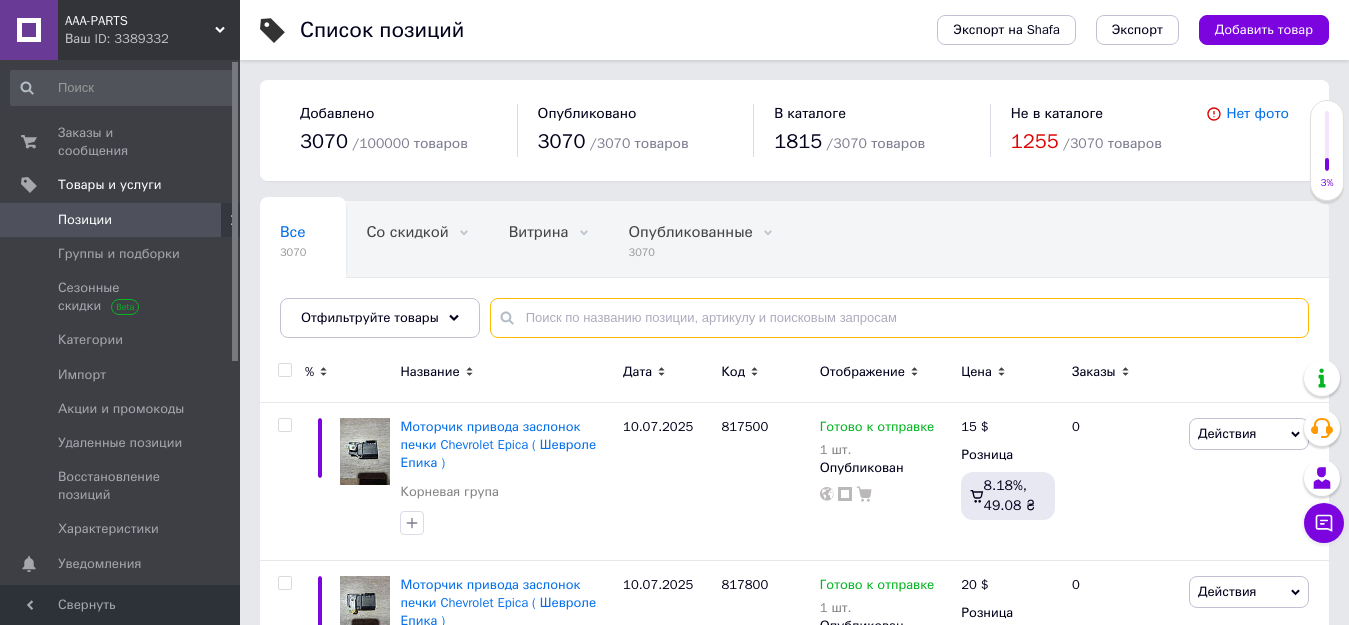 click at bounding box center [899, 318] 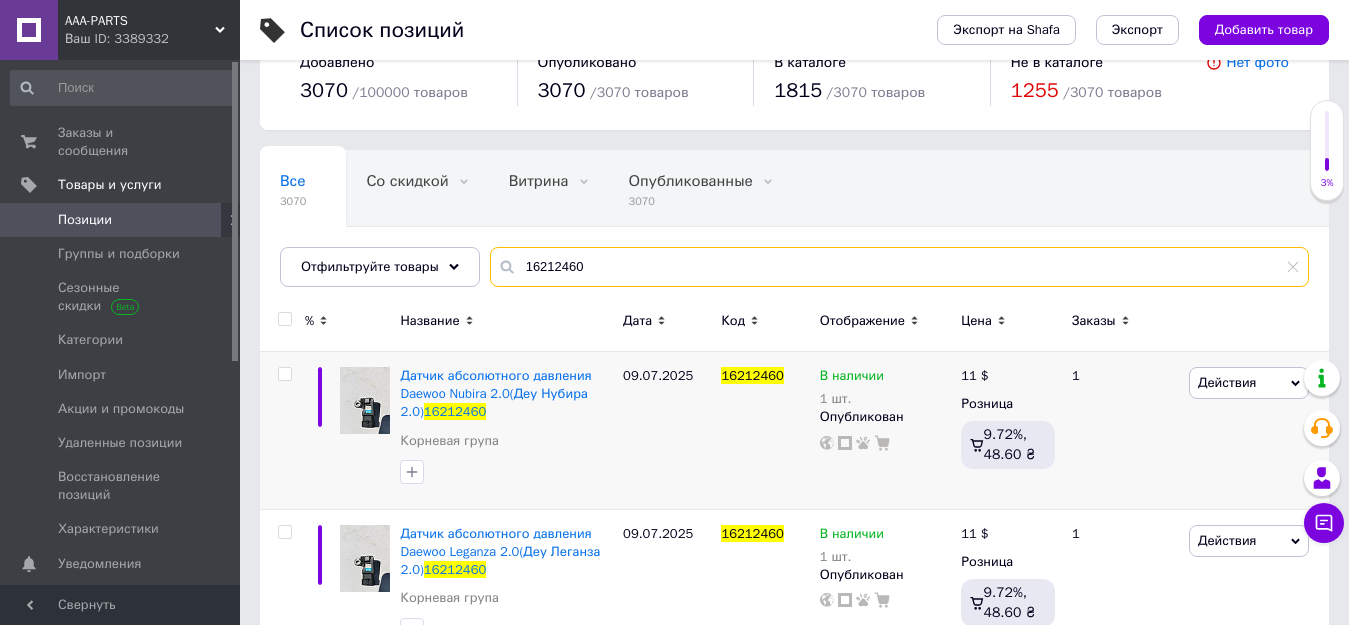 scroll, scrollTop: 100, scrollLeft: 0, axis: vertical 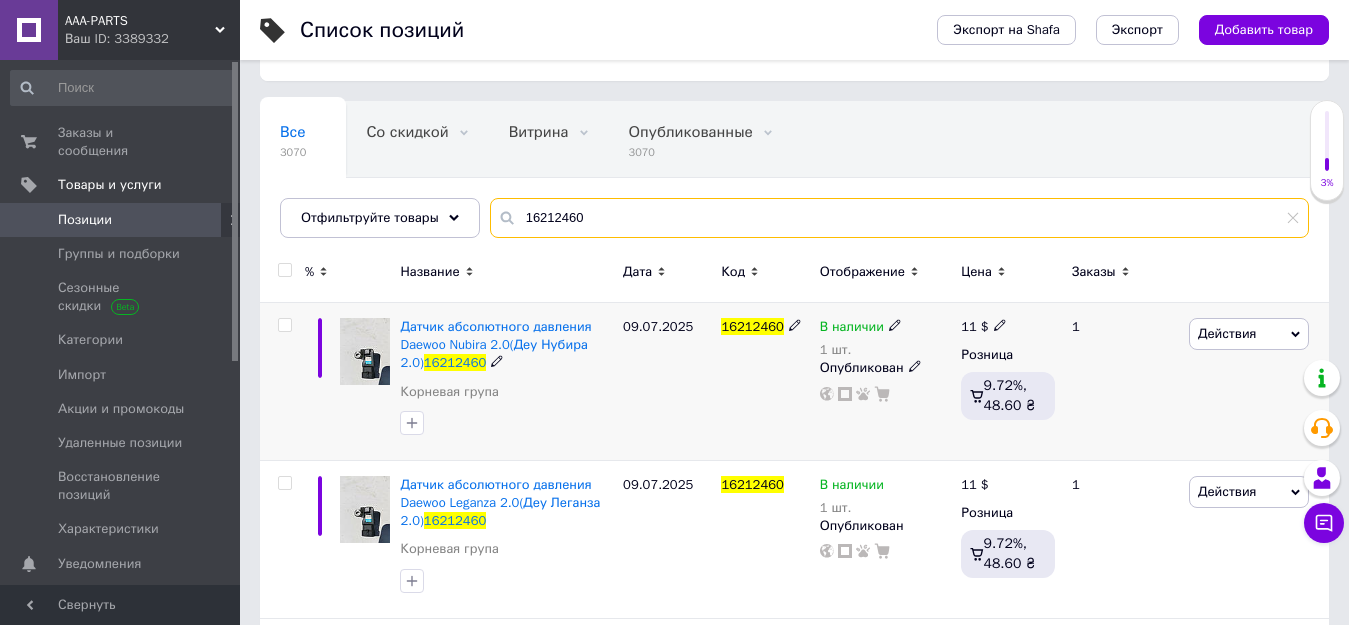 type on "16212460" 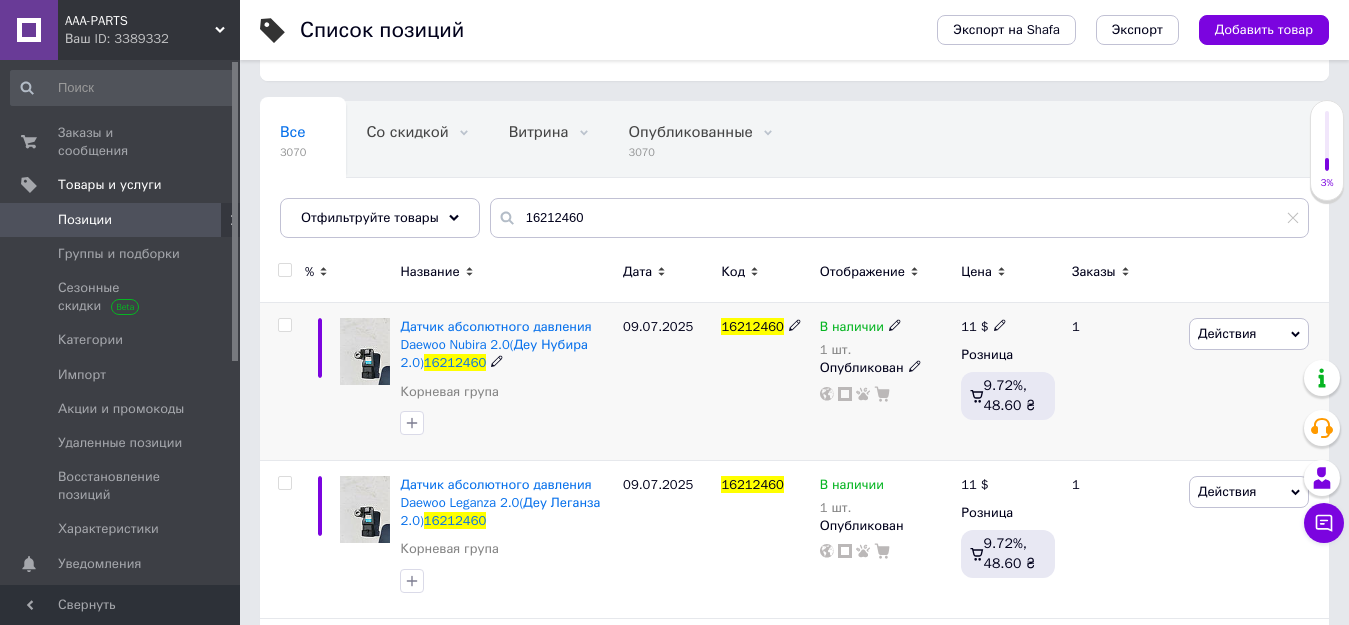 click 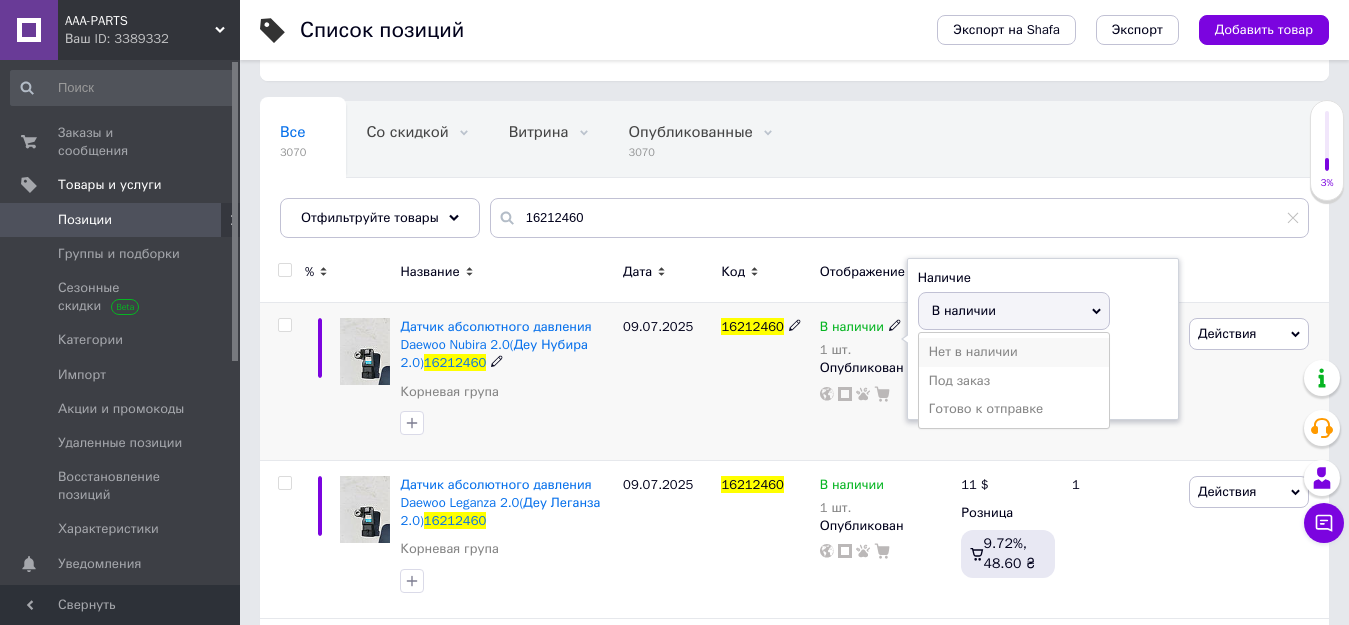 click on "Нет в наличии" at bounding box center [1014, 352] 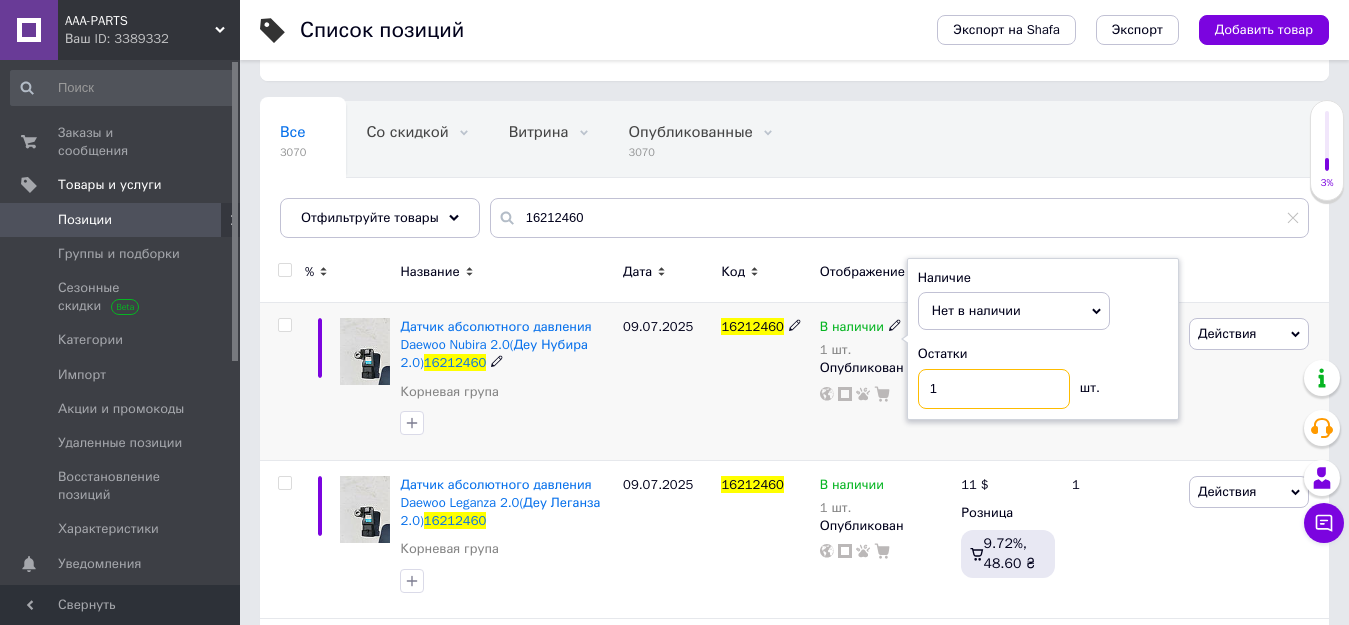 click on "1" at bounding box center [994, 389] 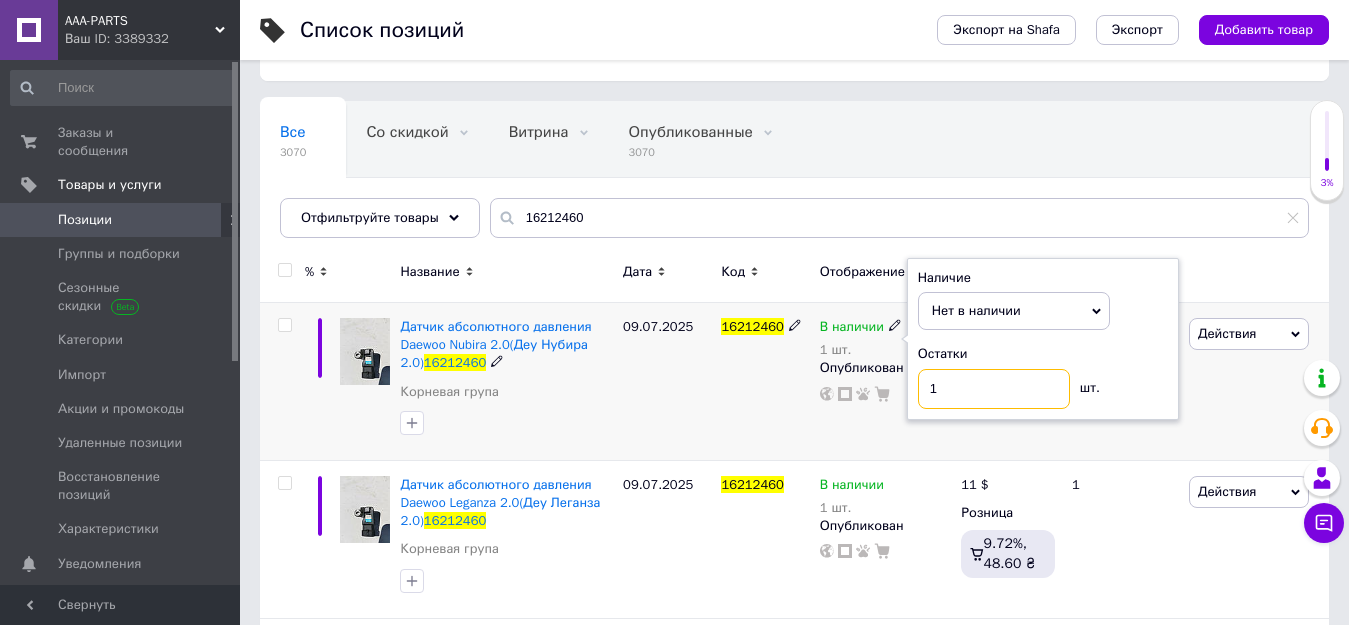 type on "0" 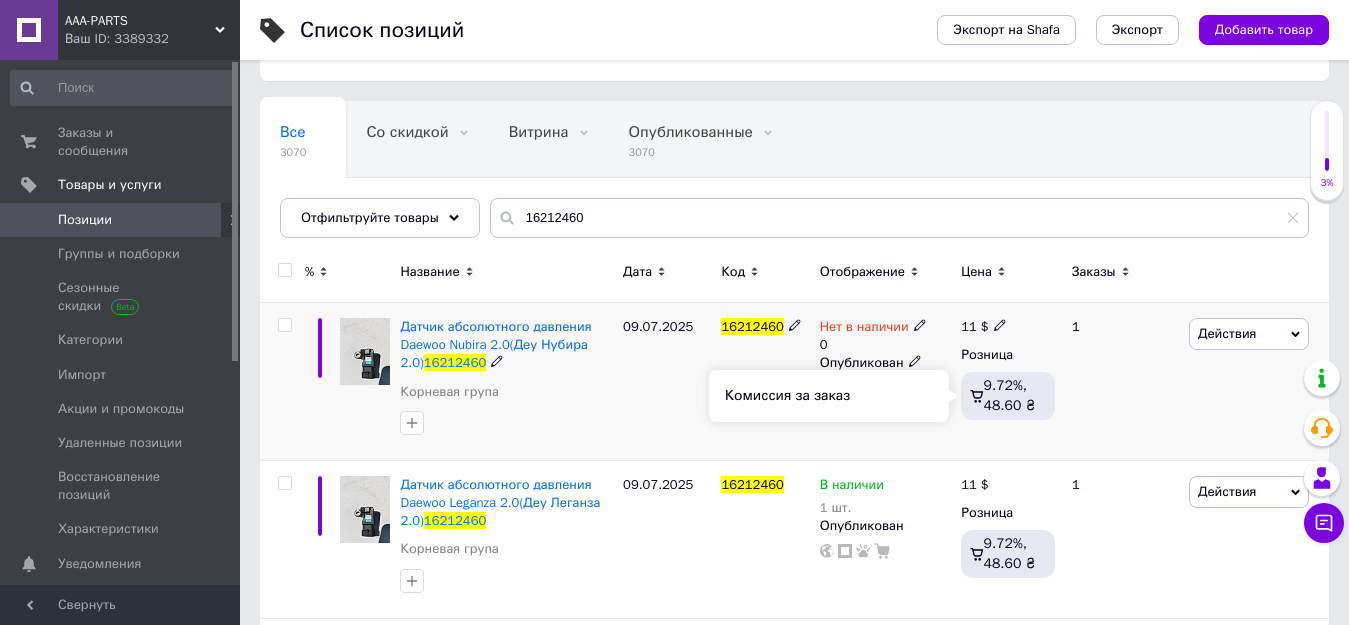 scroll, scrollTop: 200, scrollLeft: 0, axis: vertical 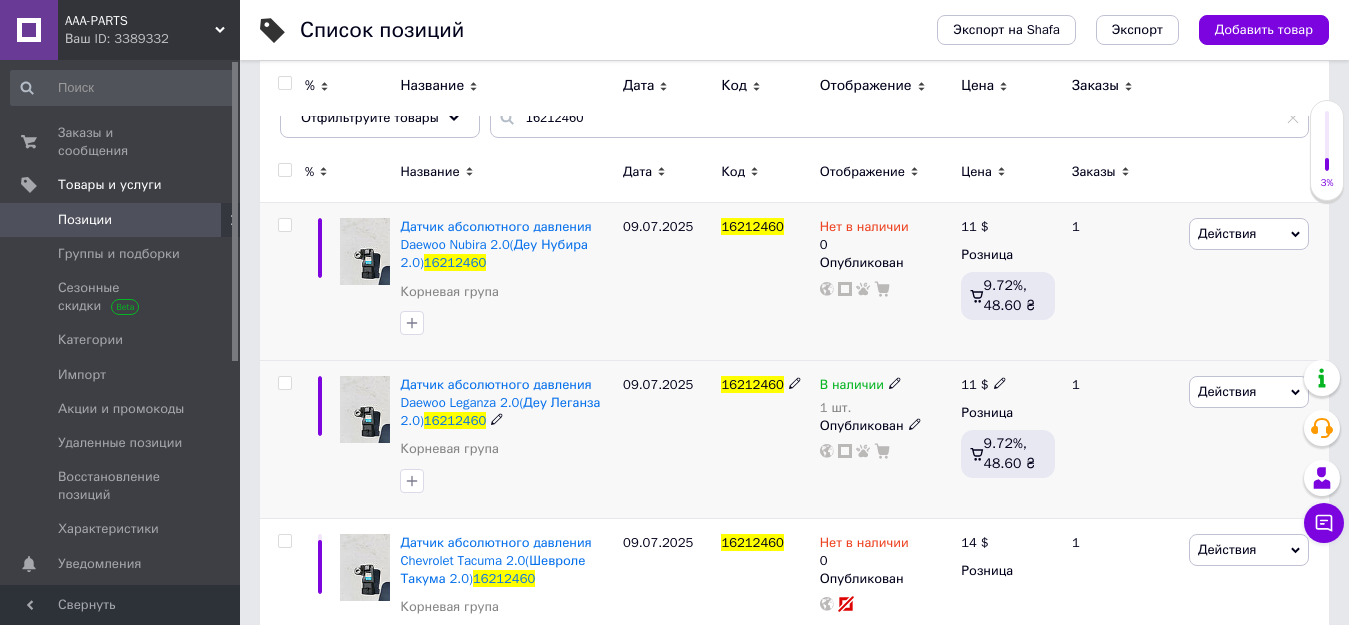 click 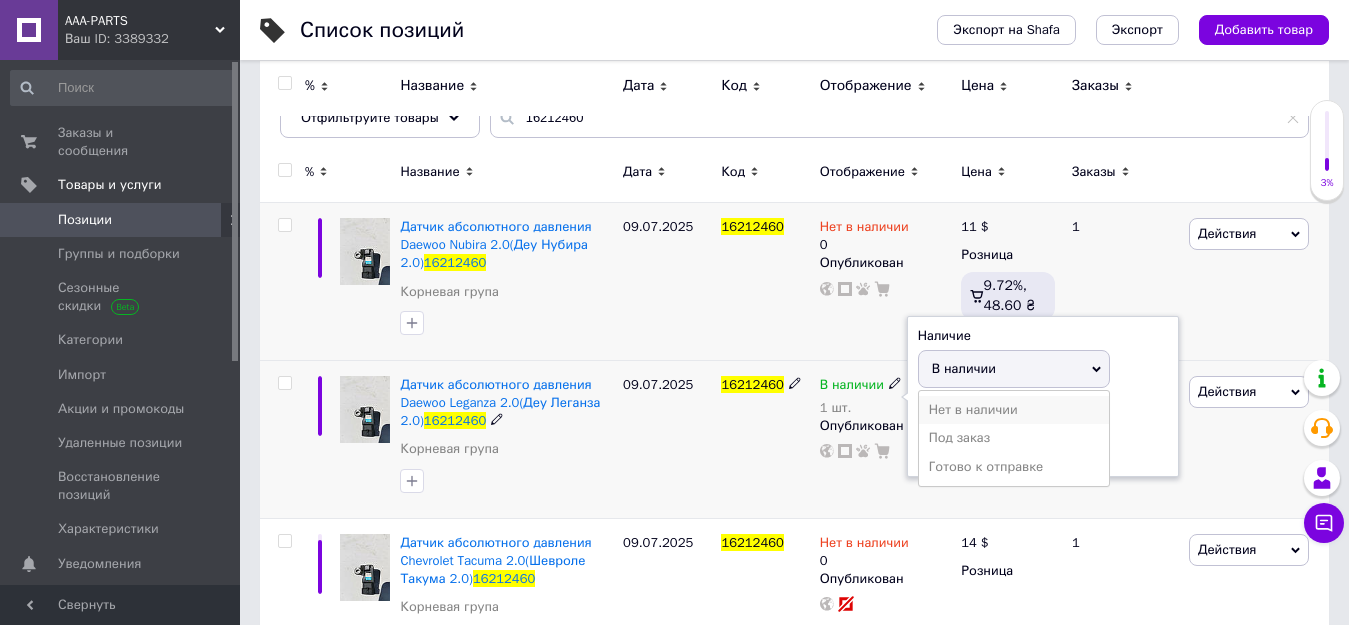 click on "Нет в наличии" at bounding box center [1014, 410] 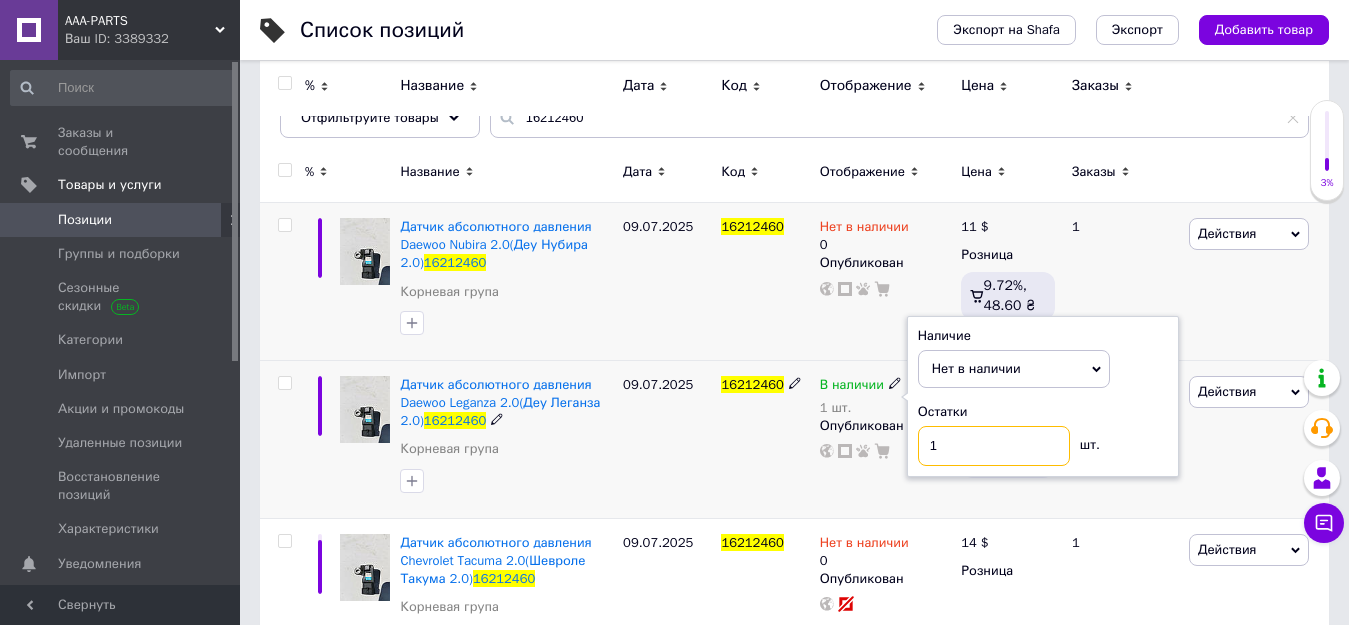 click on "1" at bounding box center (994, 446) 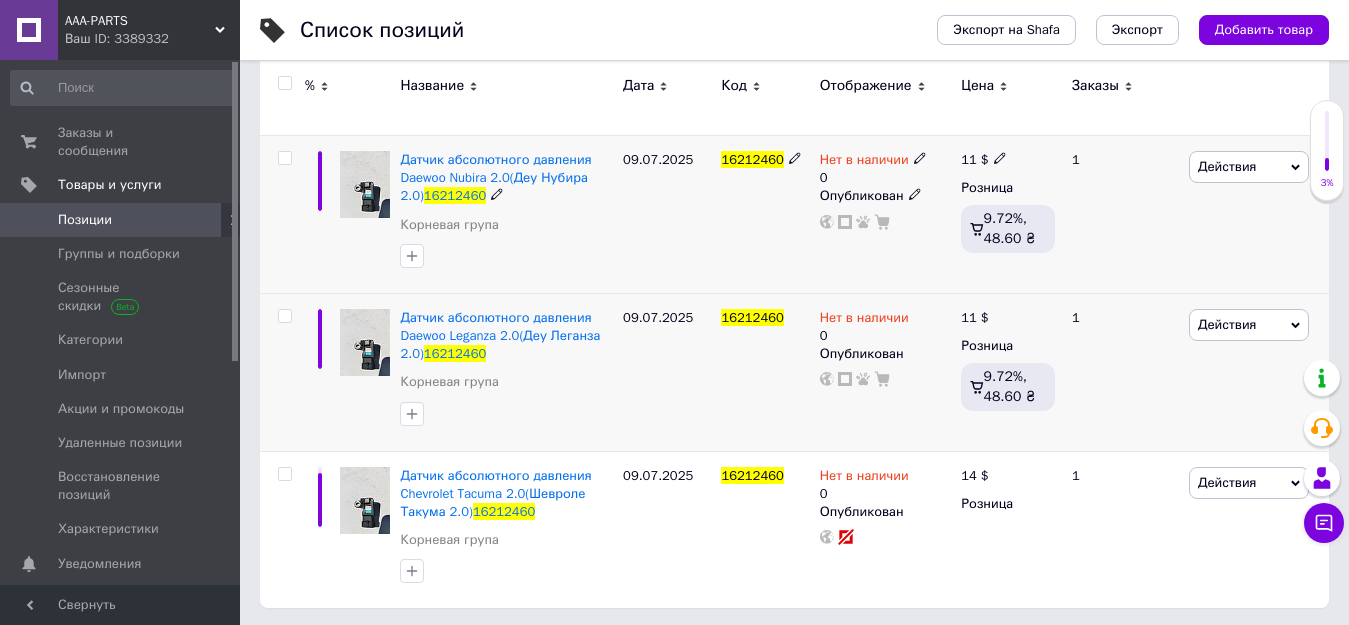 scroll, scrollTop: 270, scrollLeft: 0, axis: vertical 